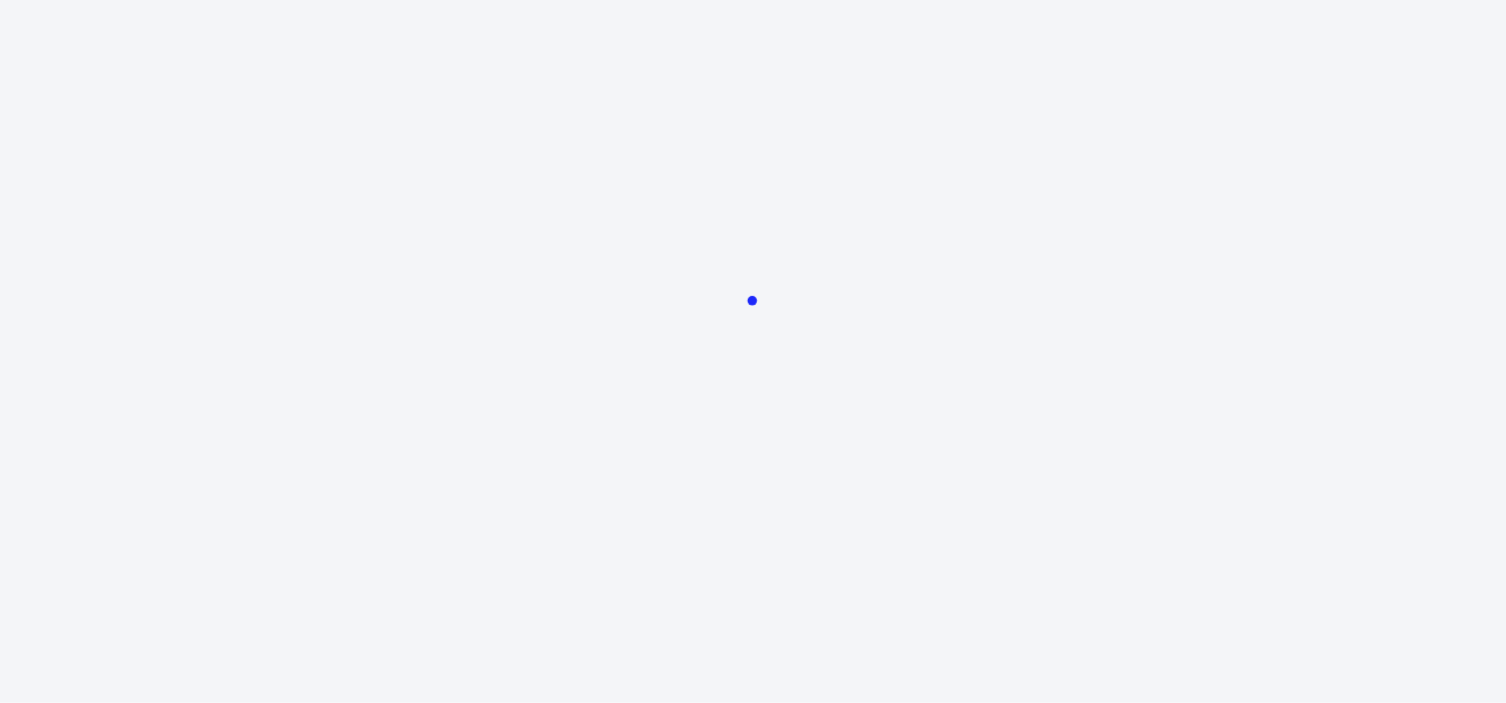scroll, scrollTop: 0, scrollLeft: 0, axis: both 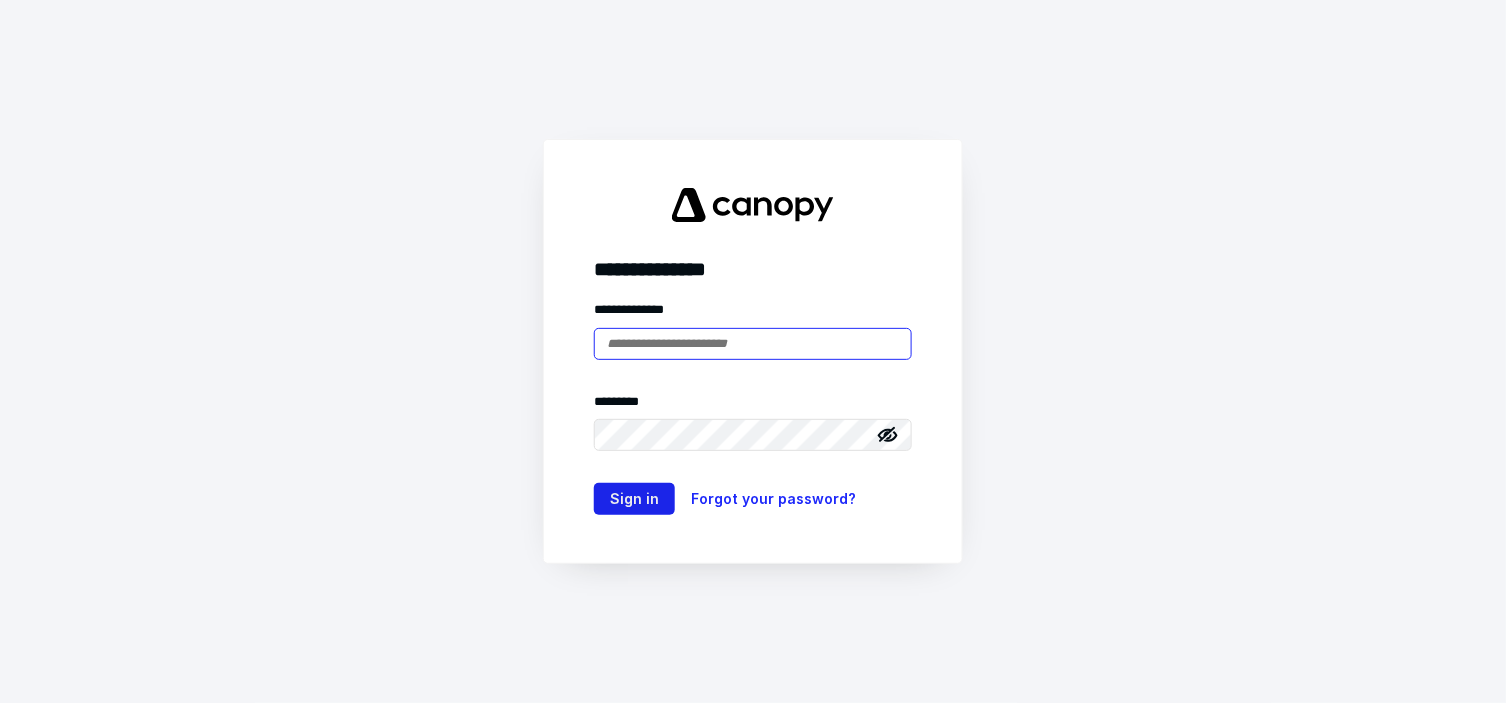 type on "**********" 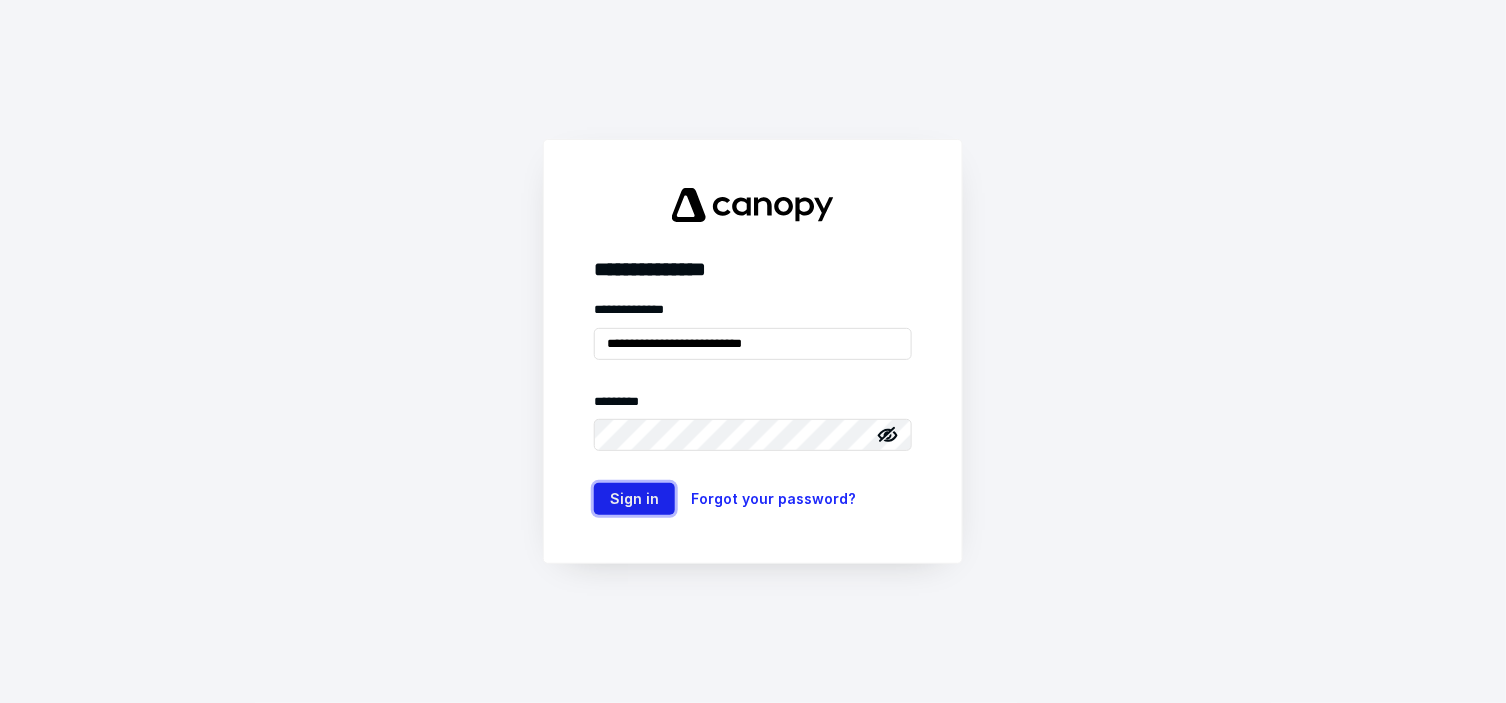 click on "Sign in" at bounding box center (634, 499) 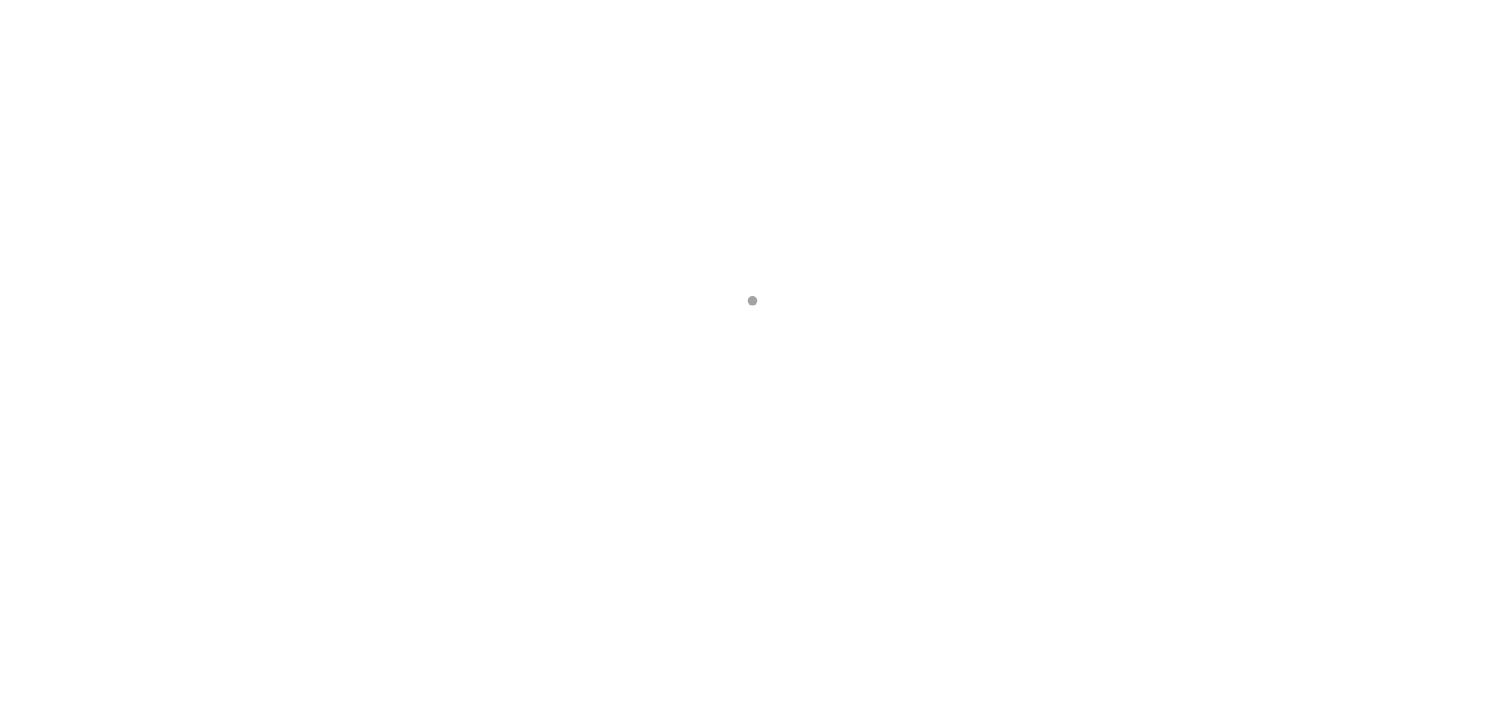 scroll, scrollTop: 0, scrollLeft: 0, axis: both 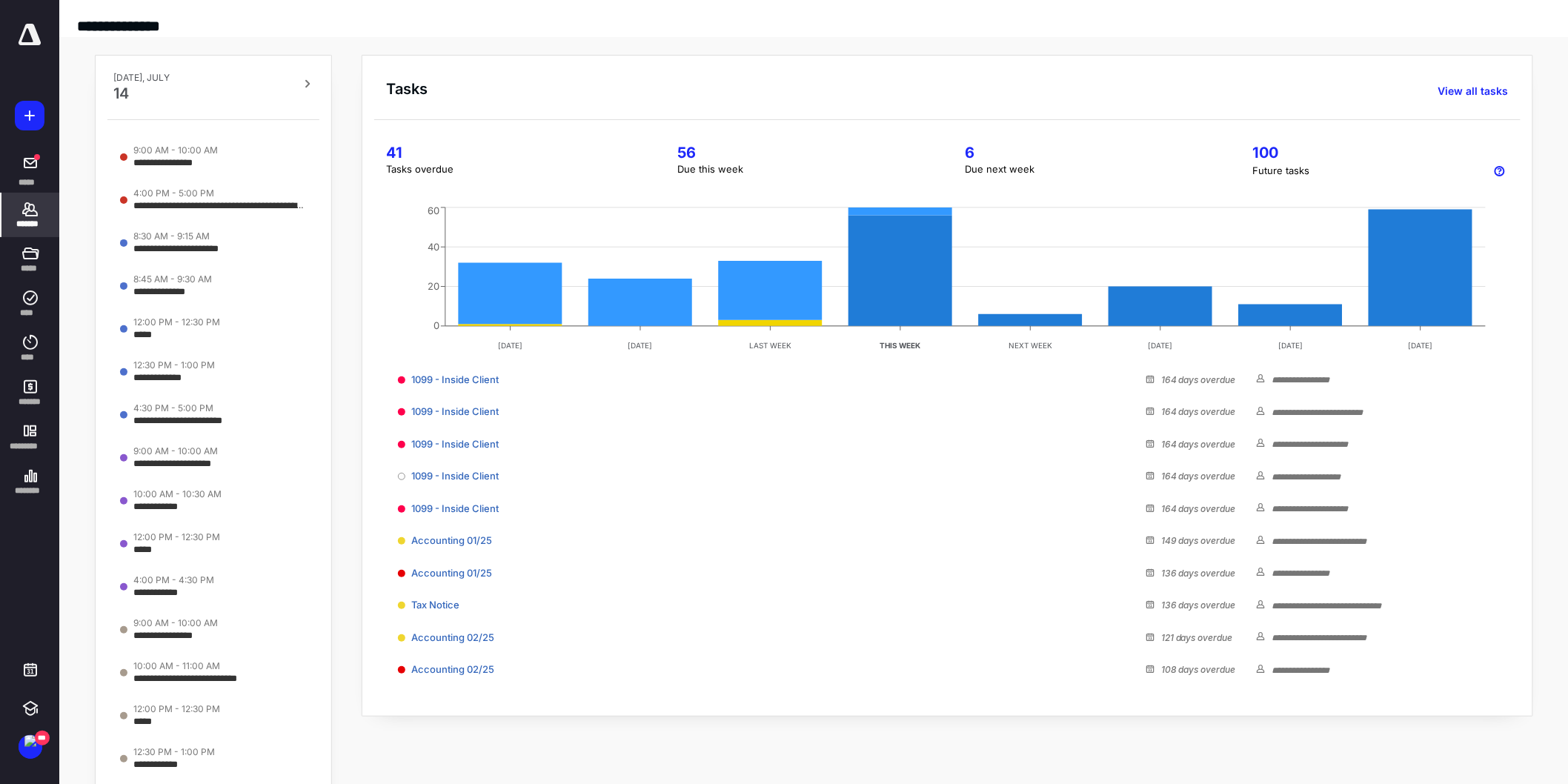 click on "*******" at bounding box center (30, 224) 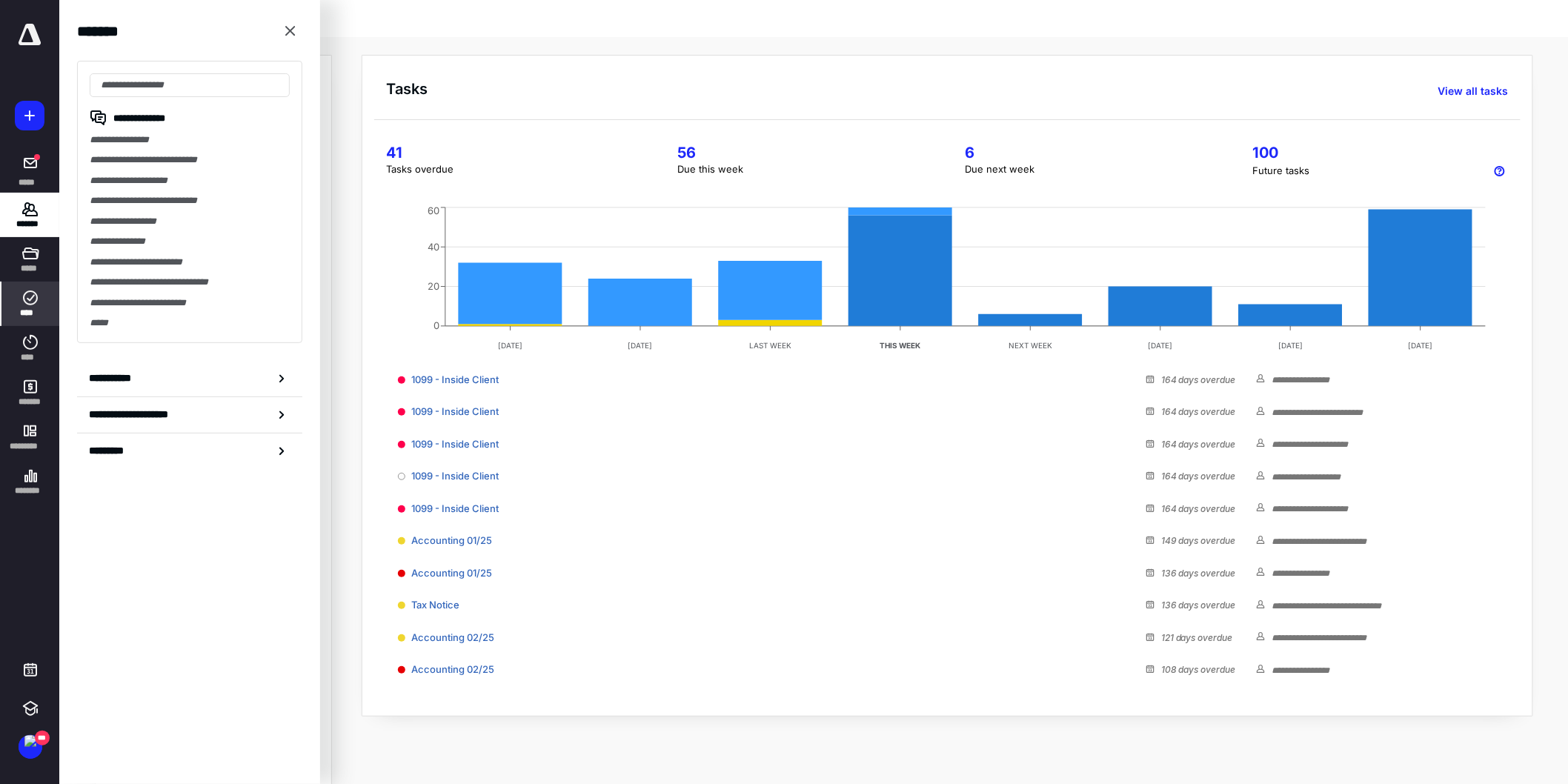 click on "****" at bounding box center [30, 304] 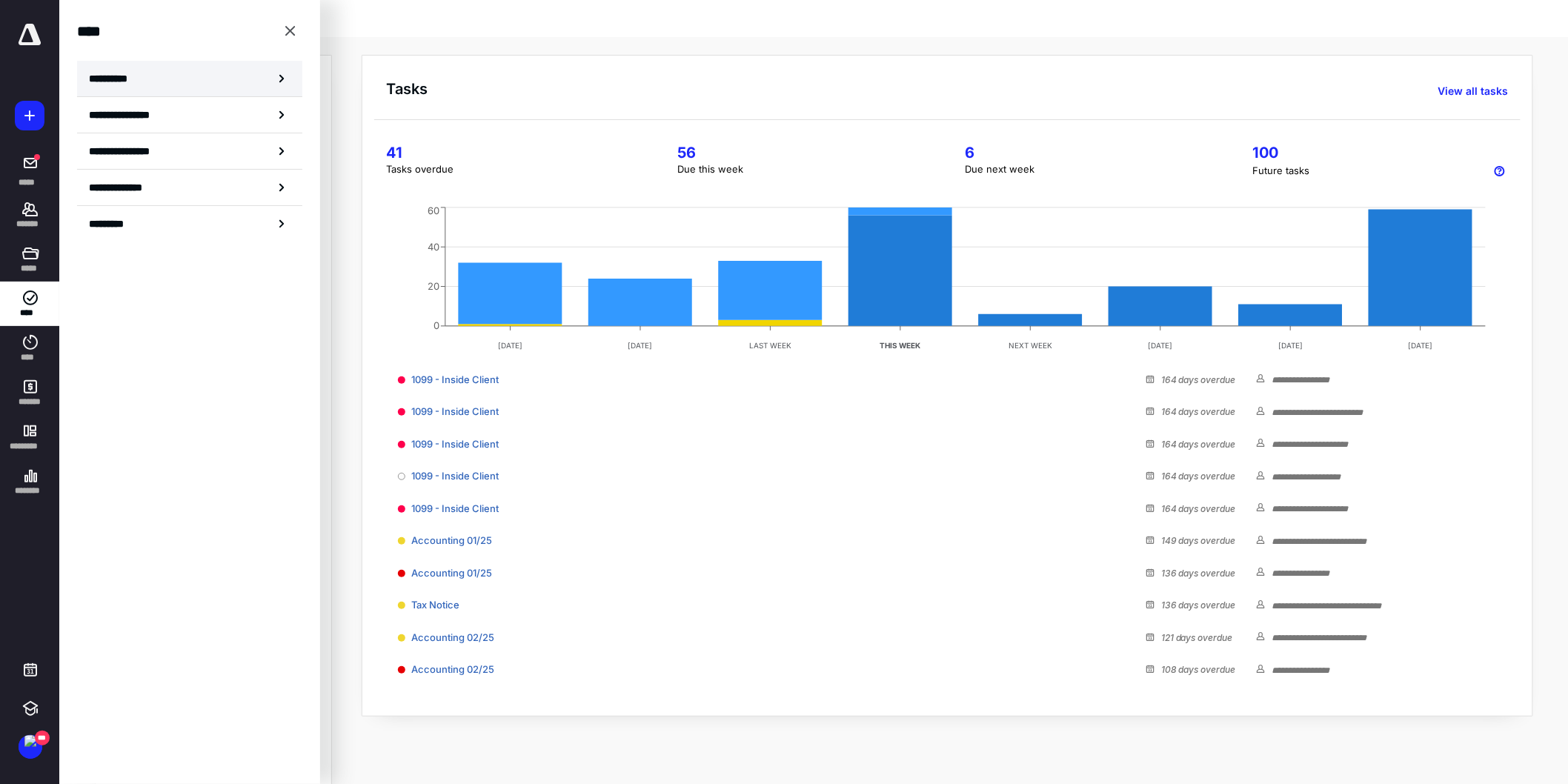click on "**********" at bounding box center (190, 79) 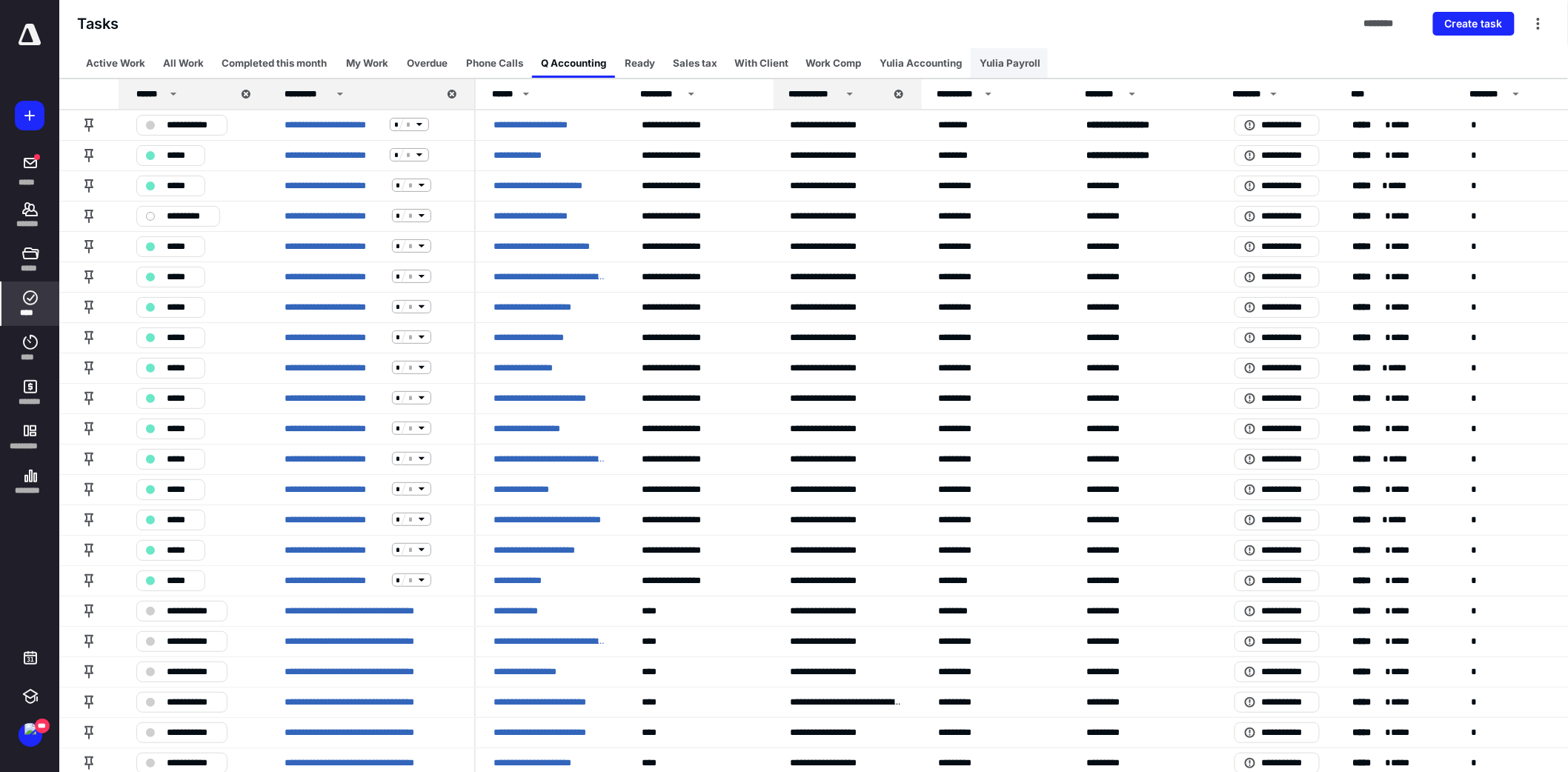 click on "Yulia Payroll" at bounding box center [1010, 63] 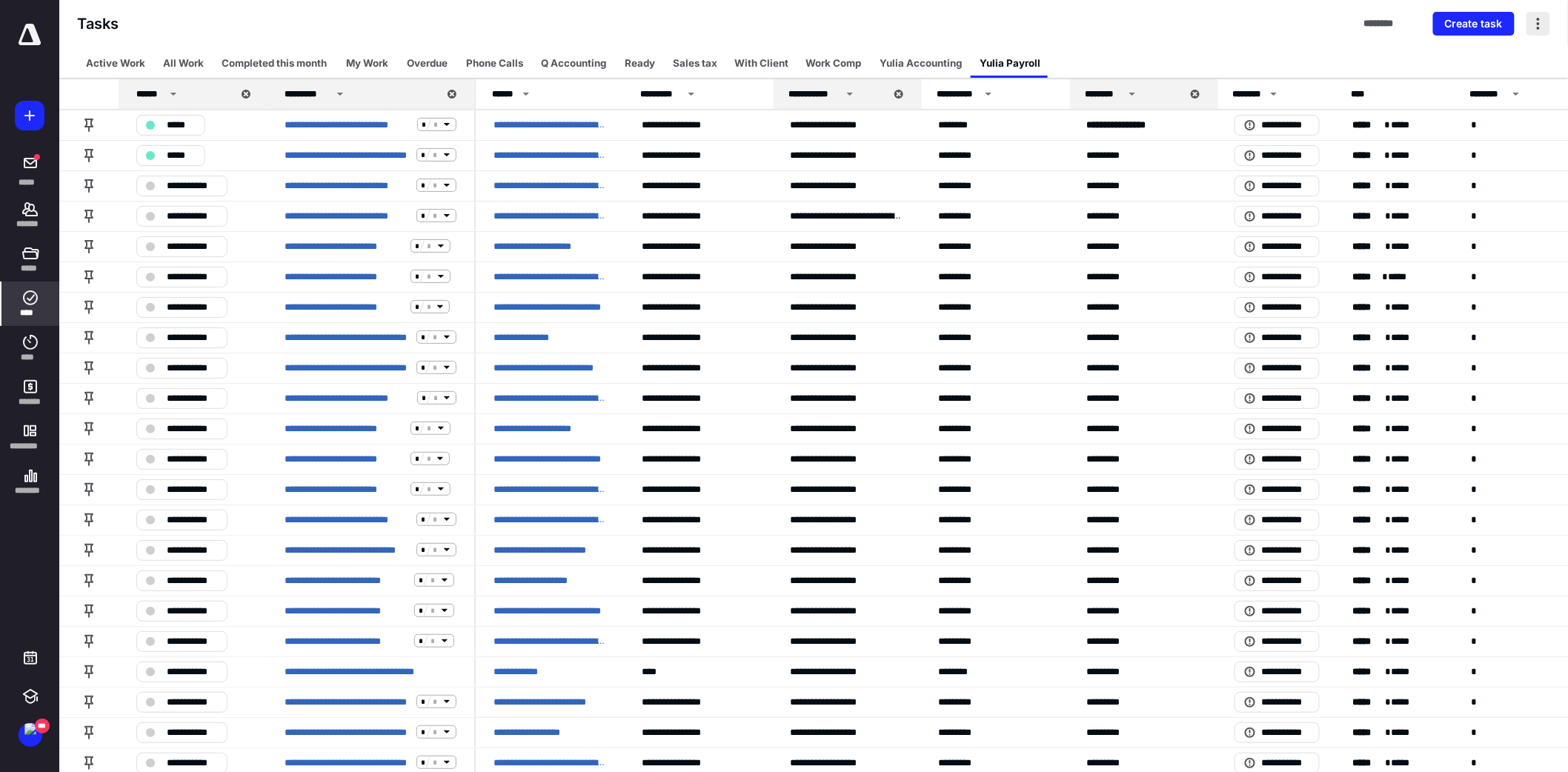 click at bounding box center (1538, 24) 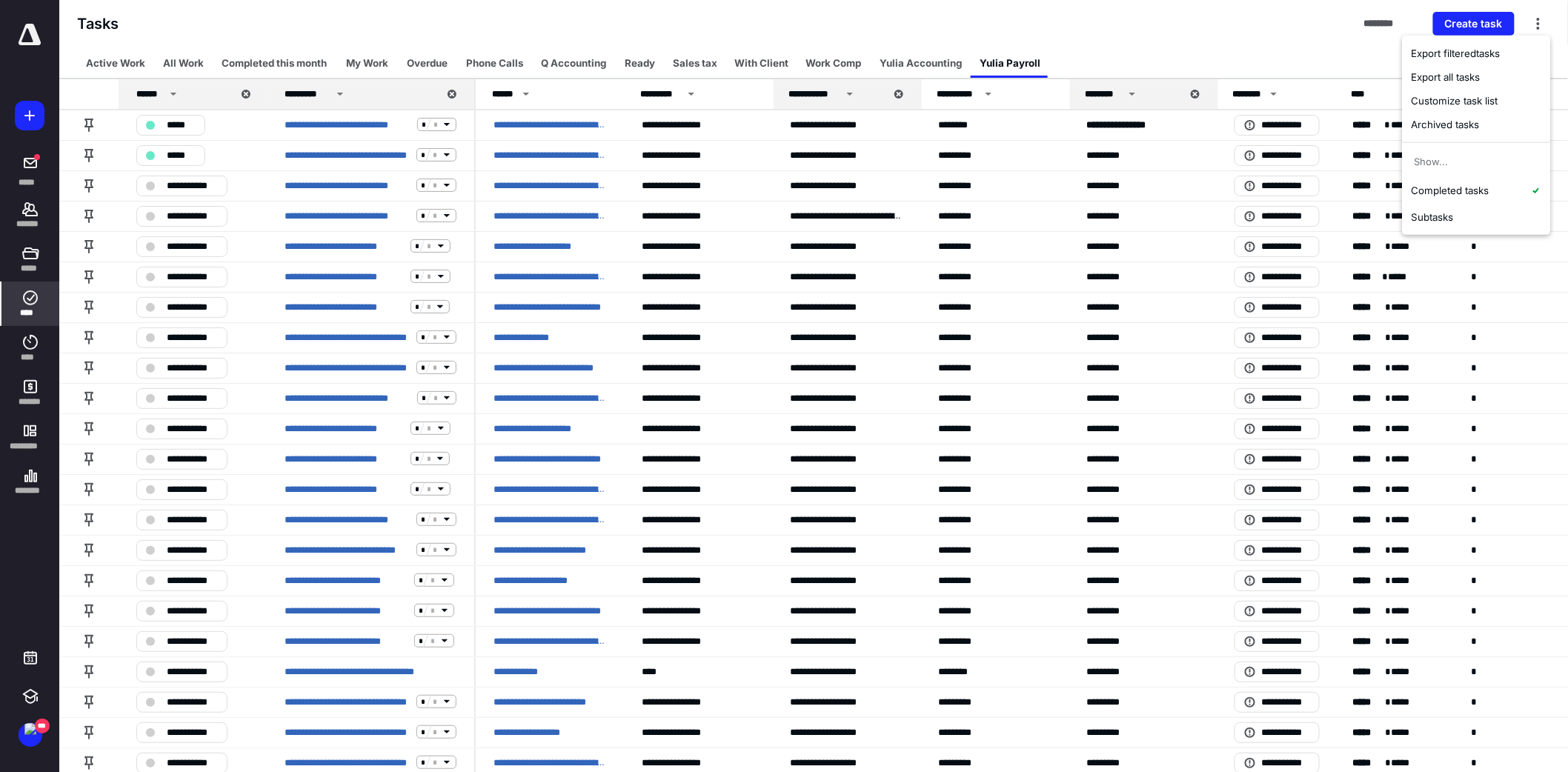 click 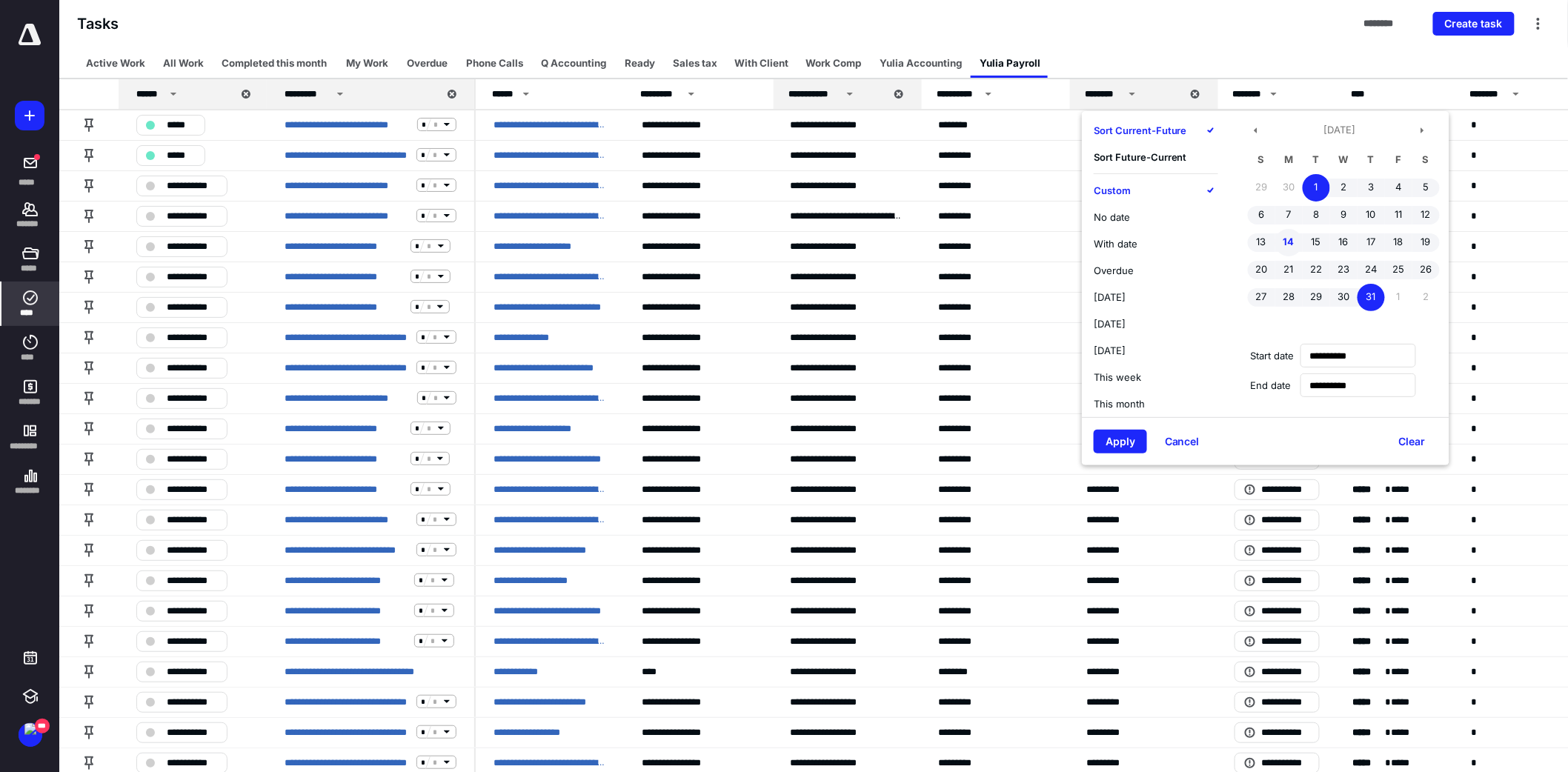 click on "14" at bounding box center (1289, 242) 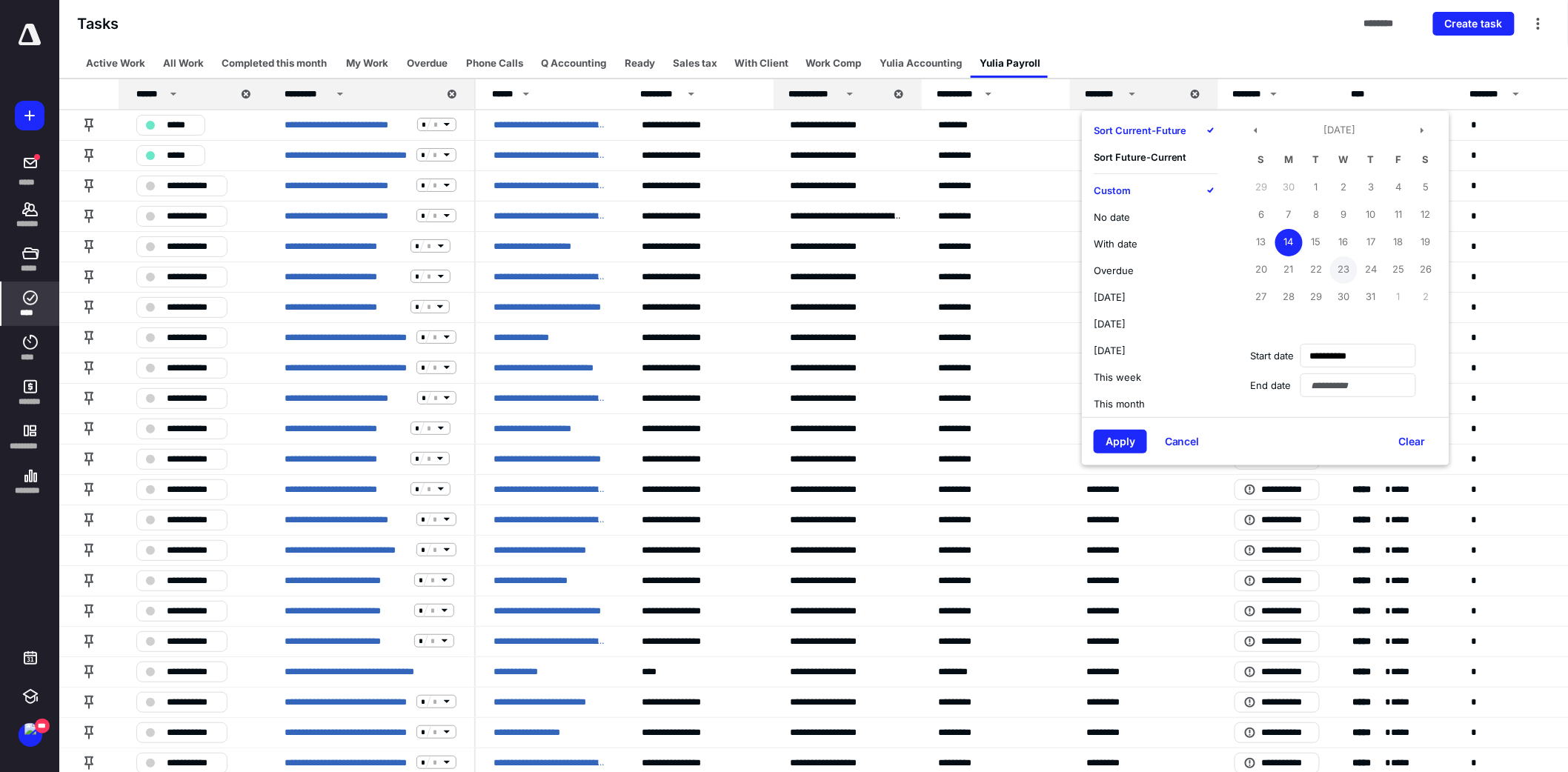 click on "23" at bounding box center (1343, 270) 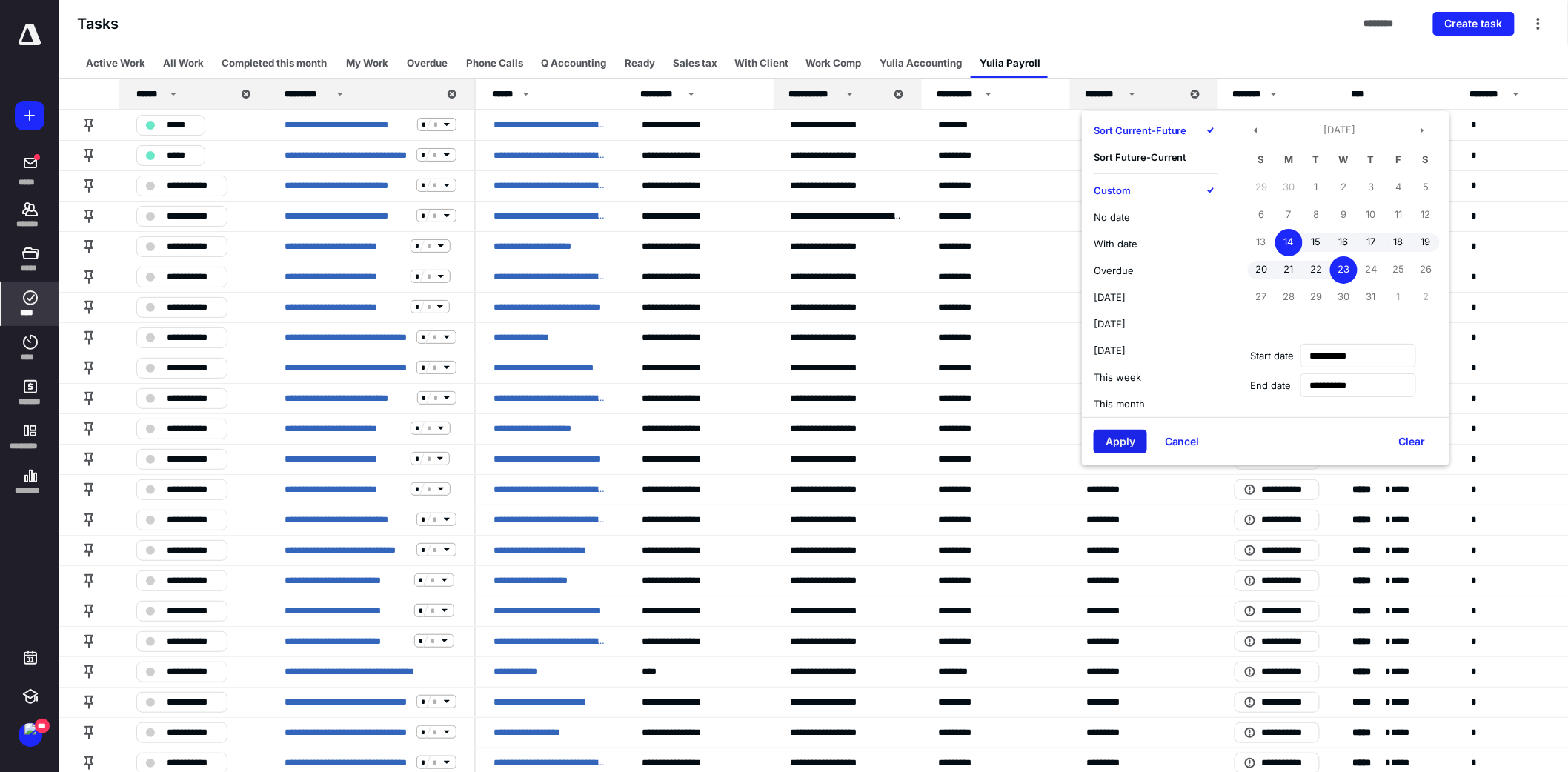 click on "Apply" at bounding box center [1120, 442] 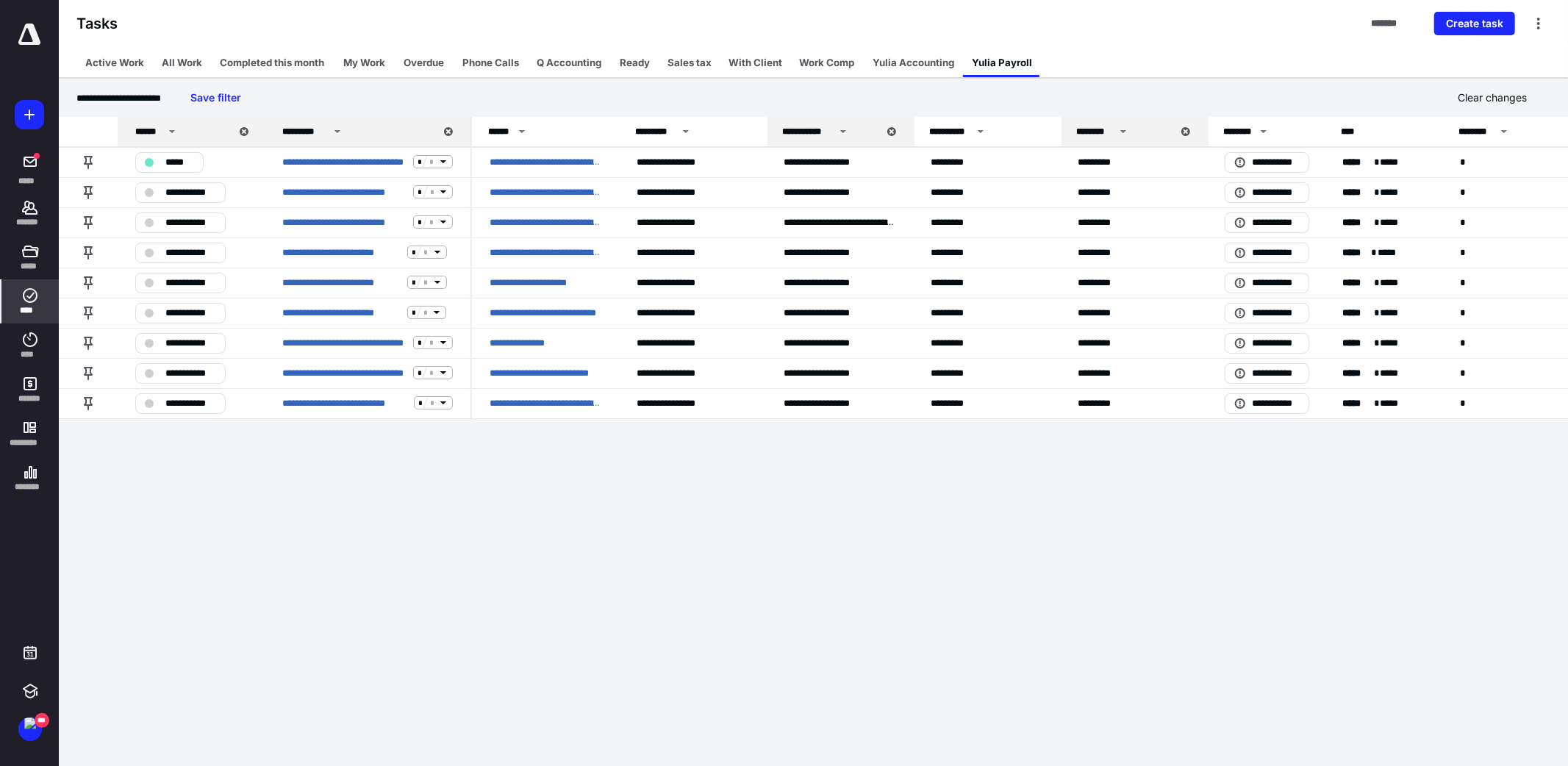click 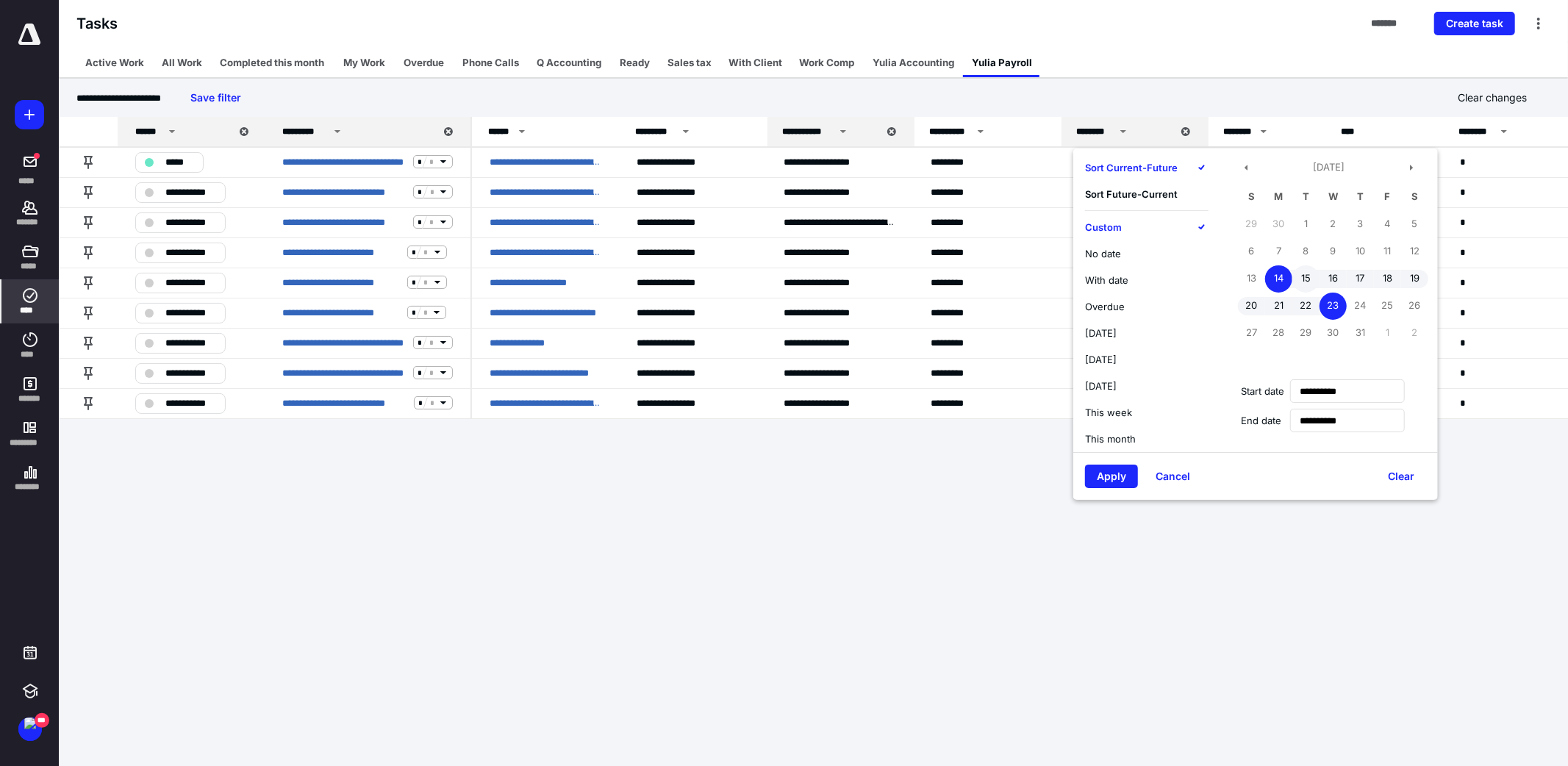 click on "15" at bounding box center [1306, 279] 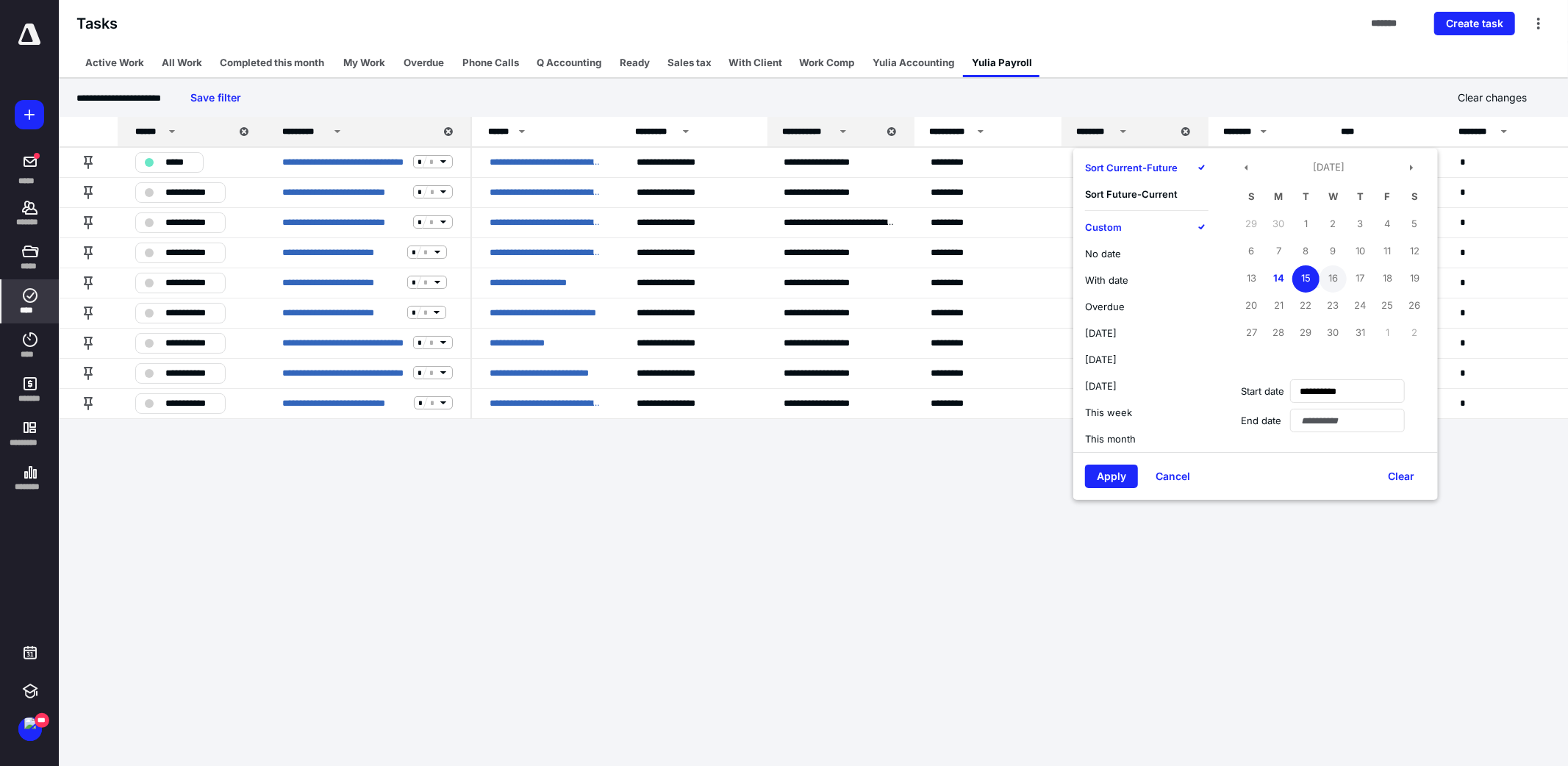 click on "16" at bounding box center (1333, 279) 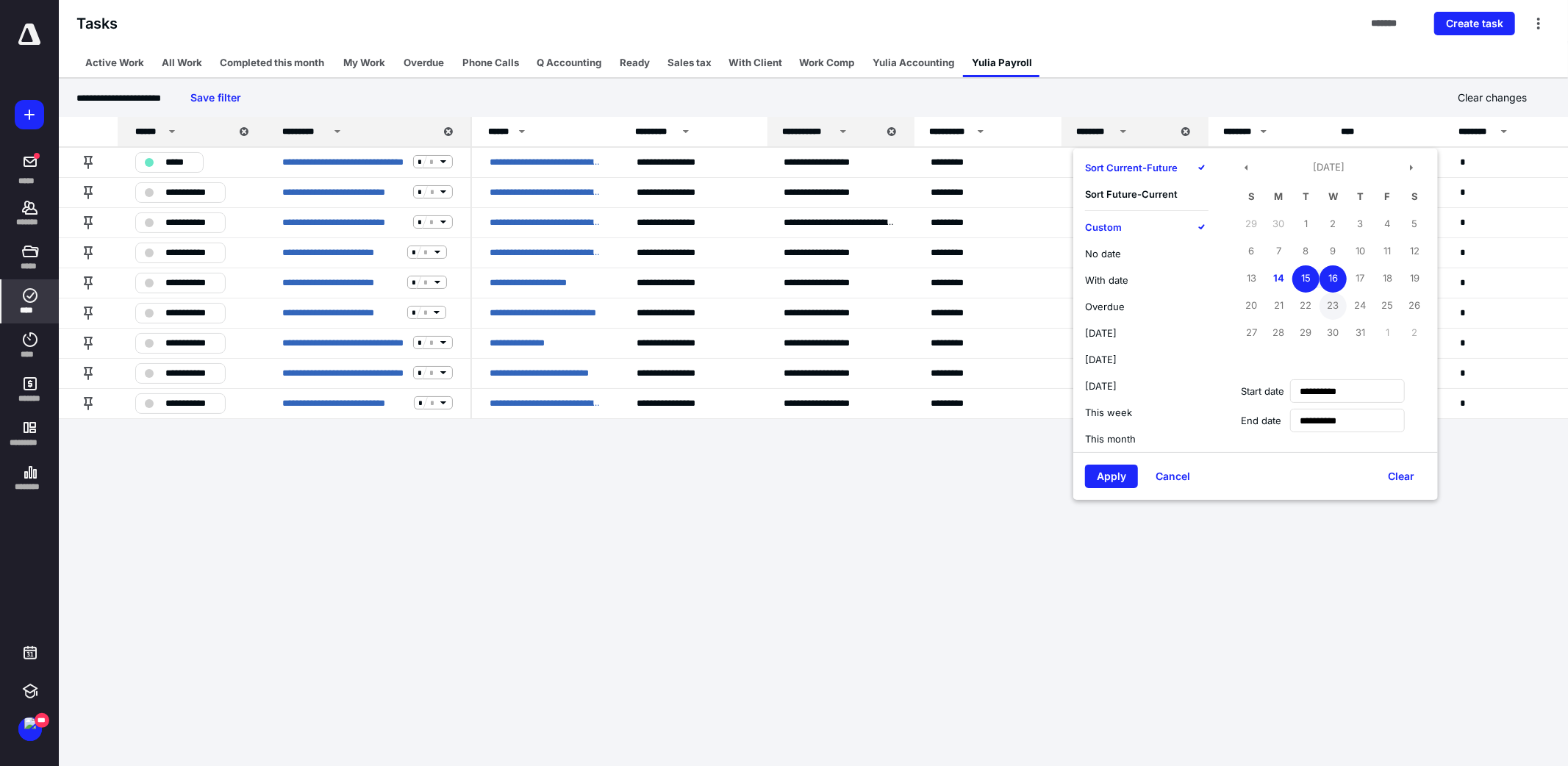 click on "23" at bounding box center (1333, 306) 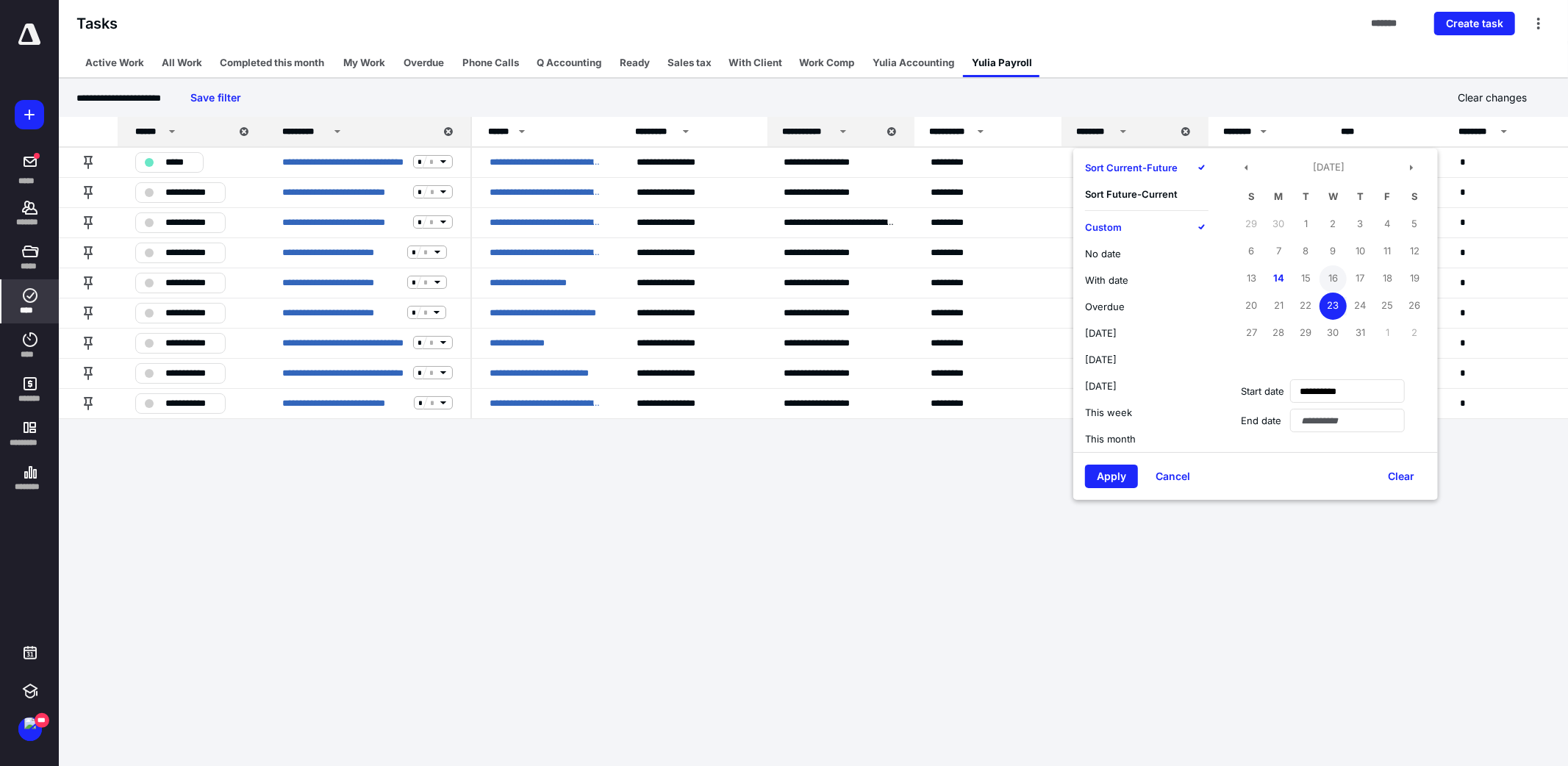 click on "16" at bounding box center [1333, 279] 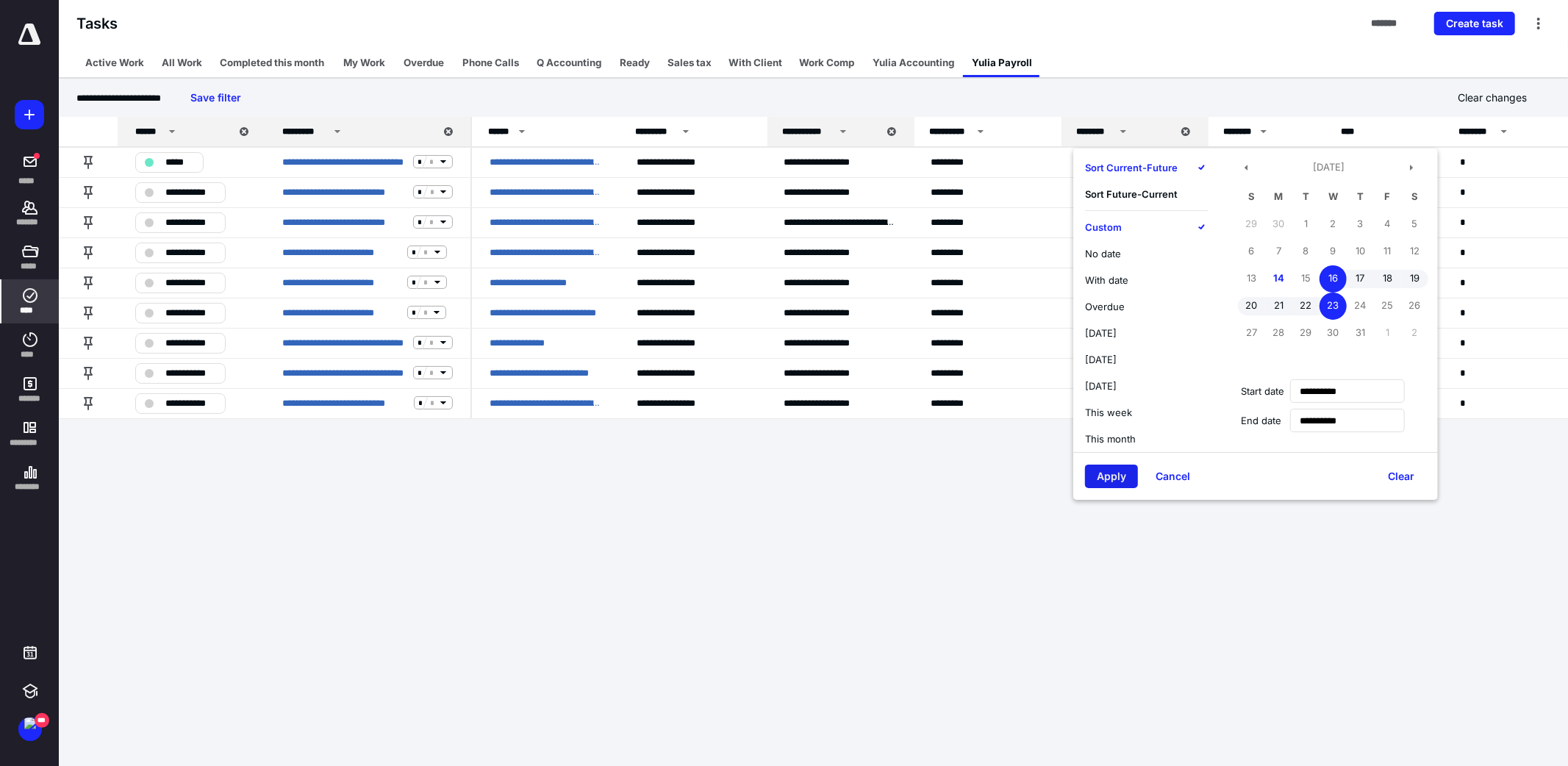 click on "Apply" at bounding box center [1111, 476] 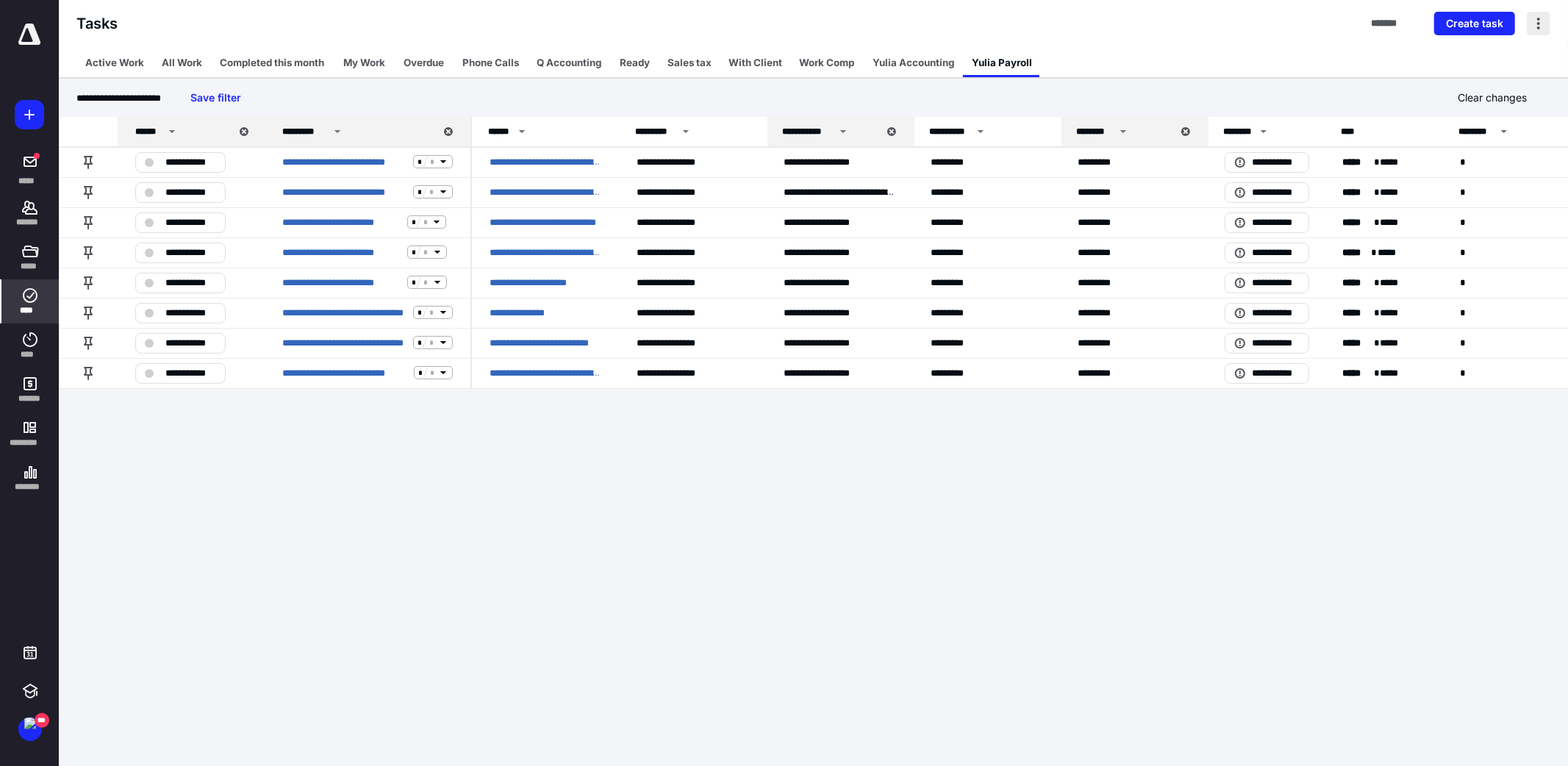 click at bounding box center [1539, 24] 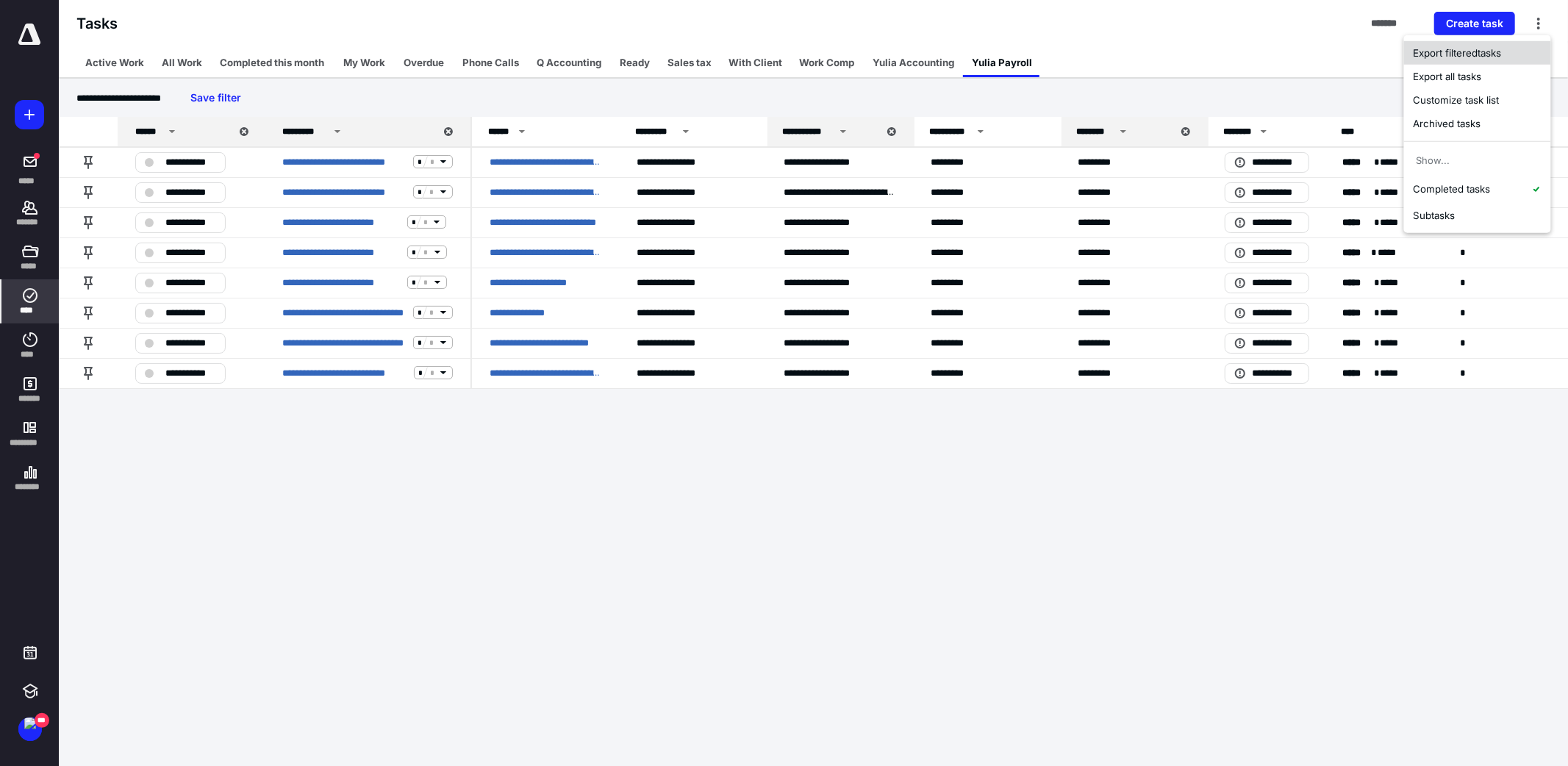 click on "Export filtered  tasks" at bounding box center [1478, 53] 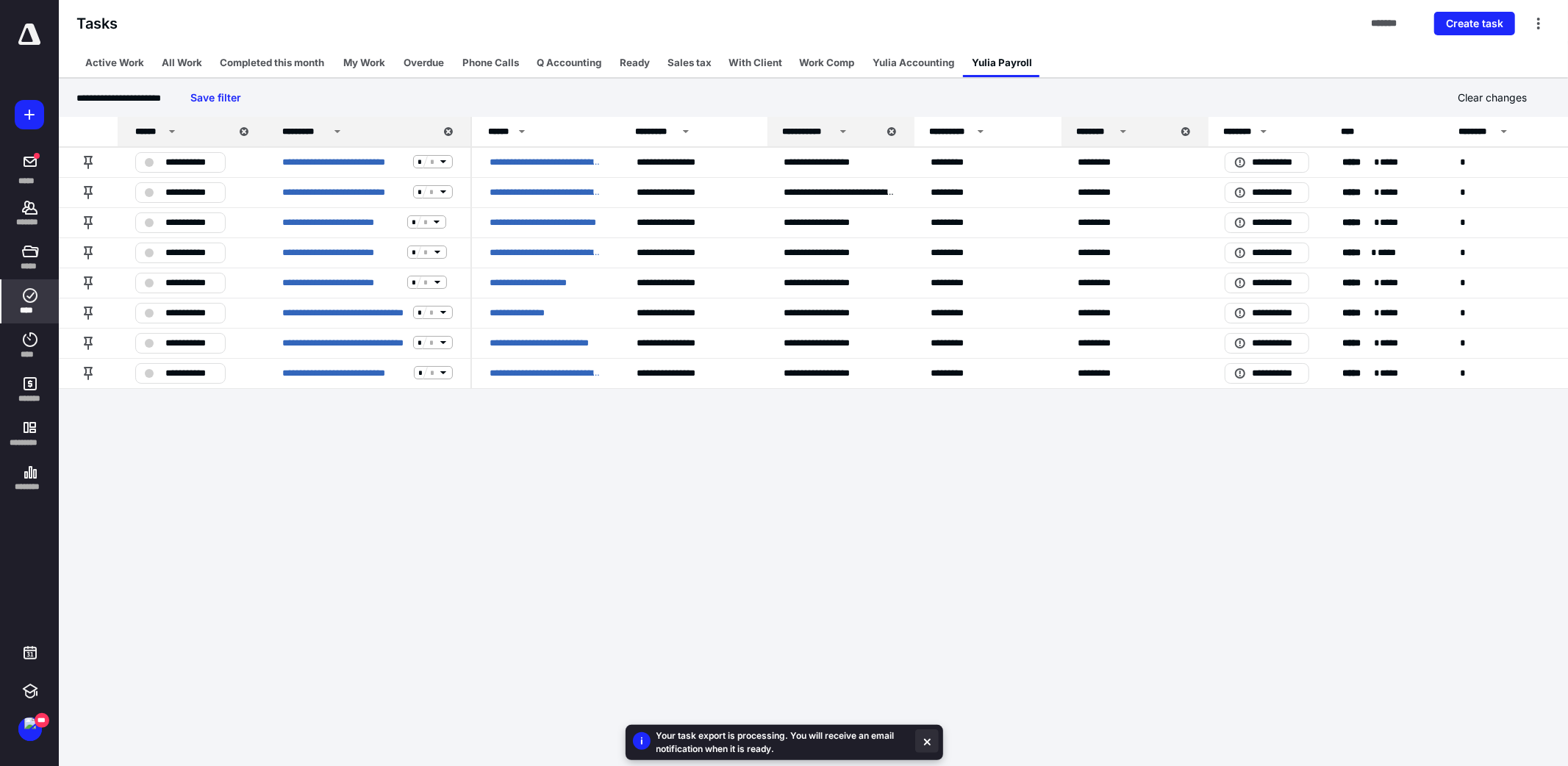 click at bounding box center (927, 741) 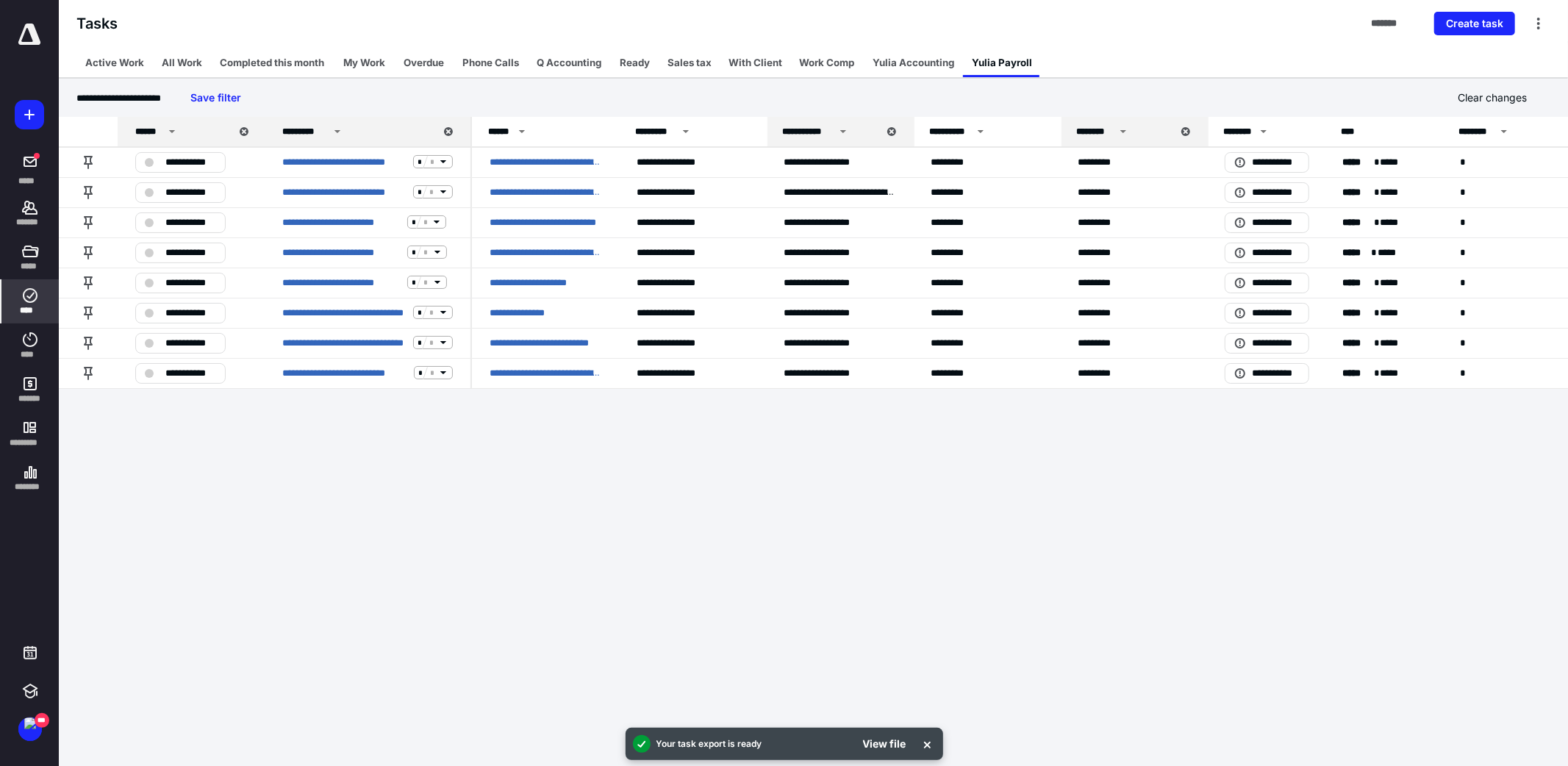 click on "View file" at bounding box center (880, 744) 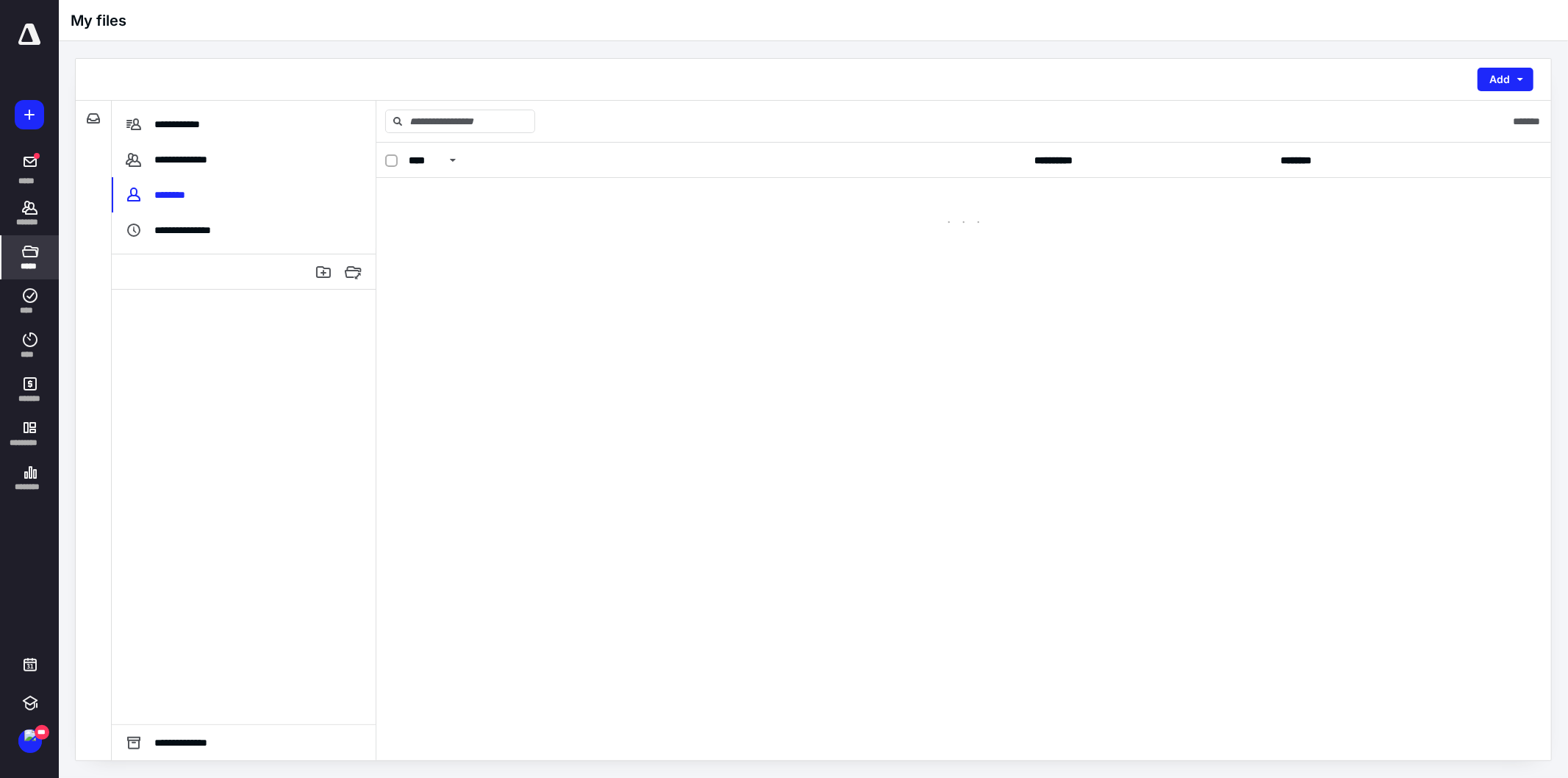 checkbox on "true" 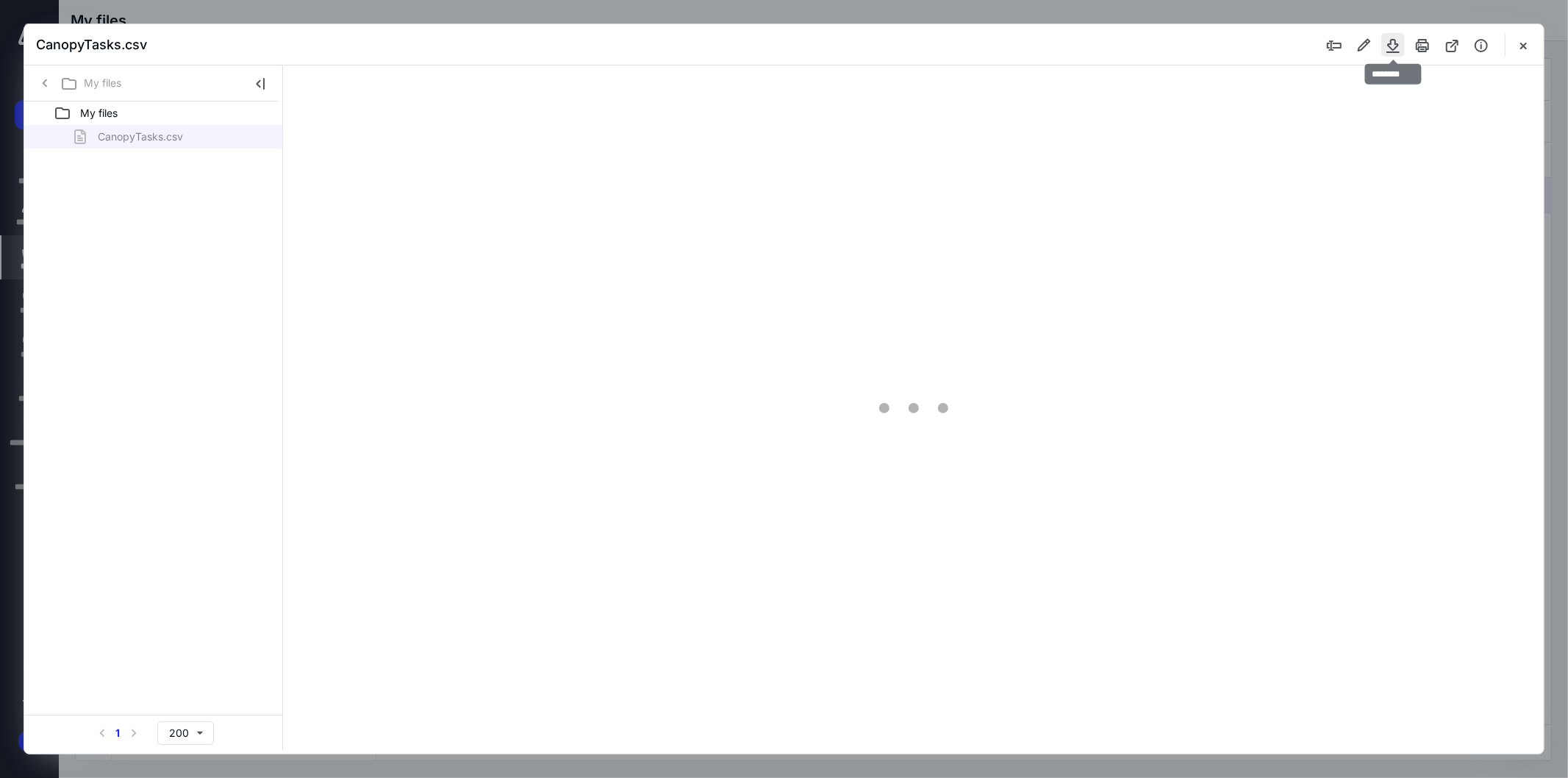 scroll, scrollTop: 0, scrollLeft: 0, axis: both 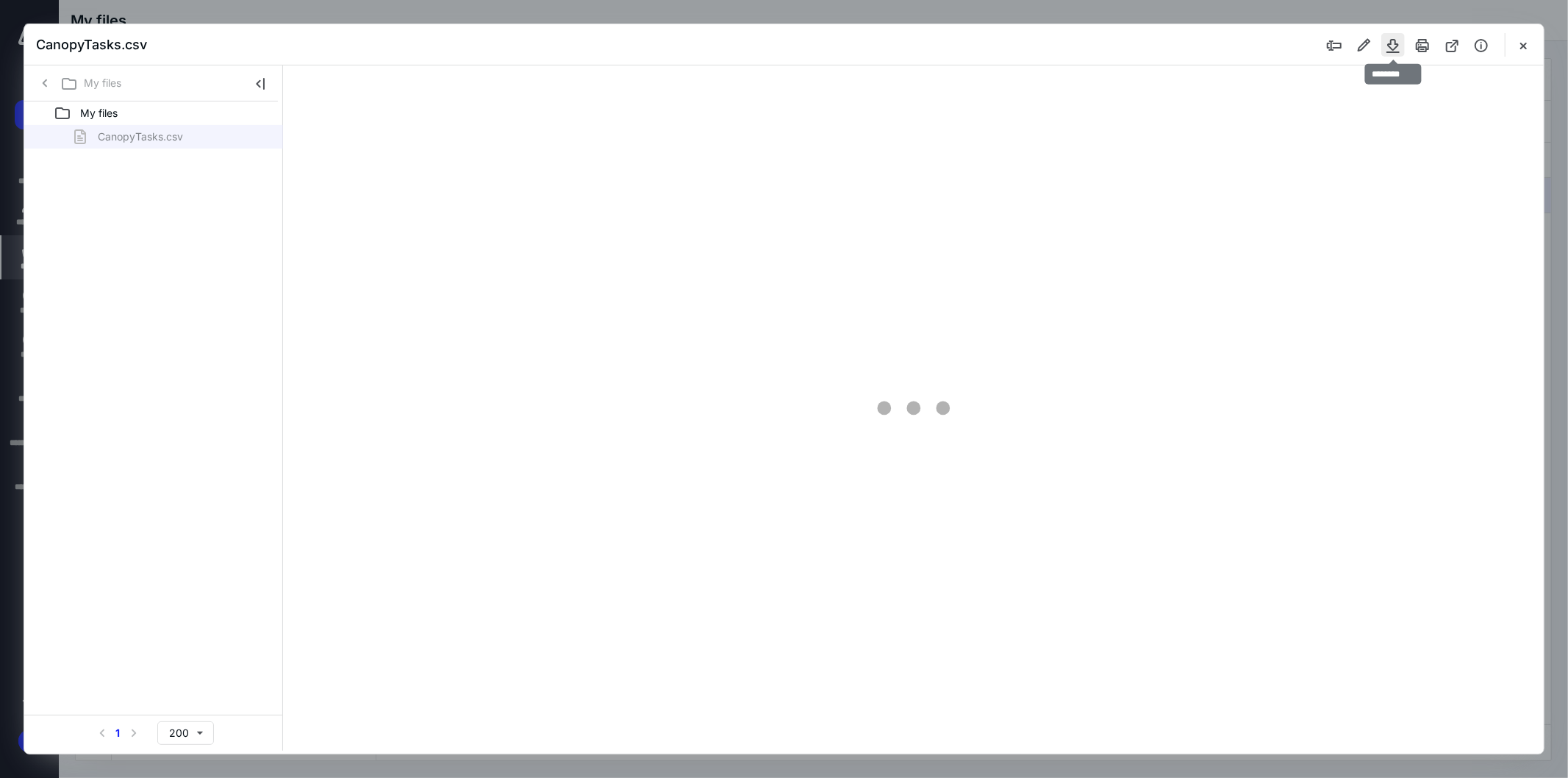 type on "107" 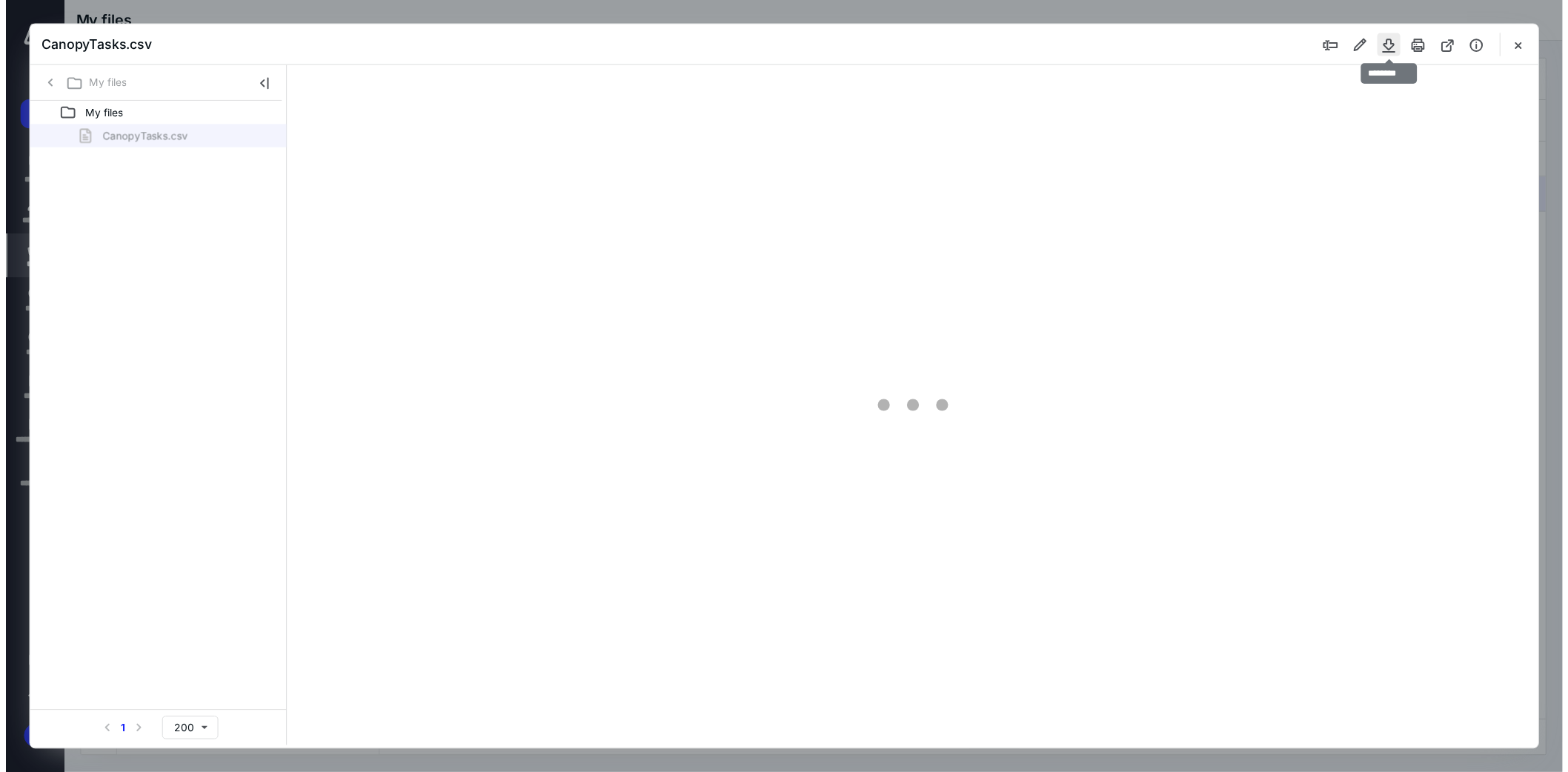 scroll, scrollTop: 59, scrollLeft: 0, axis: vertical 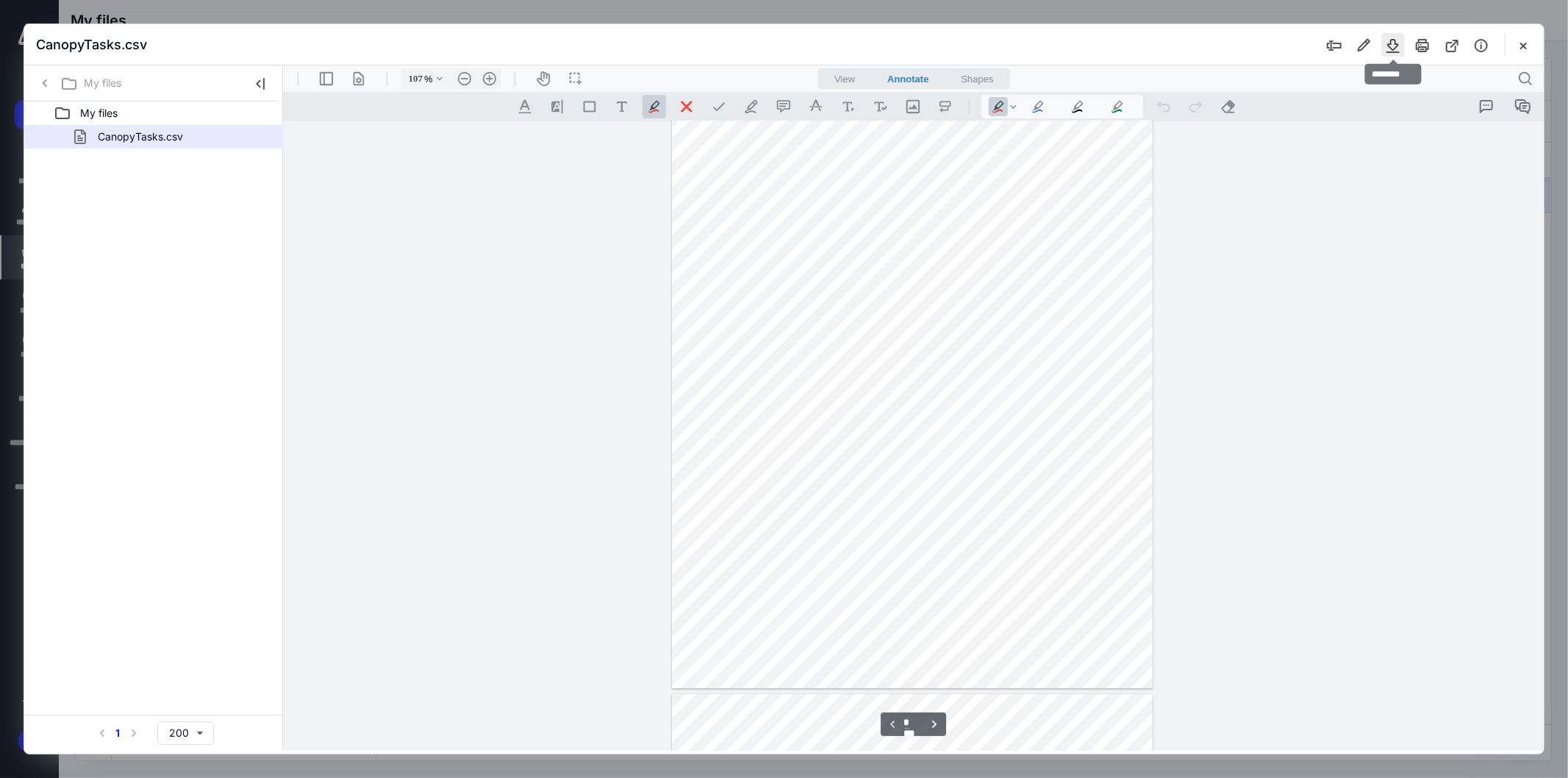 click at bounding box center [1393, 45] 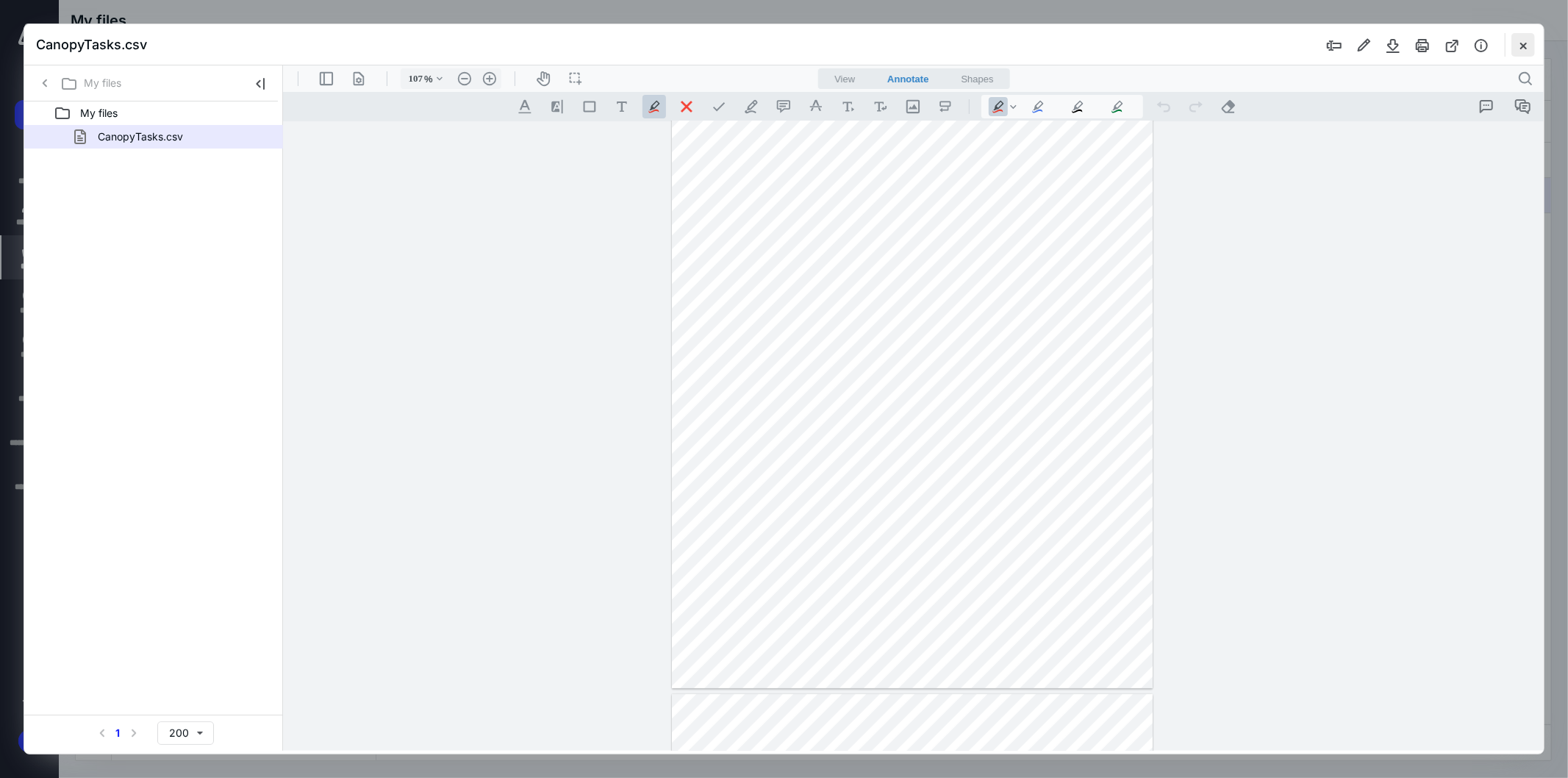 click at bounding box center [1523, 45] 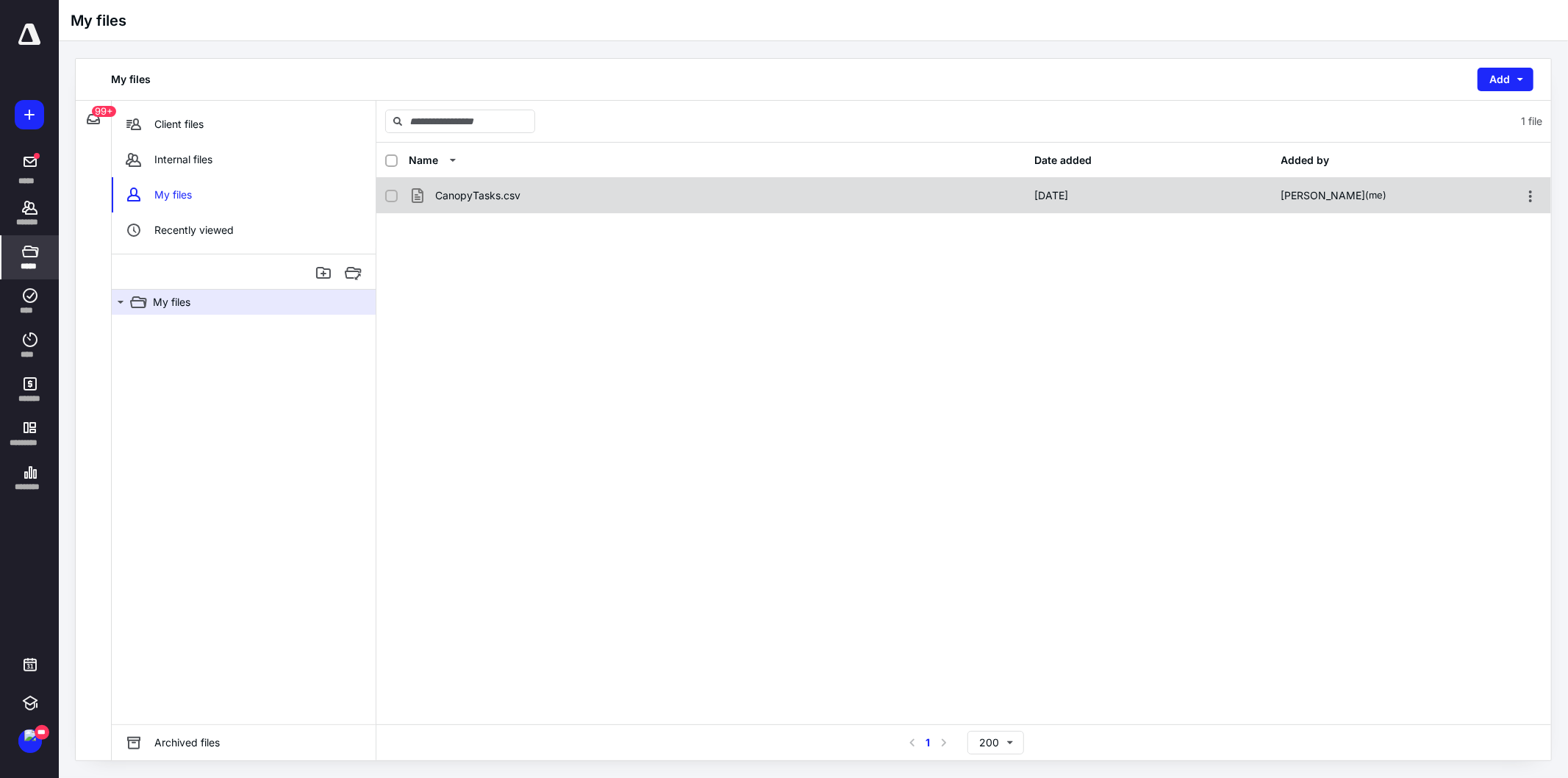 click at bounding box center [391, 196] 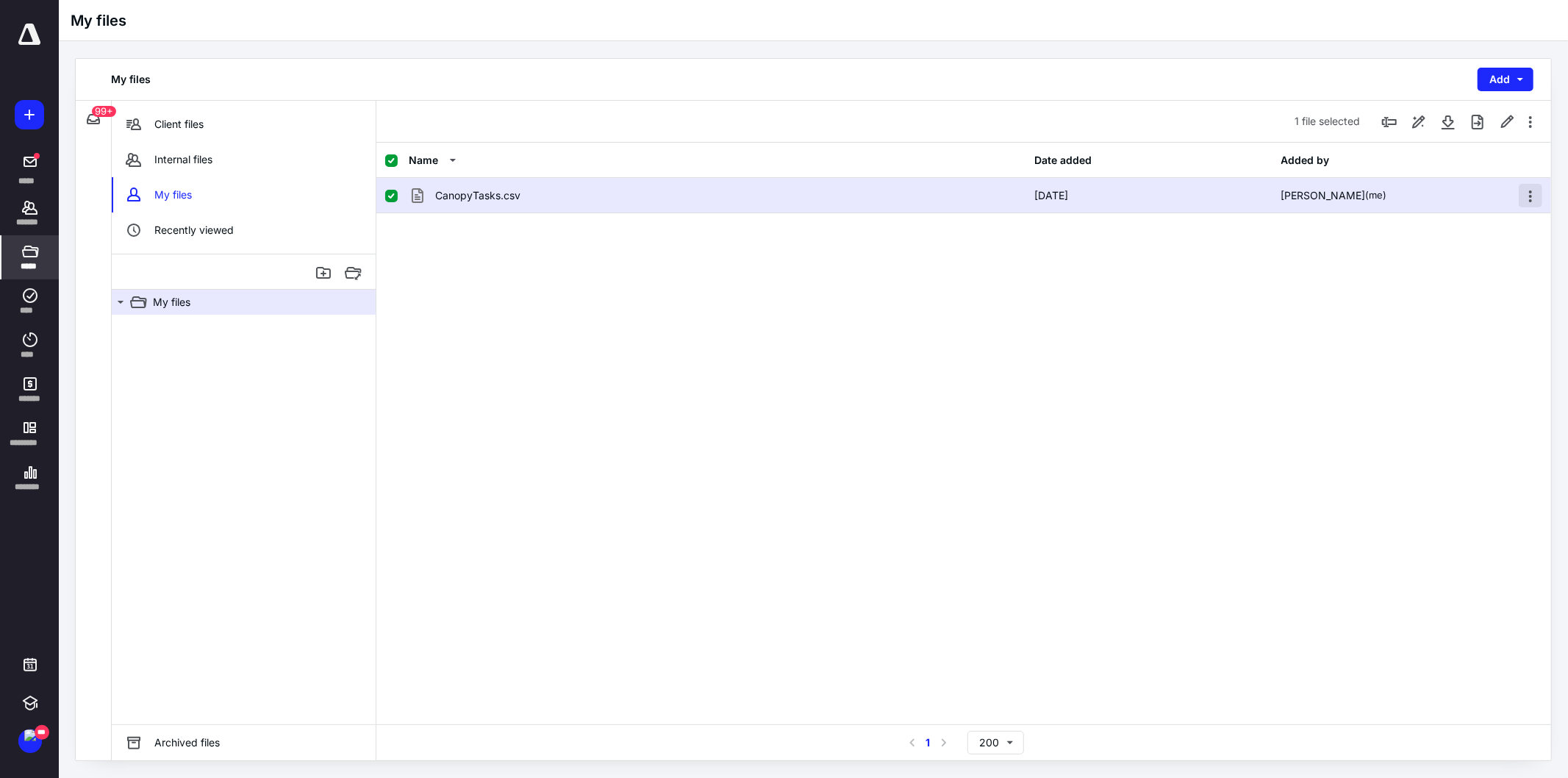 click at bounding box center (1531, 196) 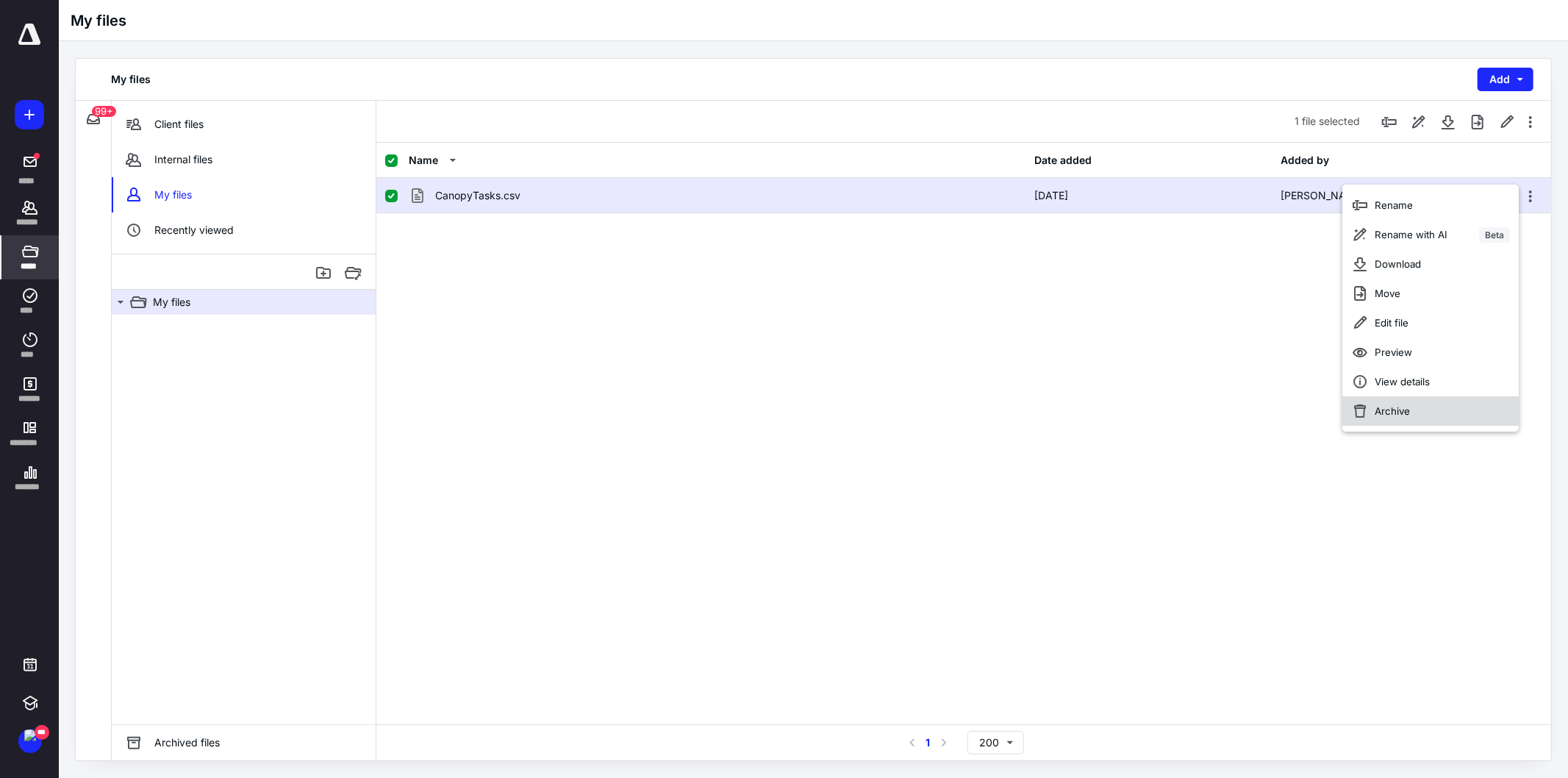 click on "Archive" at bounding box center [1393, 411] 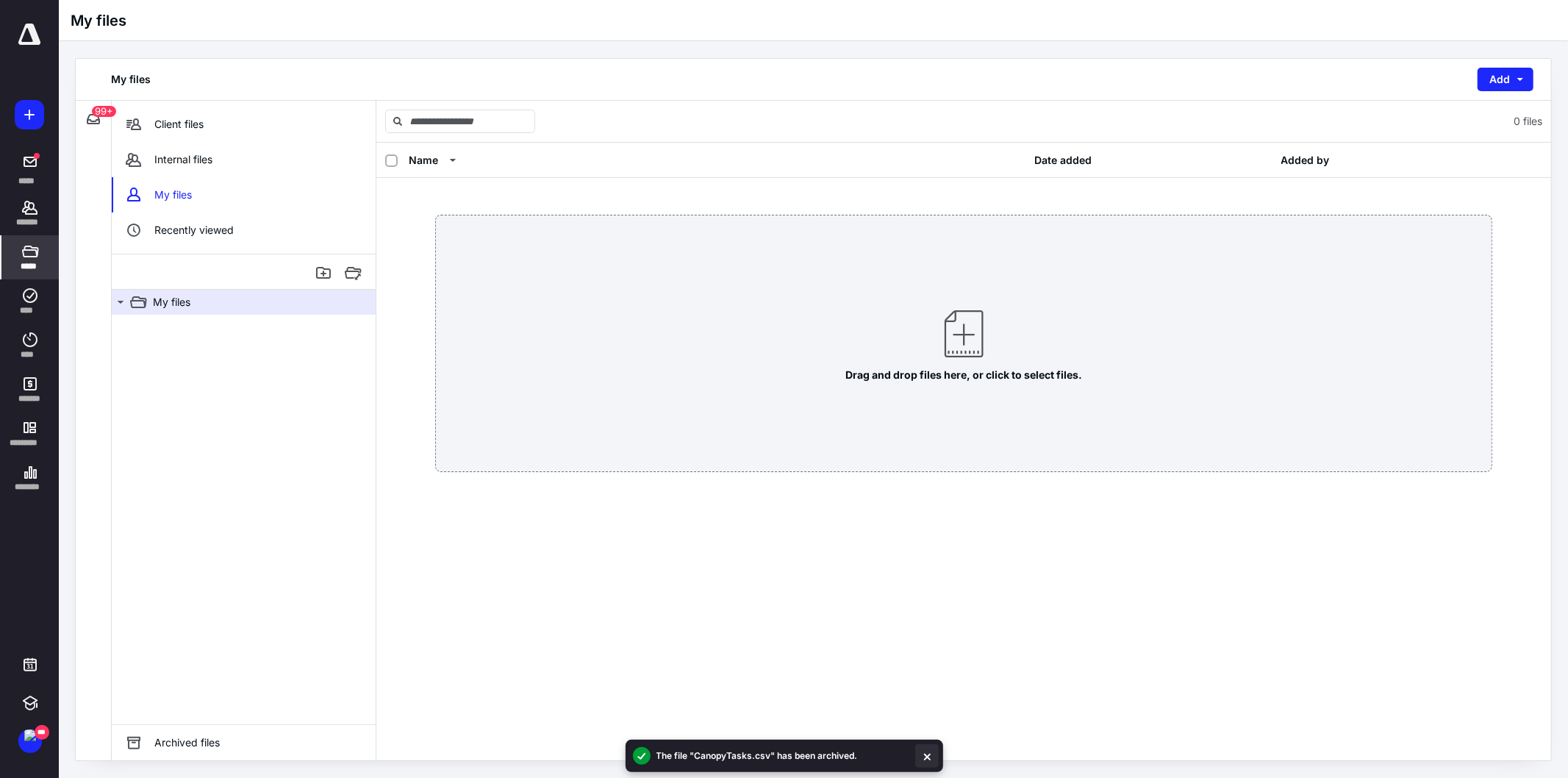 click at bounding box center [927, 756] 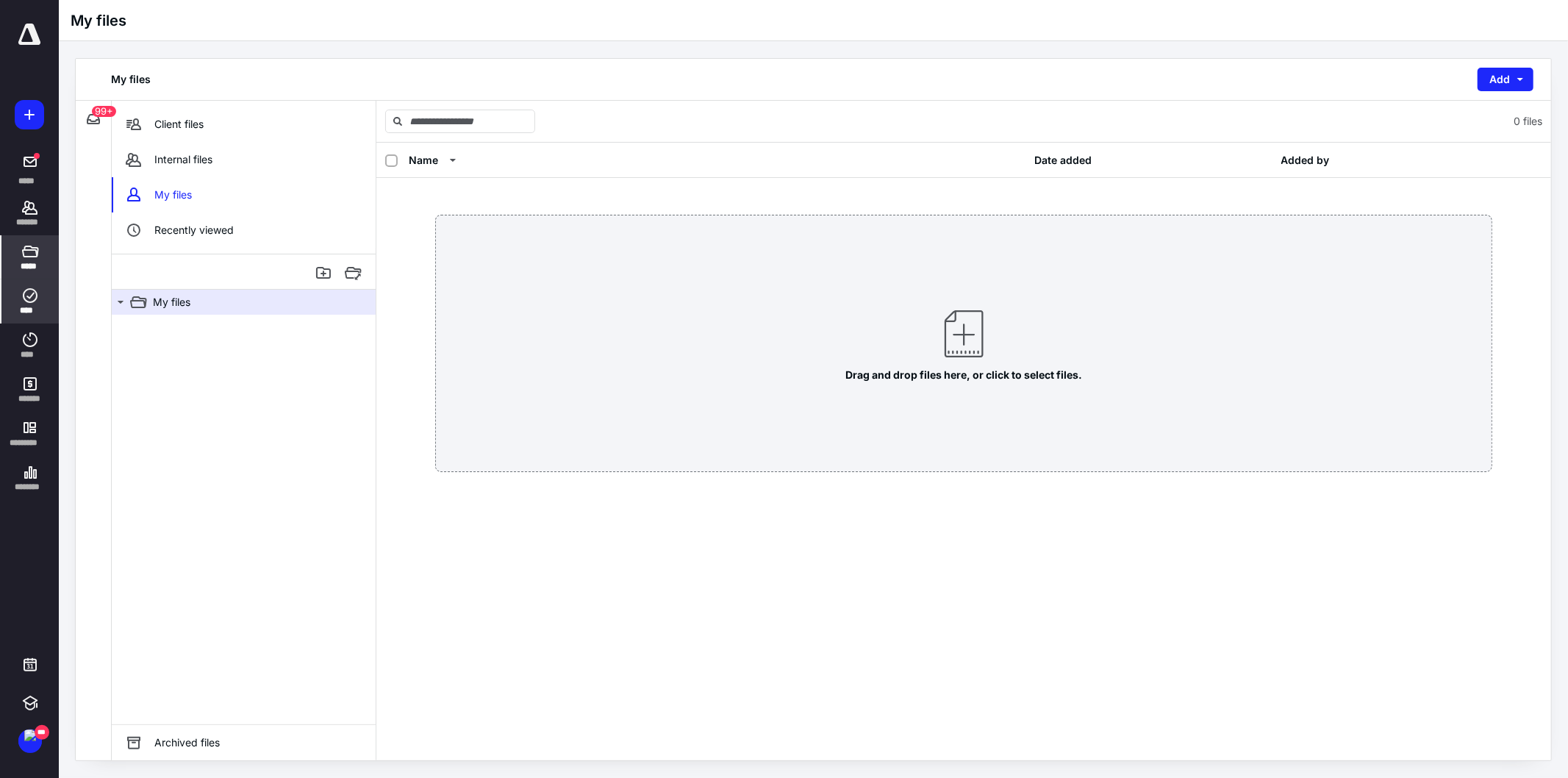 click 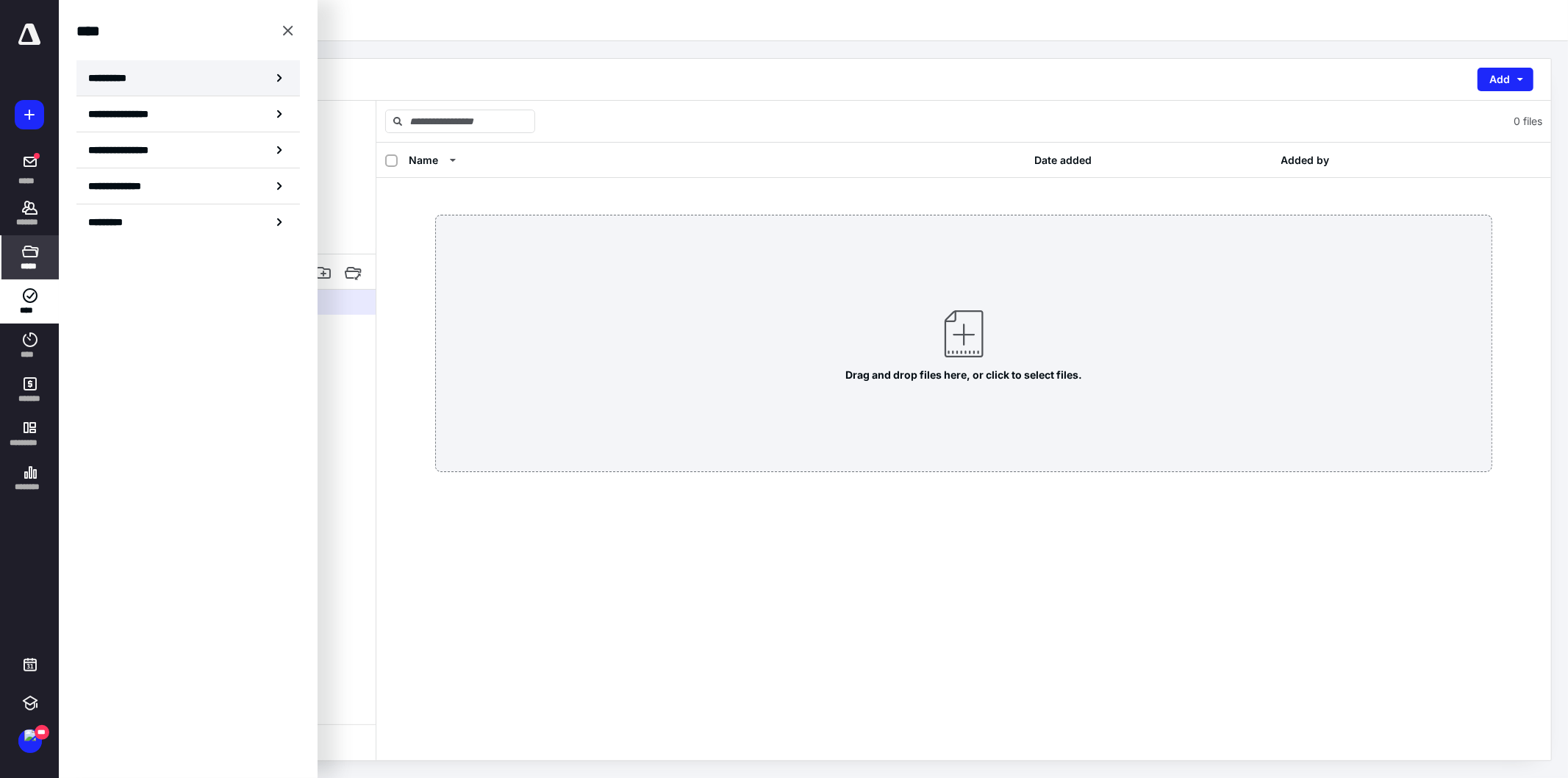 click on "**********" at bounding box center (188, 78) 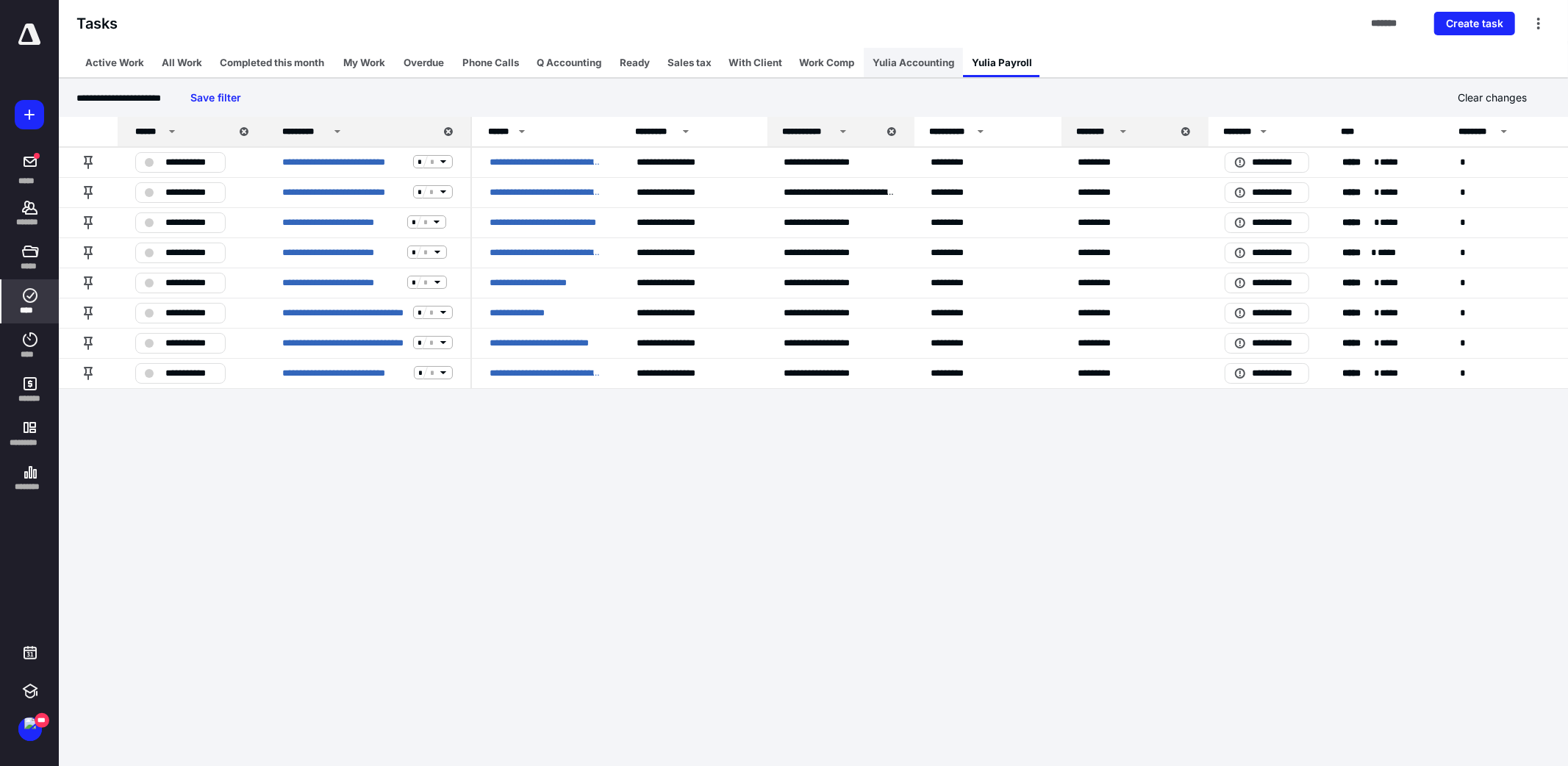 click on "Yulia Accounting" at bounding box center (913, 62) 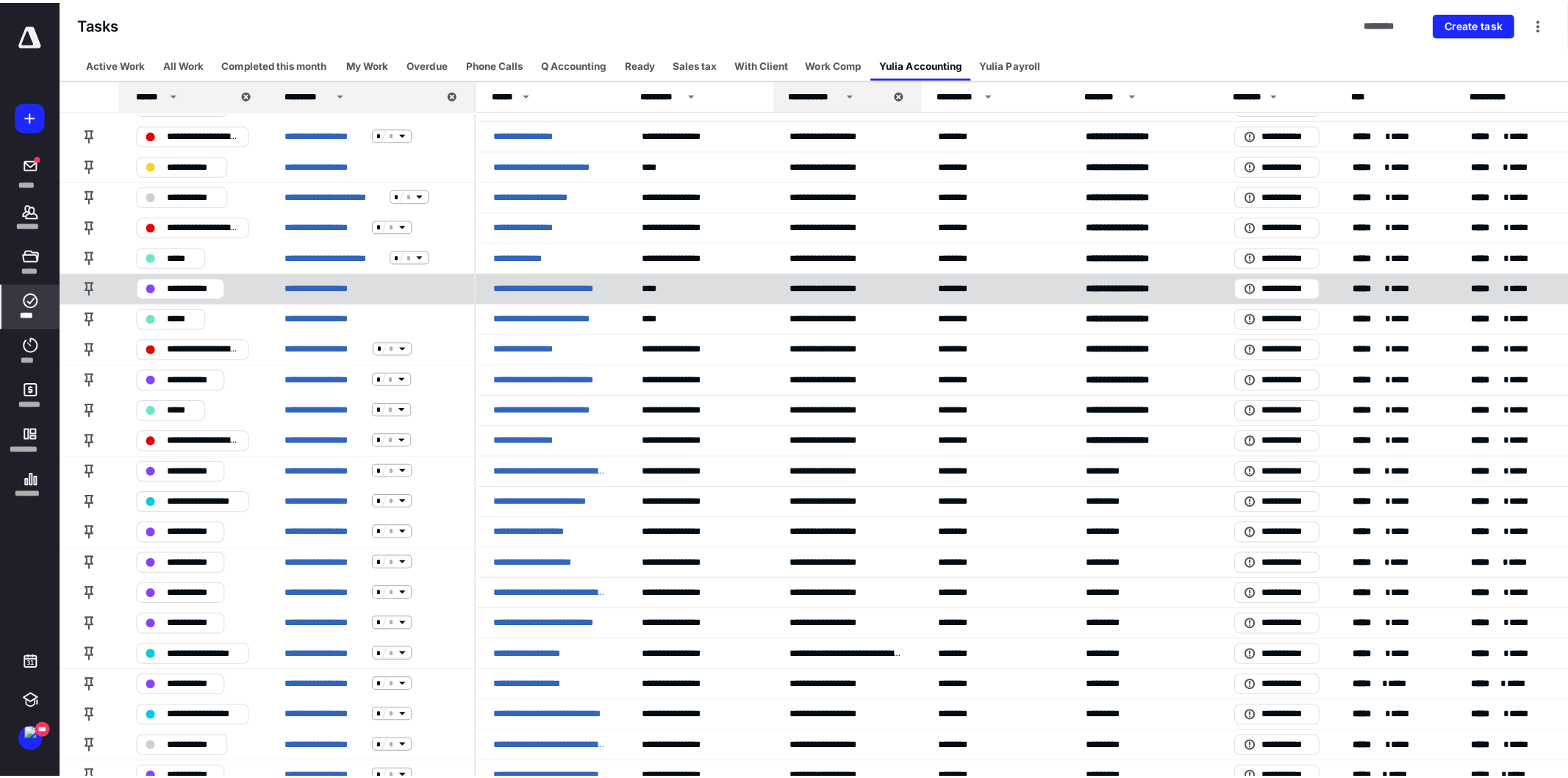 scroll, scrollTop: 0, scrollLeft: 0, axis: both 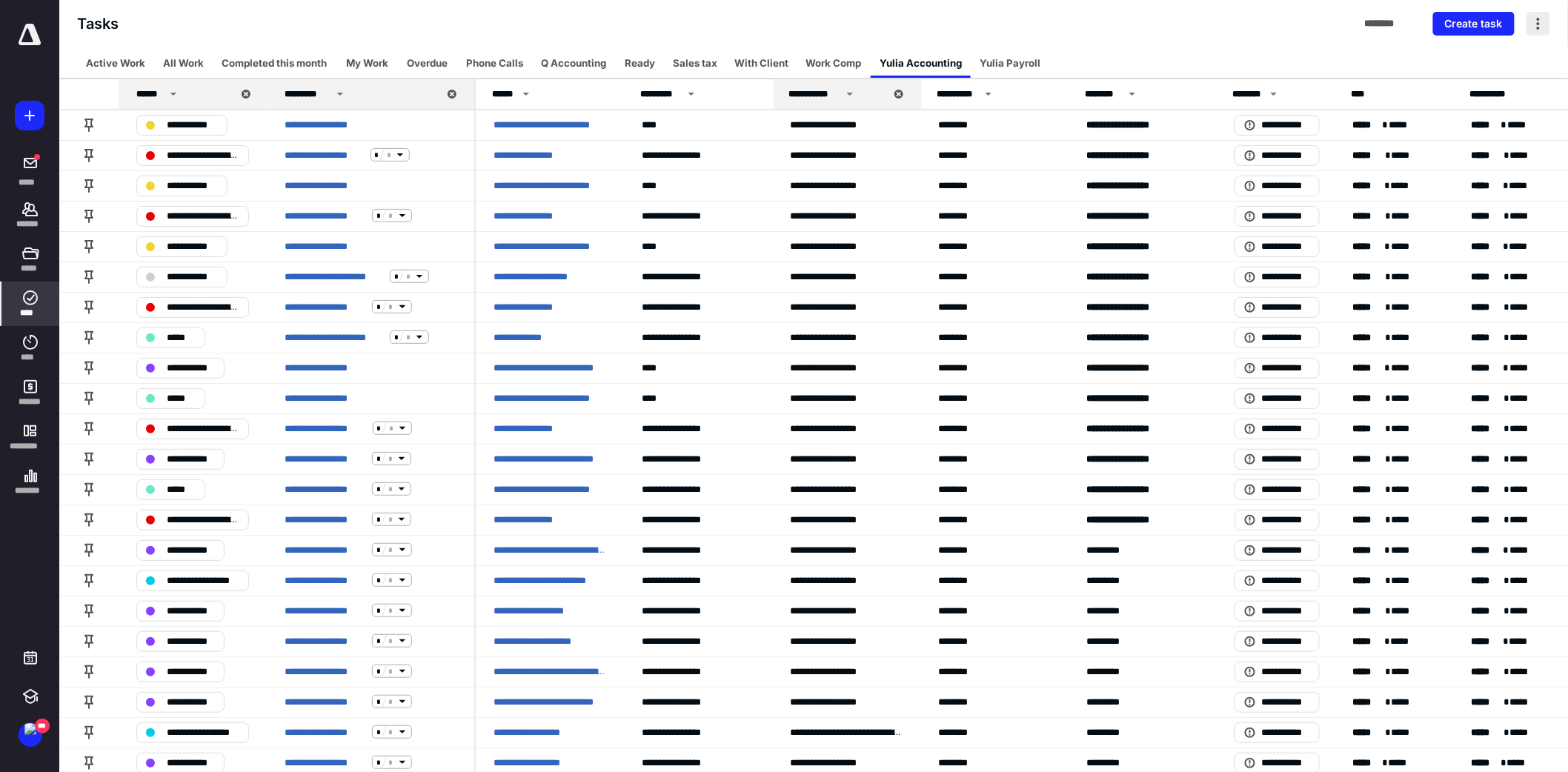 click at bounding box center [1538, 24] 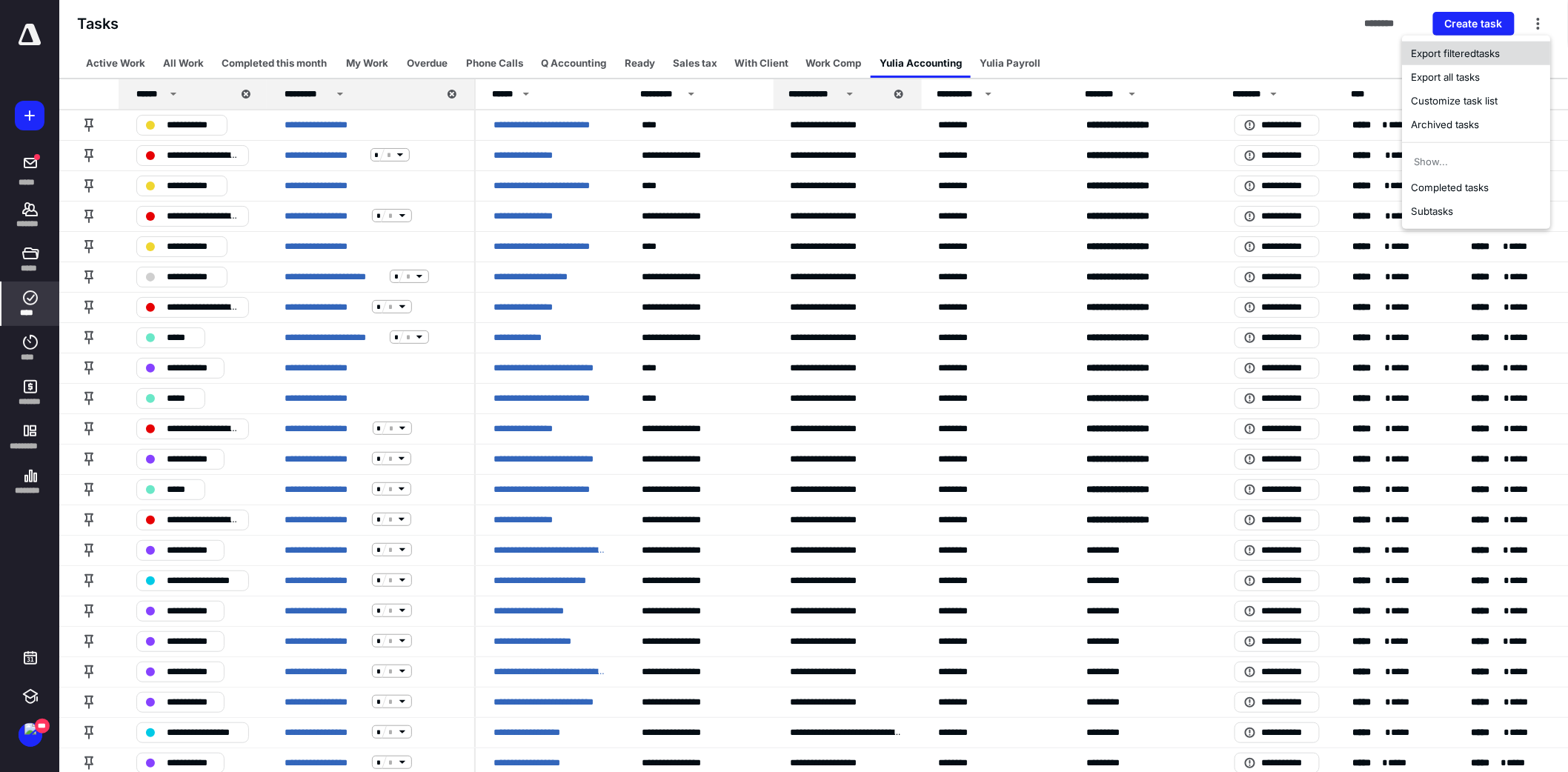 click on "Export filtered  tasks" at bounding box center (1476, 53) 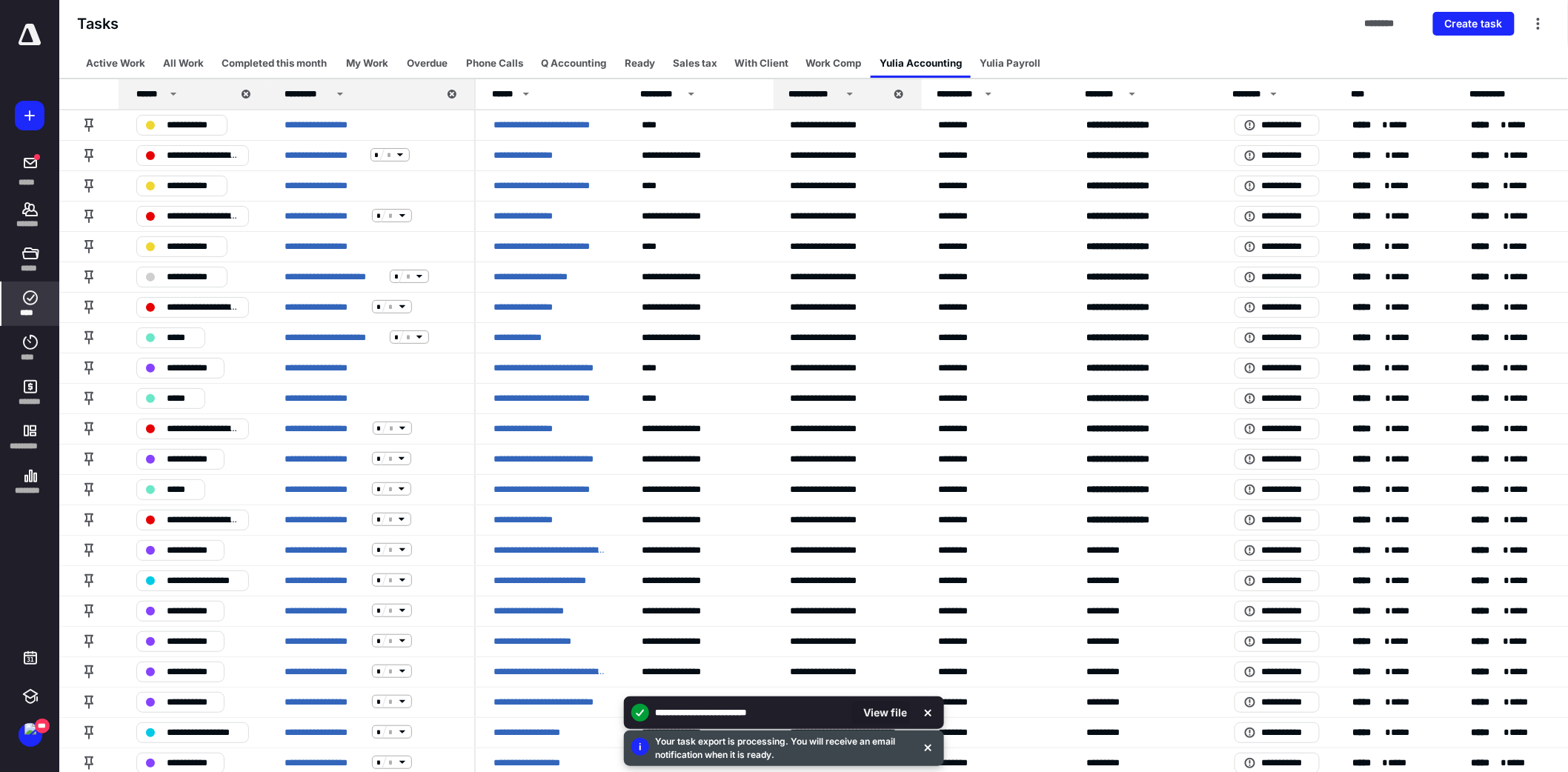 click on "View file" at bounding box center [880, 713] 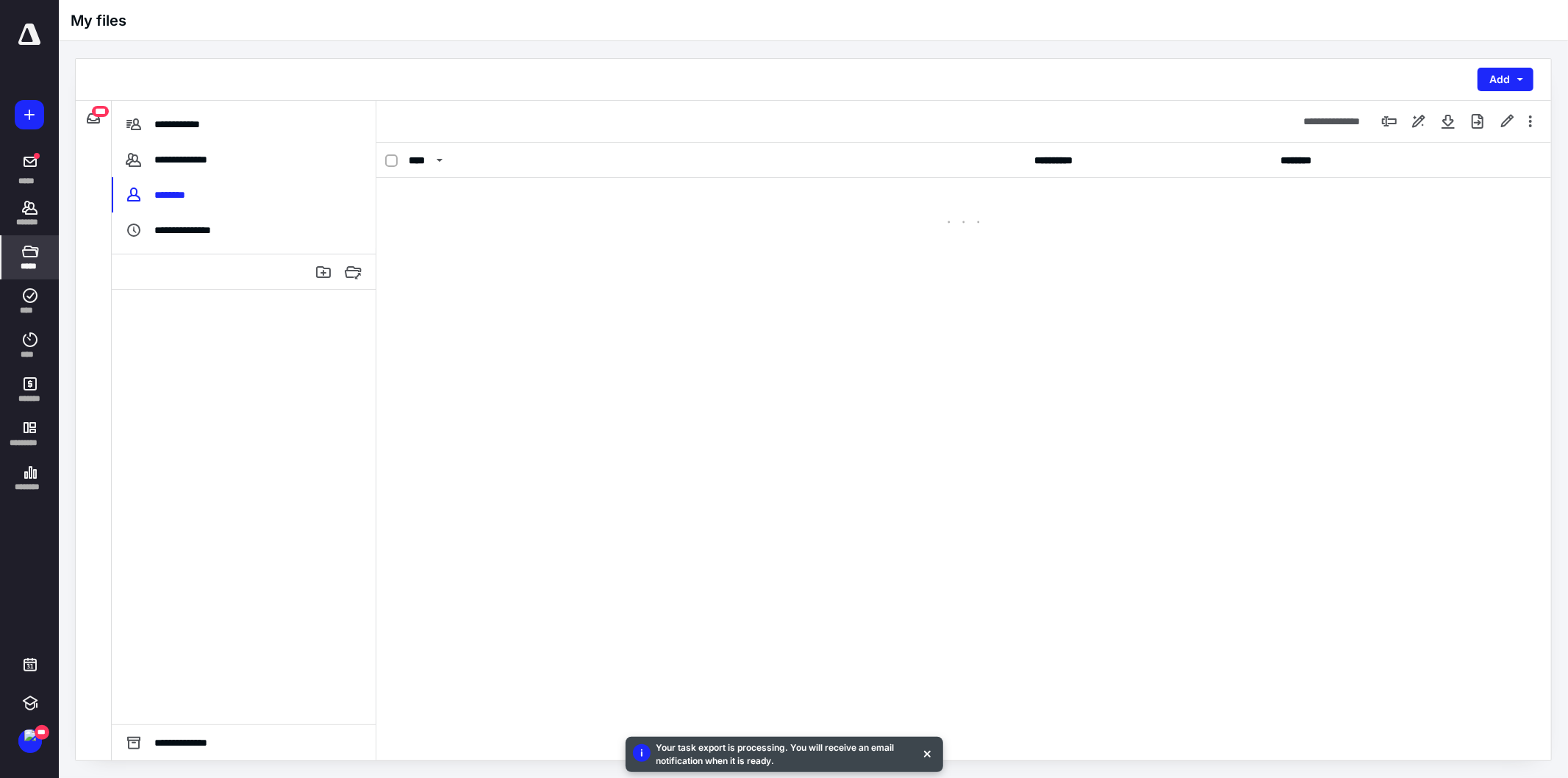 checkbox on "true" 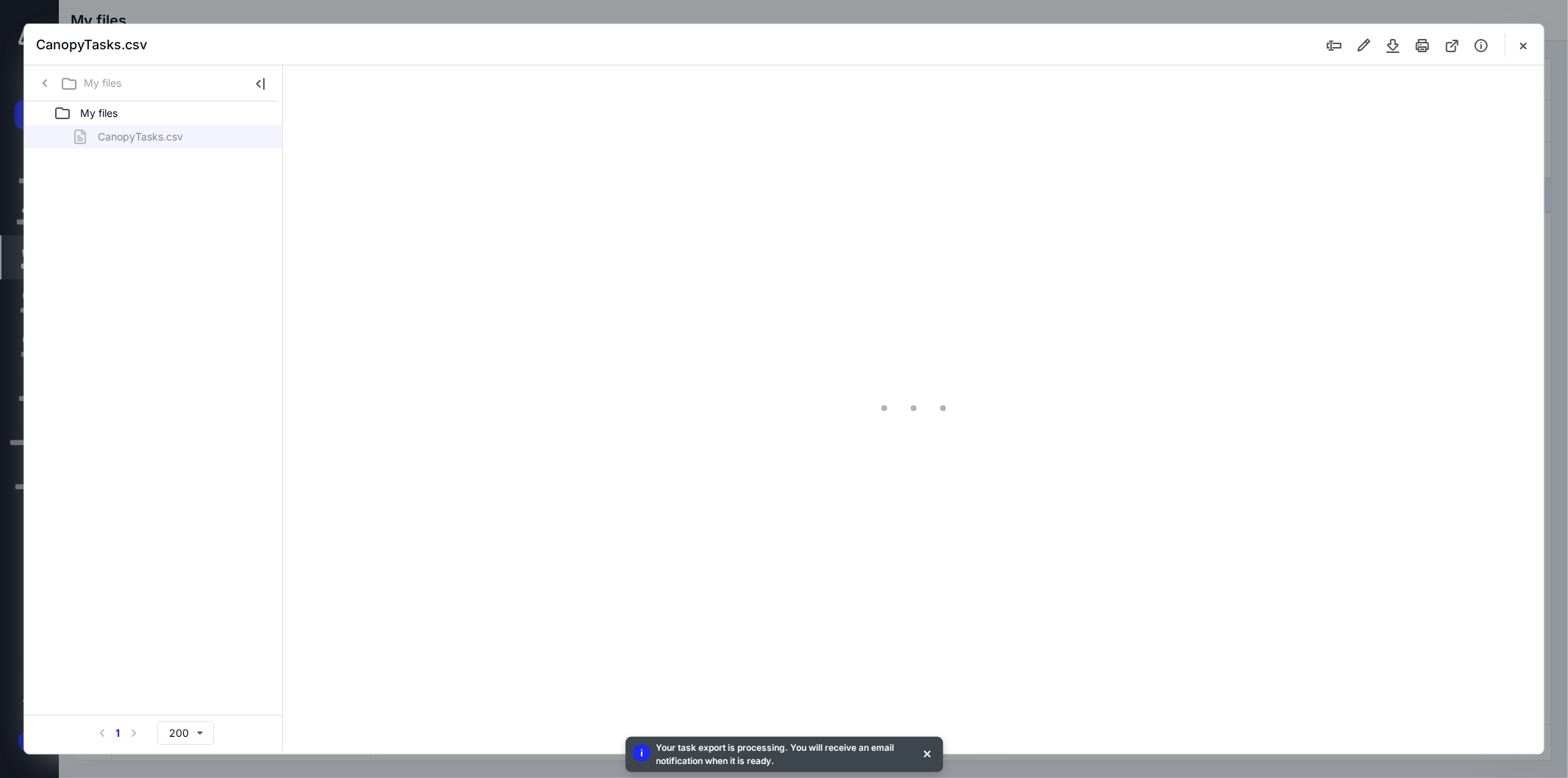 scroll, scrollTop: 0, scrollLeft: 0, axis: both 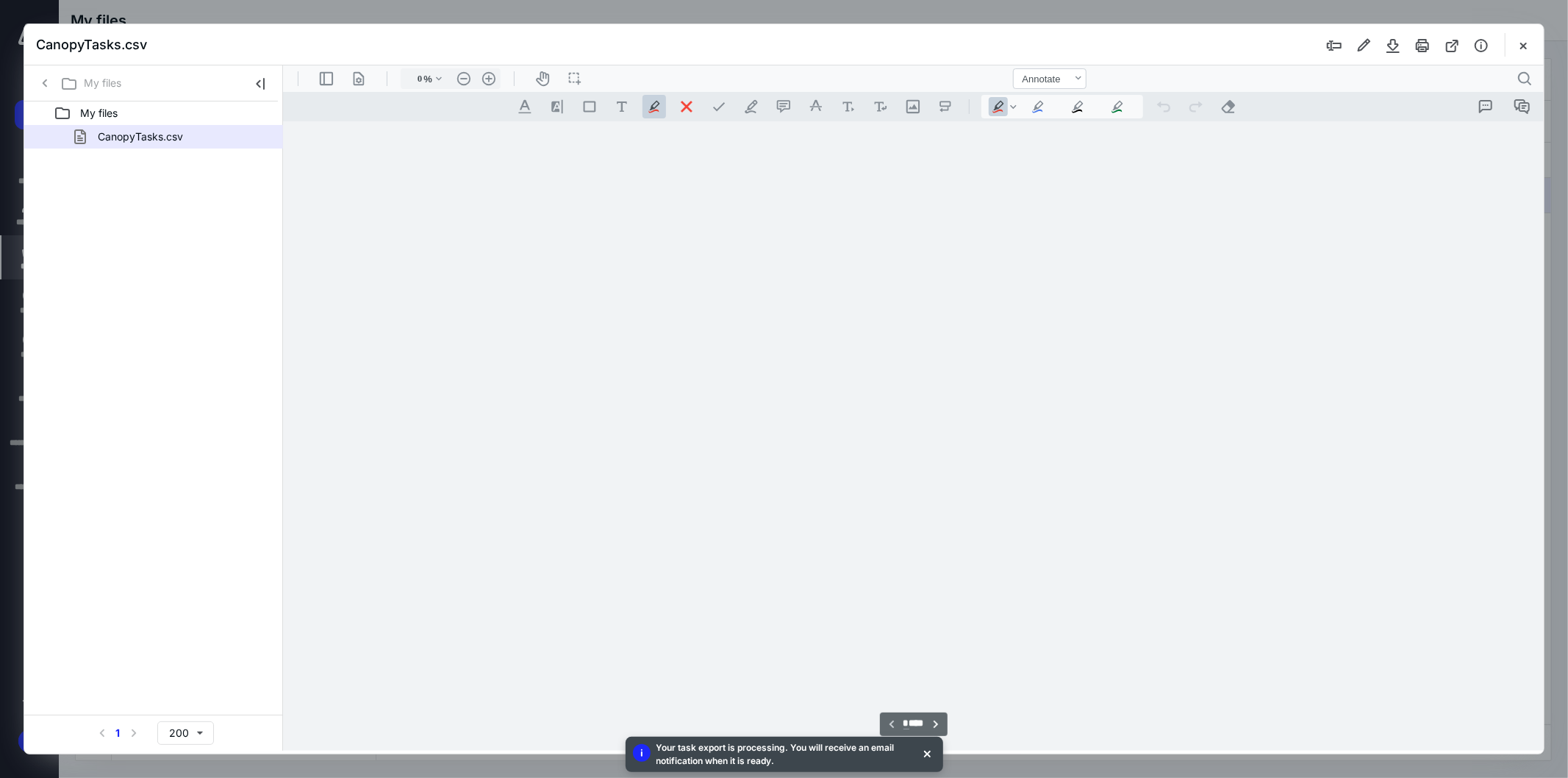 type on "107" 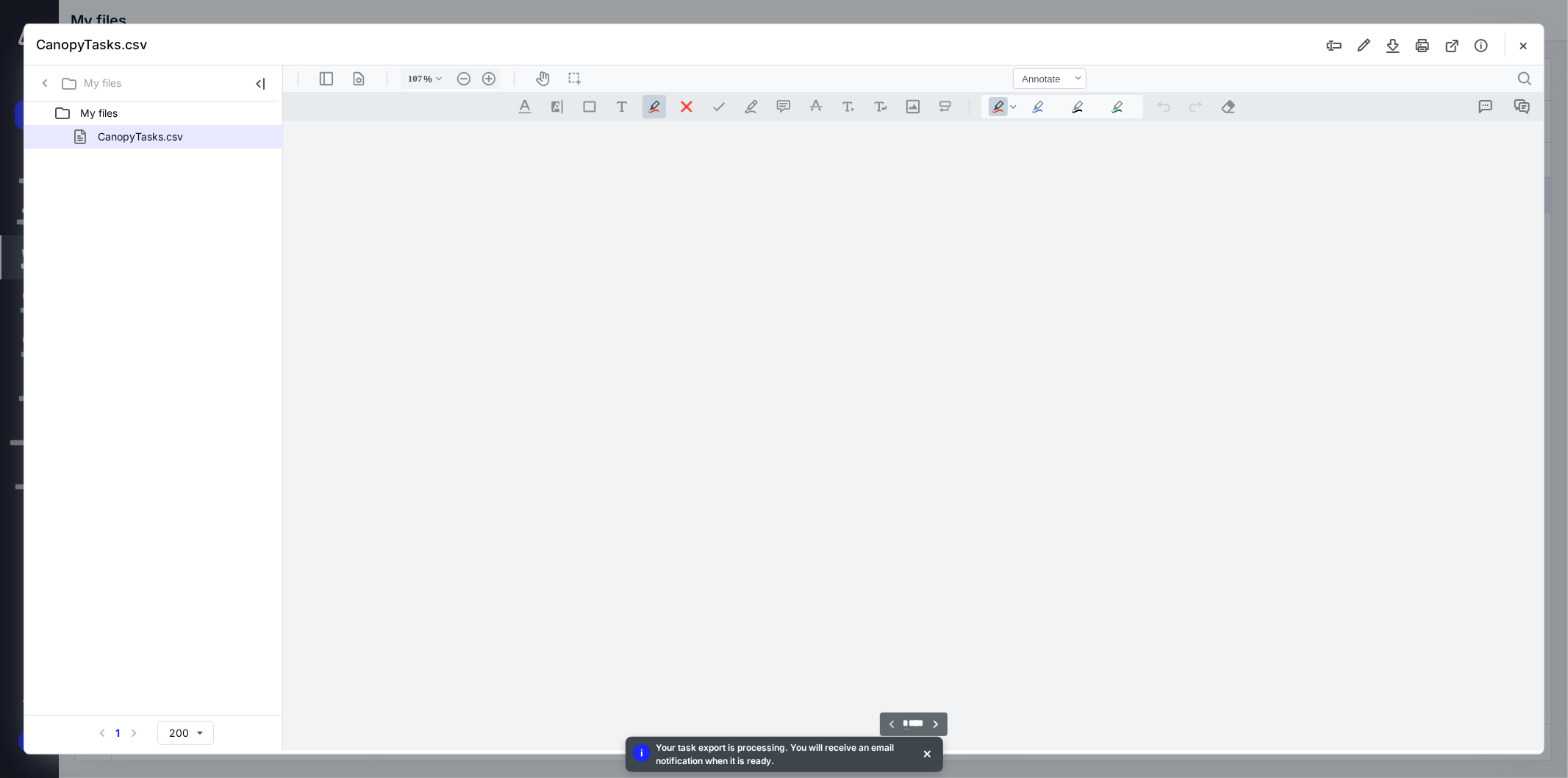 scroll, scrollTop: 59, scrollLeft: 0, axis: vertical 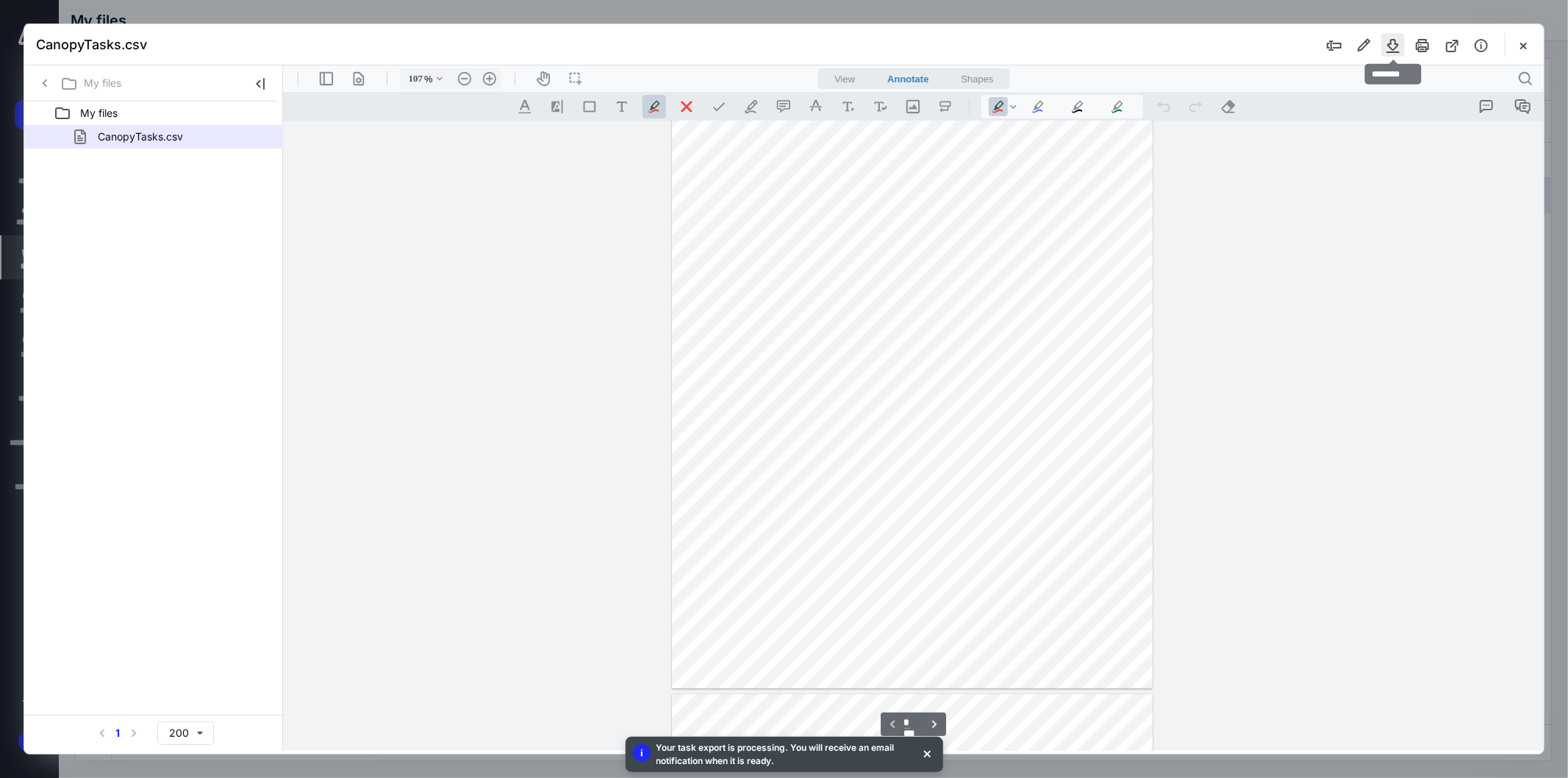click at bounding box center [1393, 45] 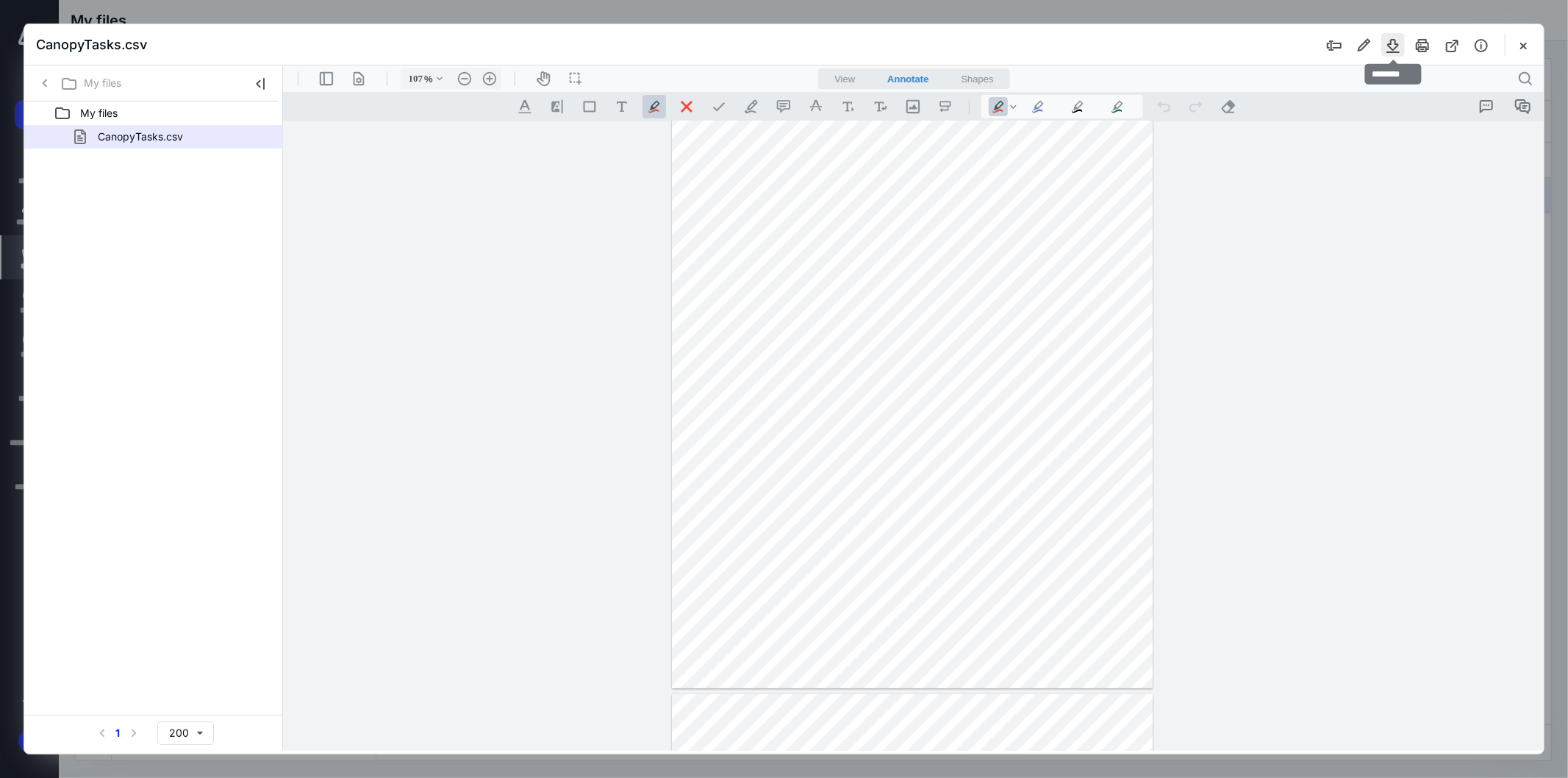 click at bounding box center [1393, 45] 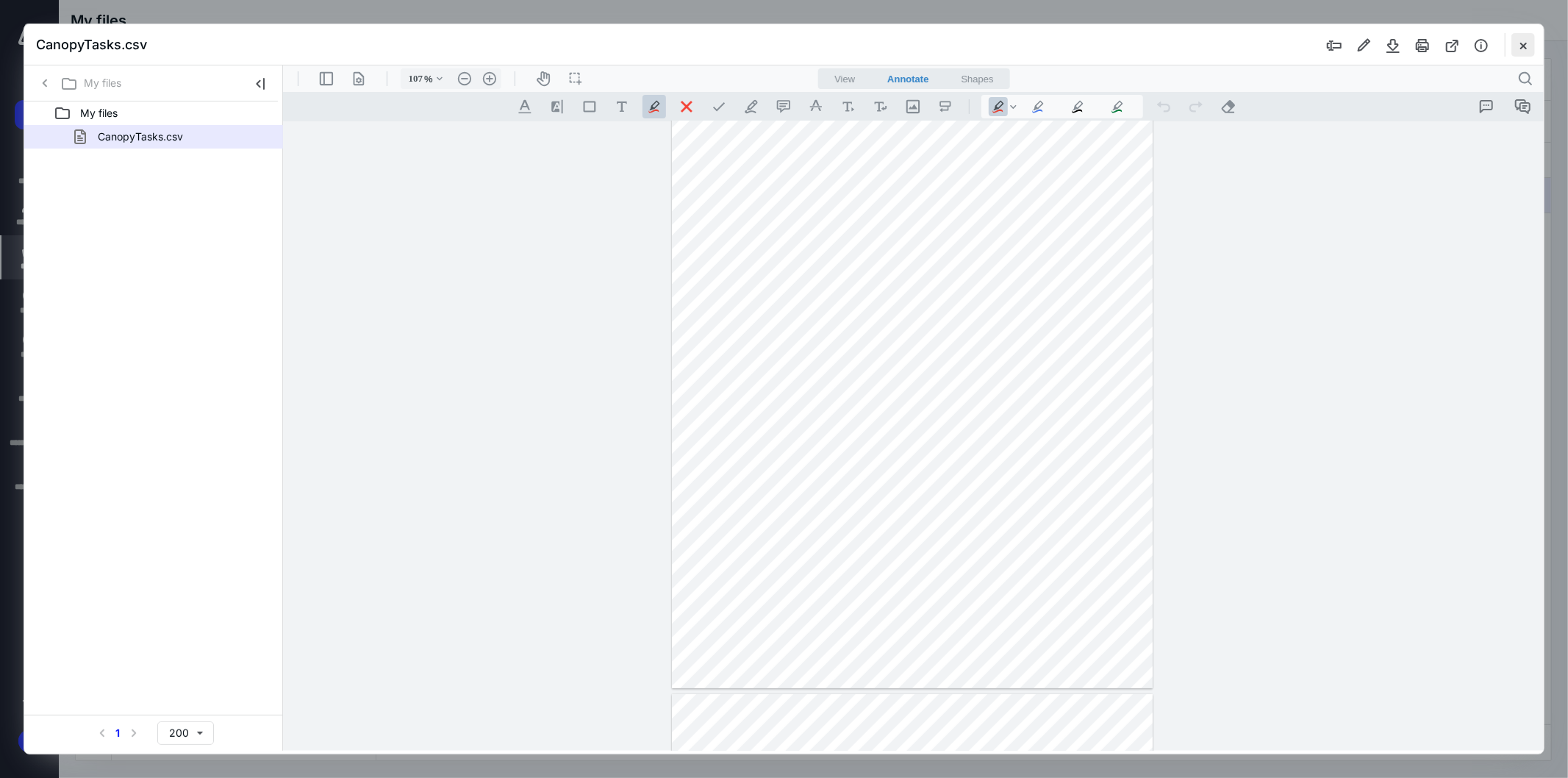 click at bounding box center [1523, 45] 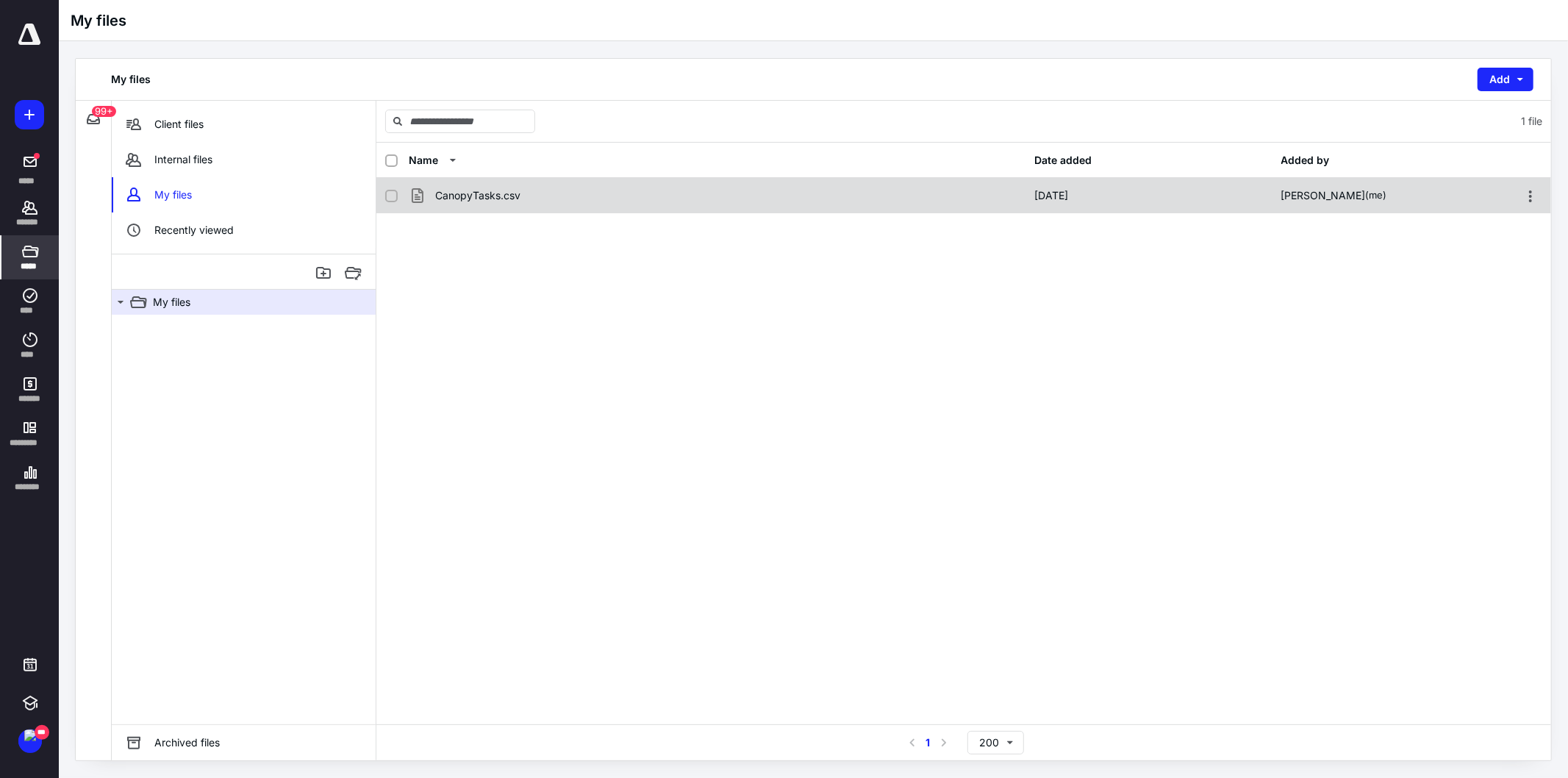 click at bounding box center (391, 196) 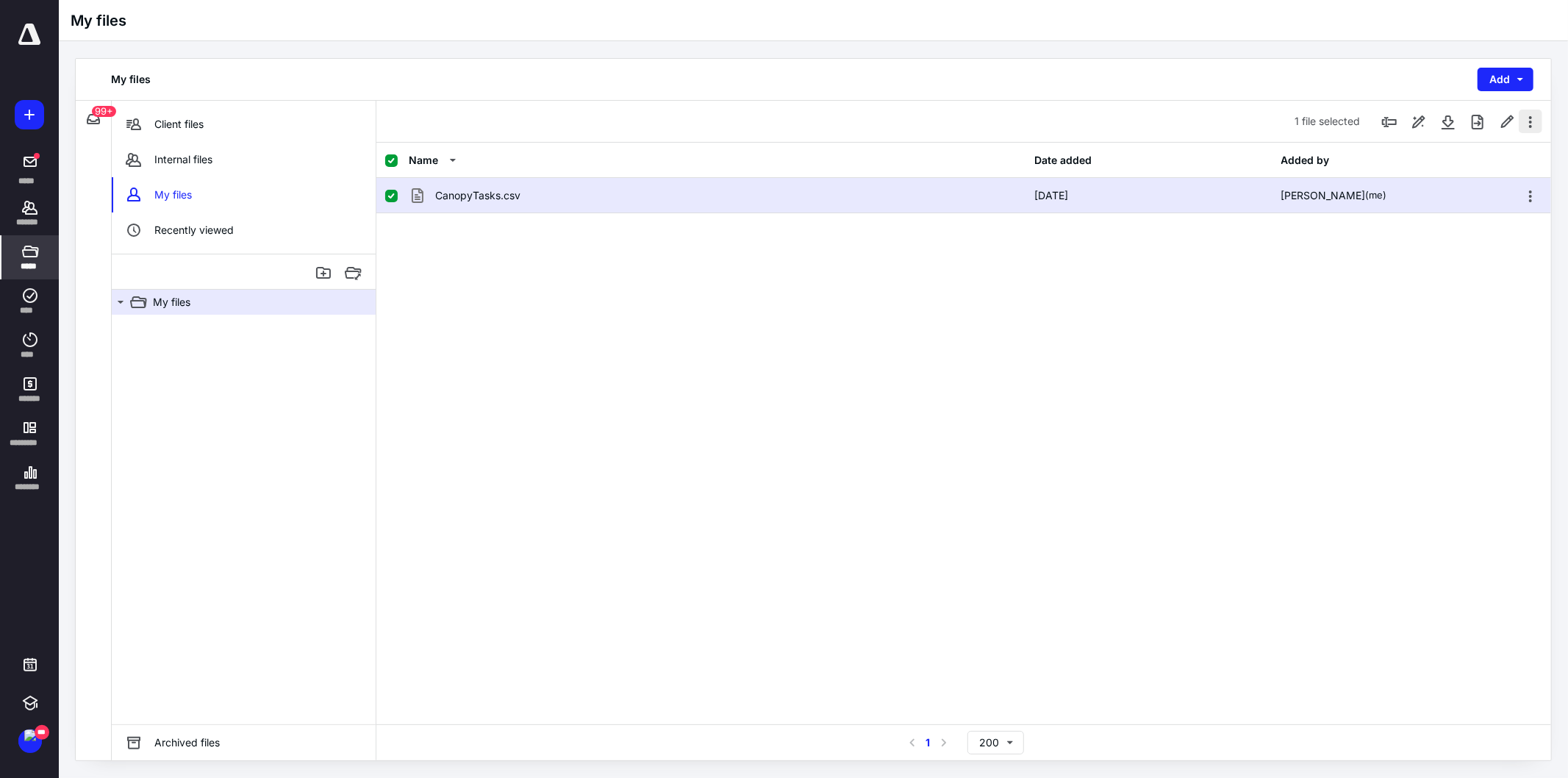 click at bounding box center (1531, 121) 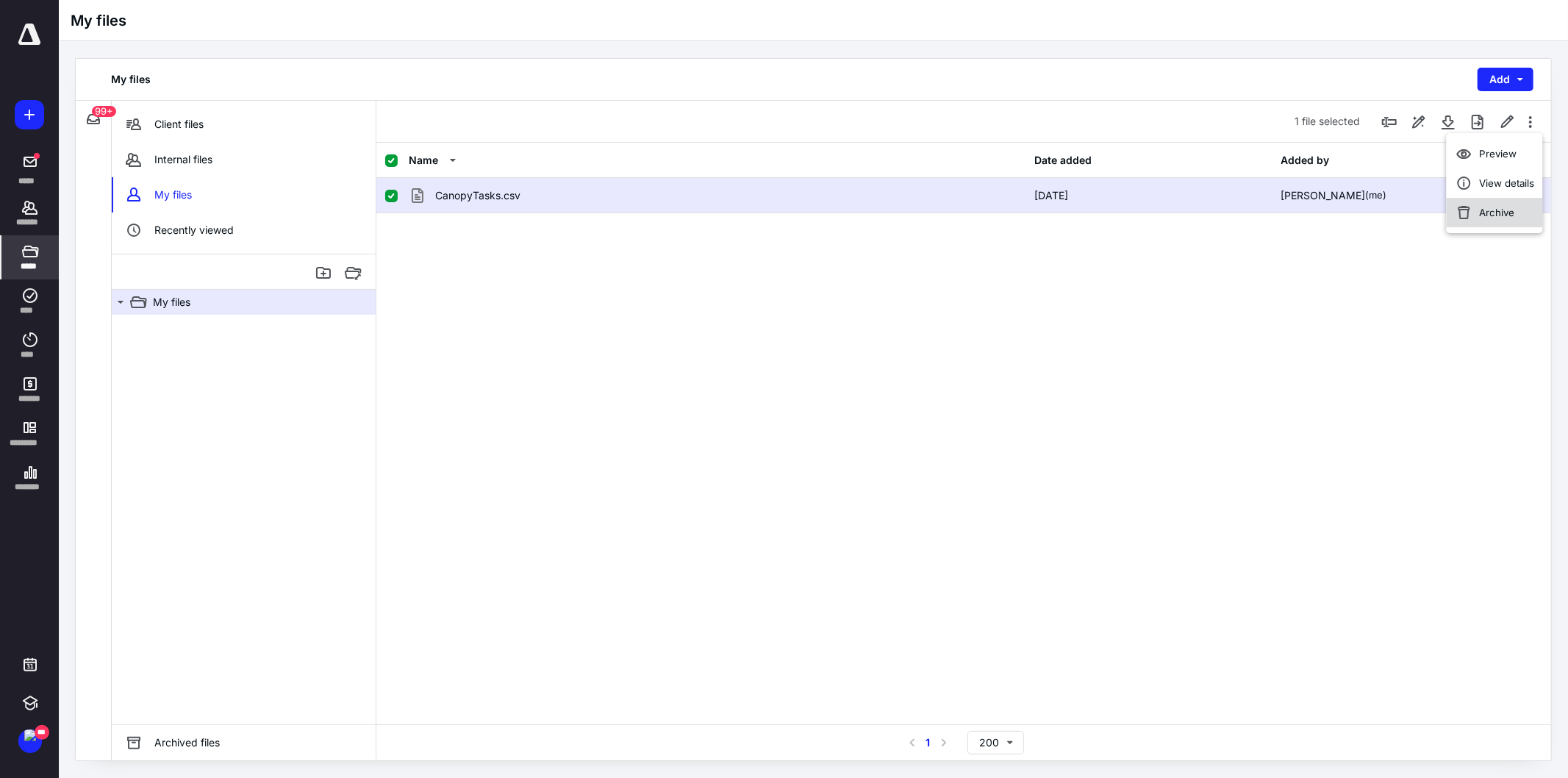 click on "Archive" at bounding box center [1494, 213] 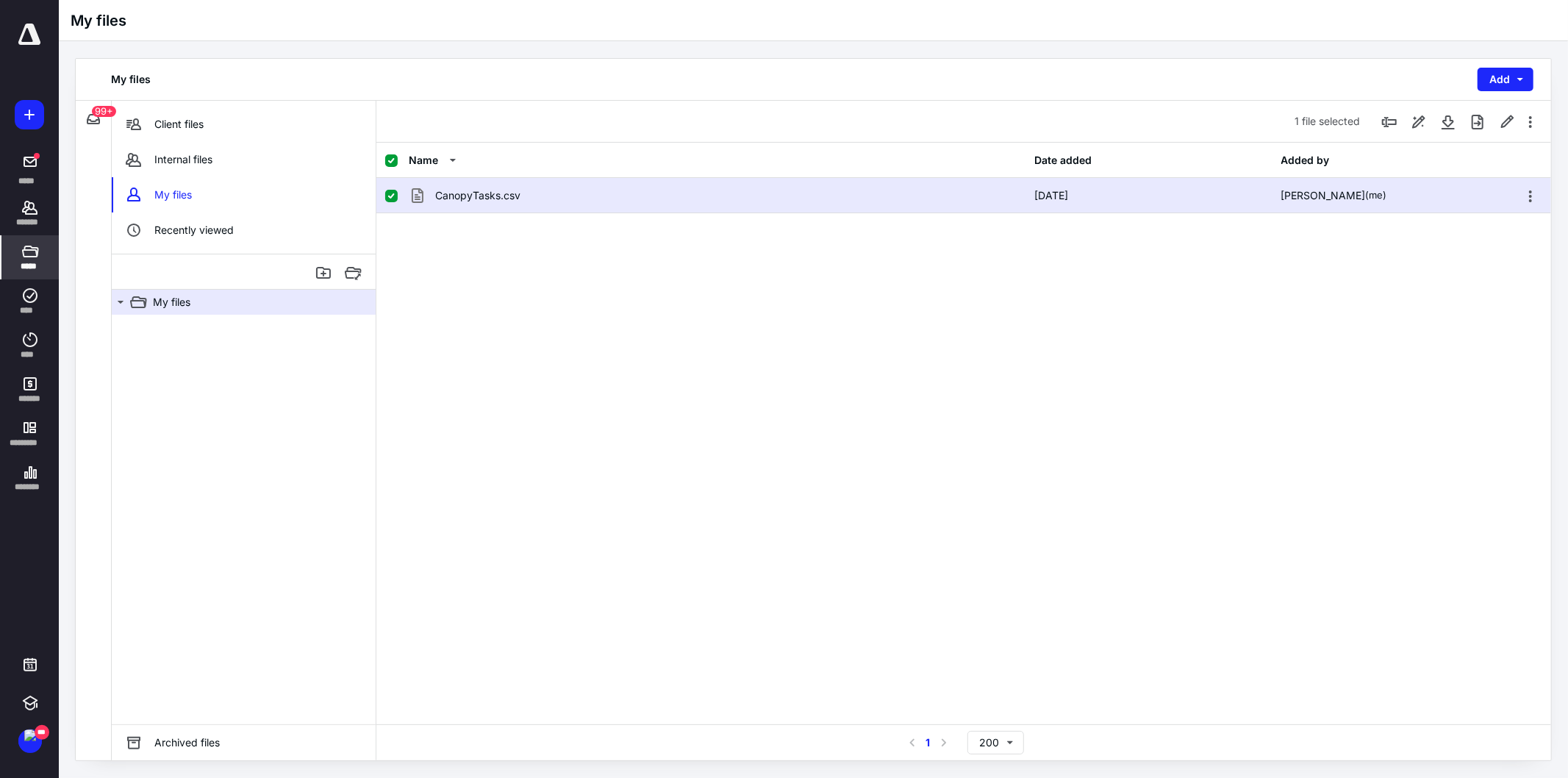 checkbox on "false" 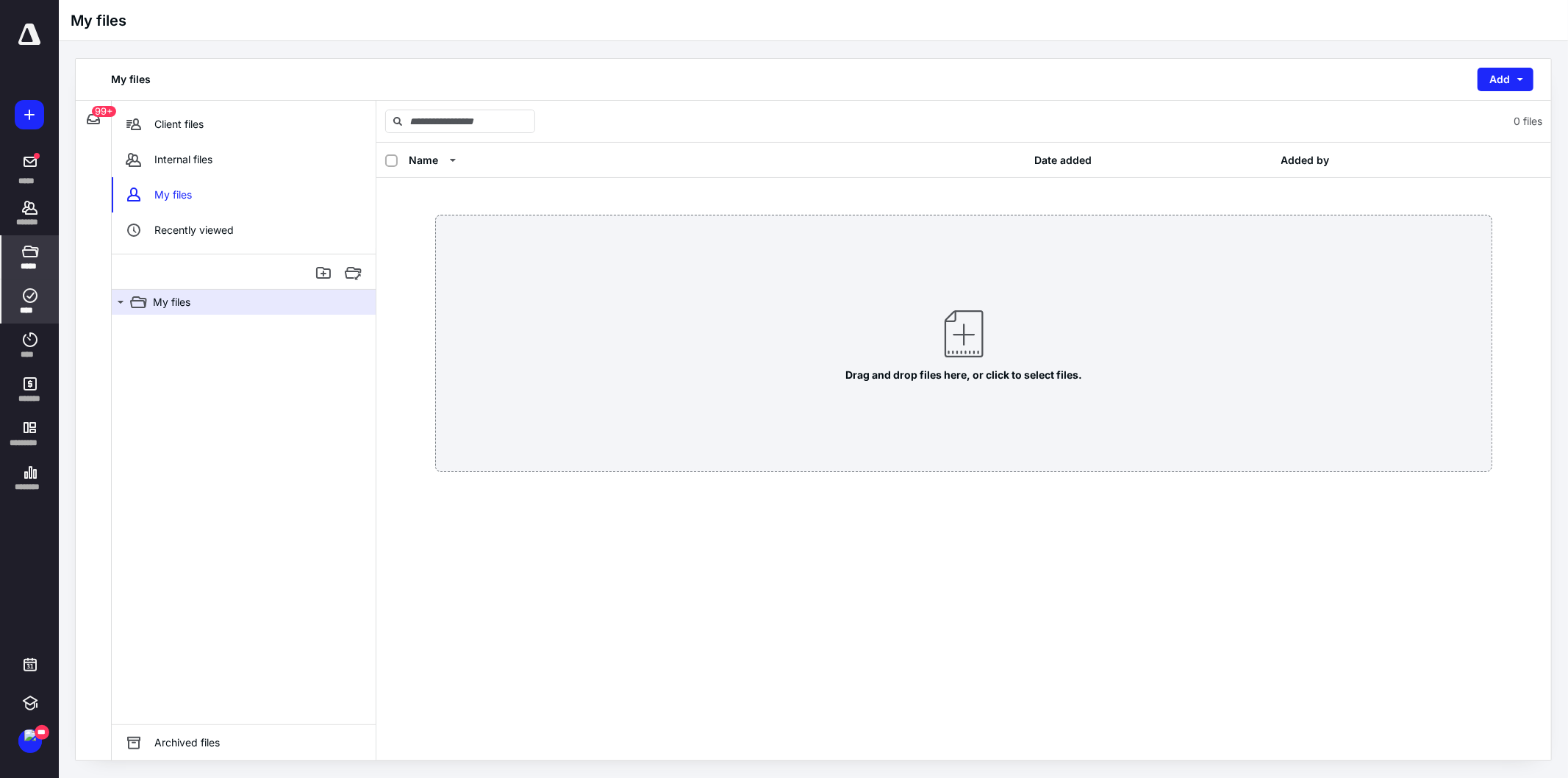 click on "****" at bounding box center (30, 310) 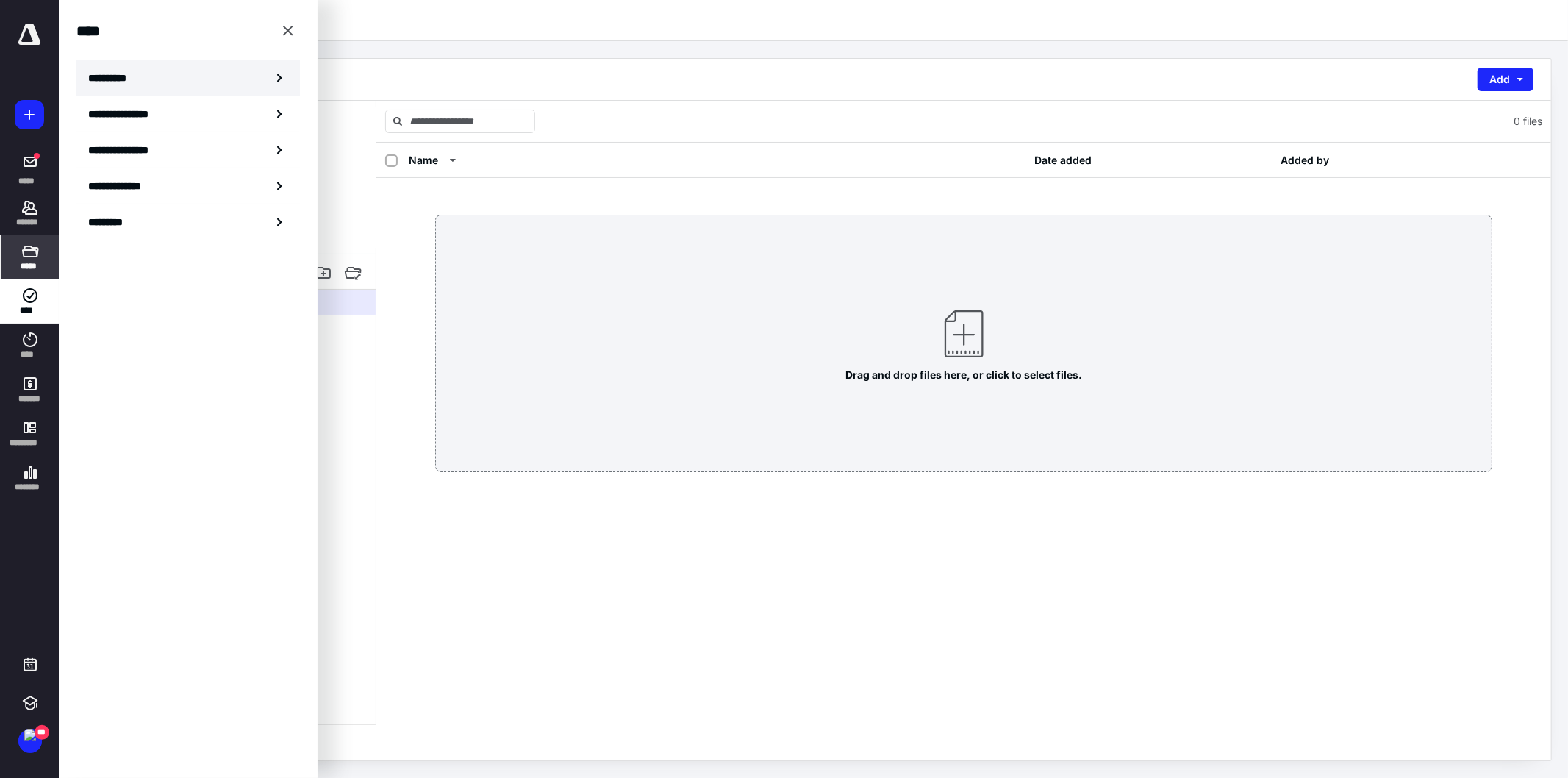 click on "**********" at bounding box center [188, 78] 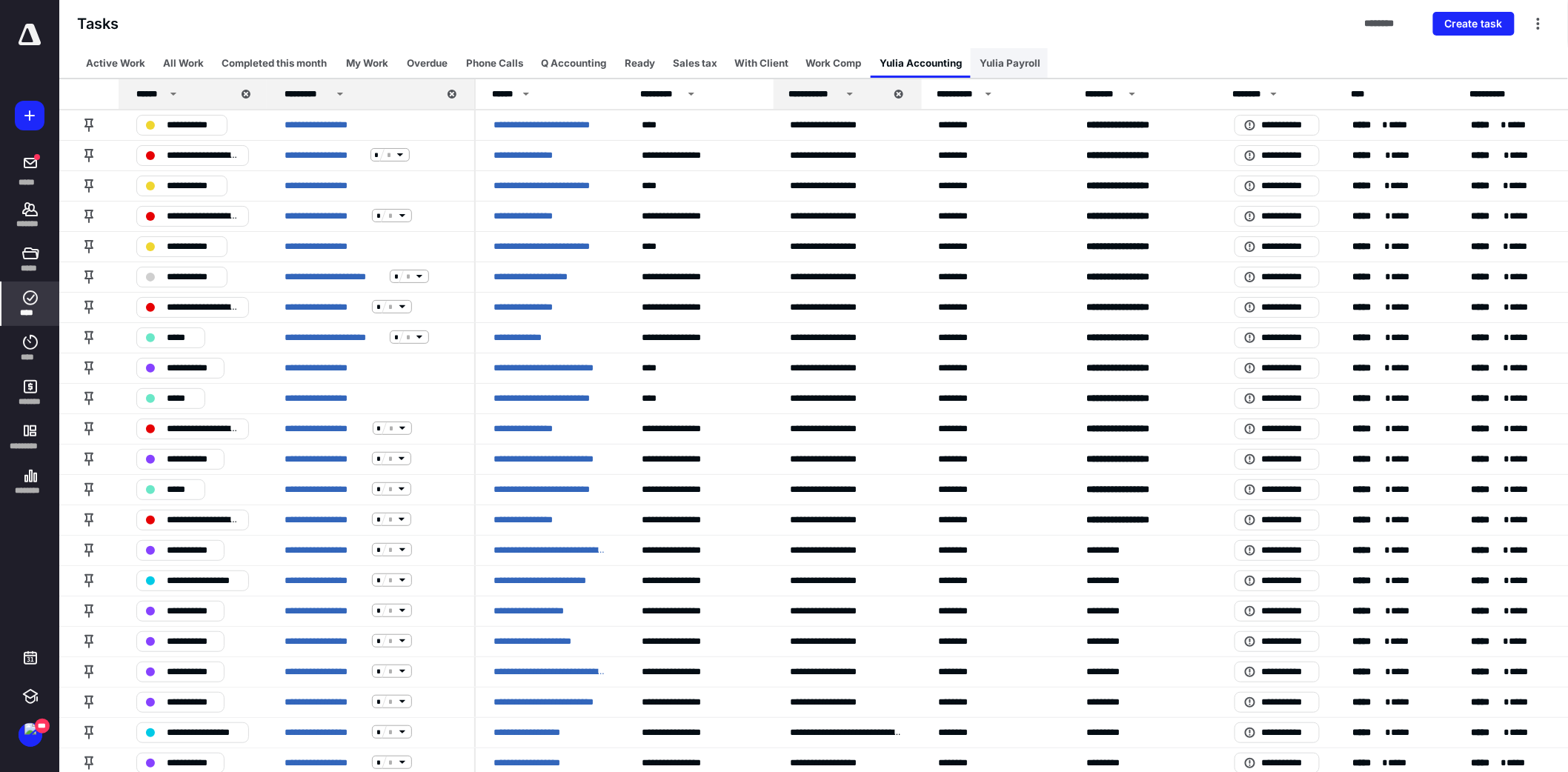 click on "Yulia Payroll" at bounding box center (1010, 63) 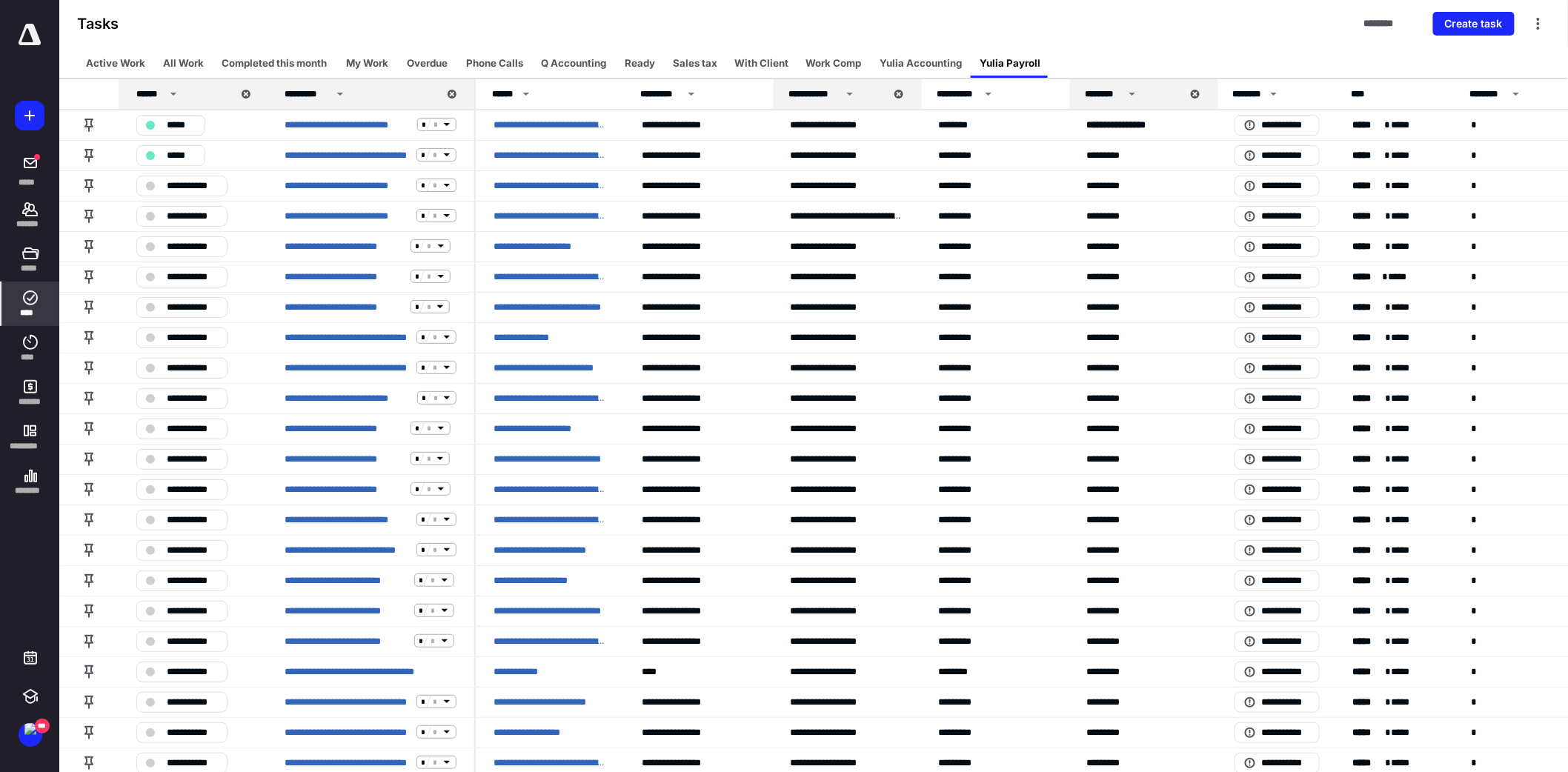 click 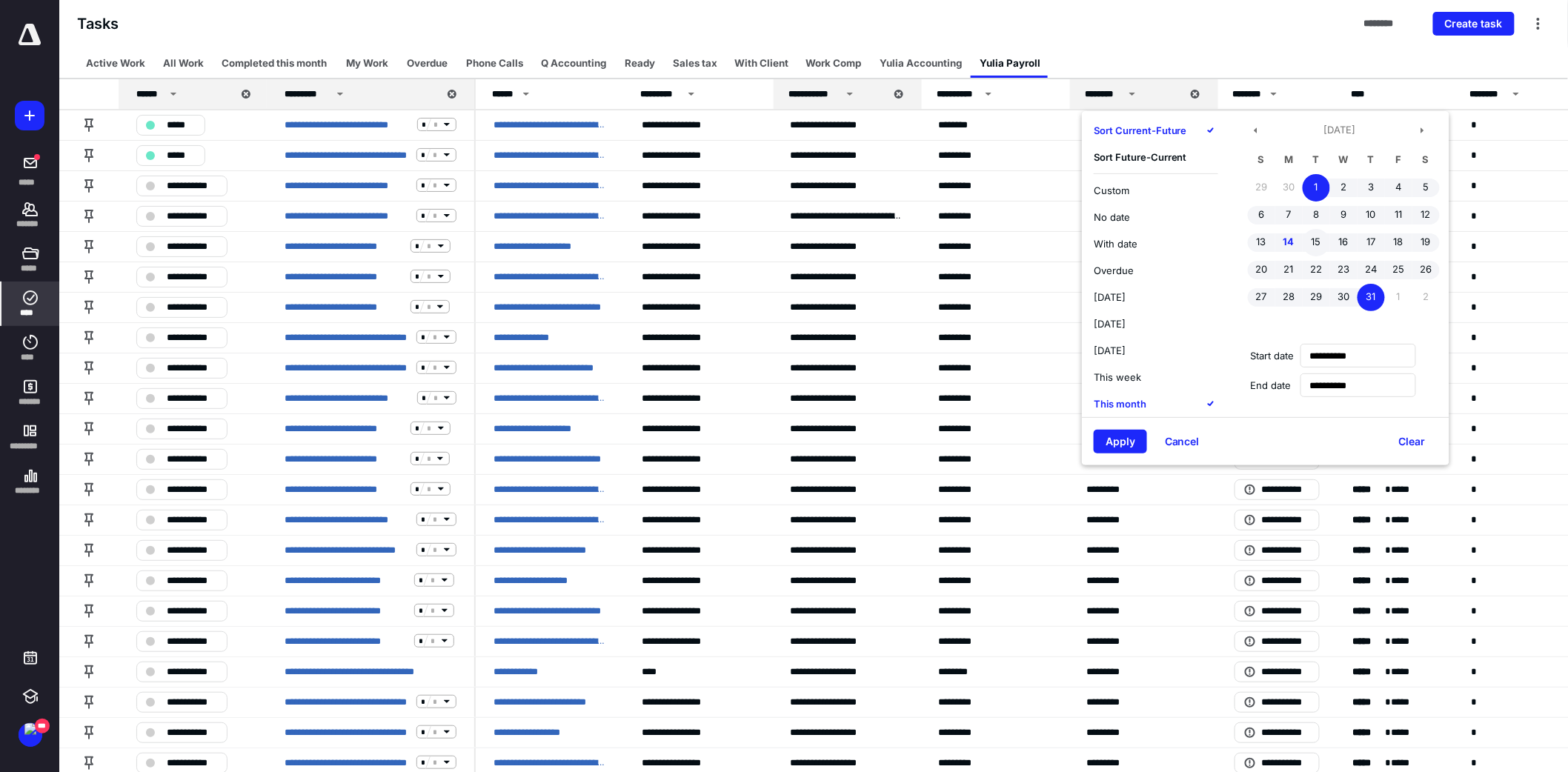 click on "15" at bounding box center [1316, 242] 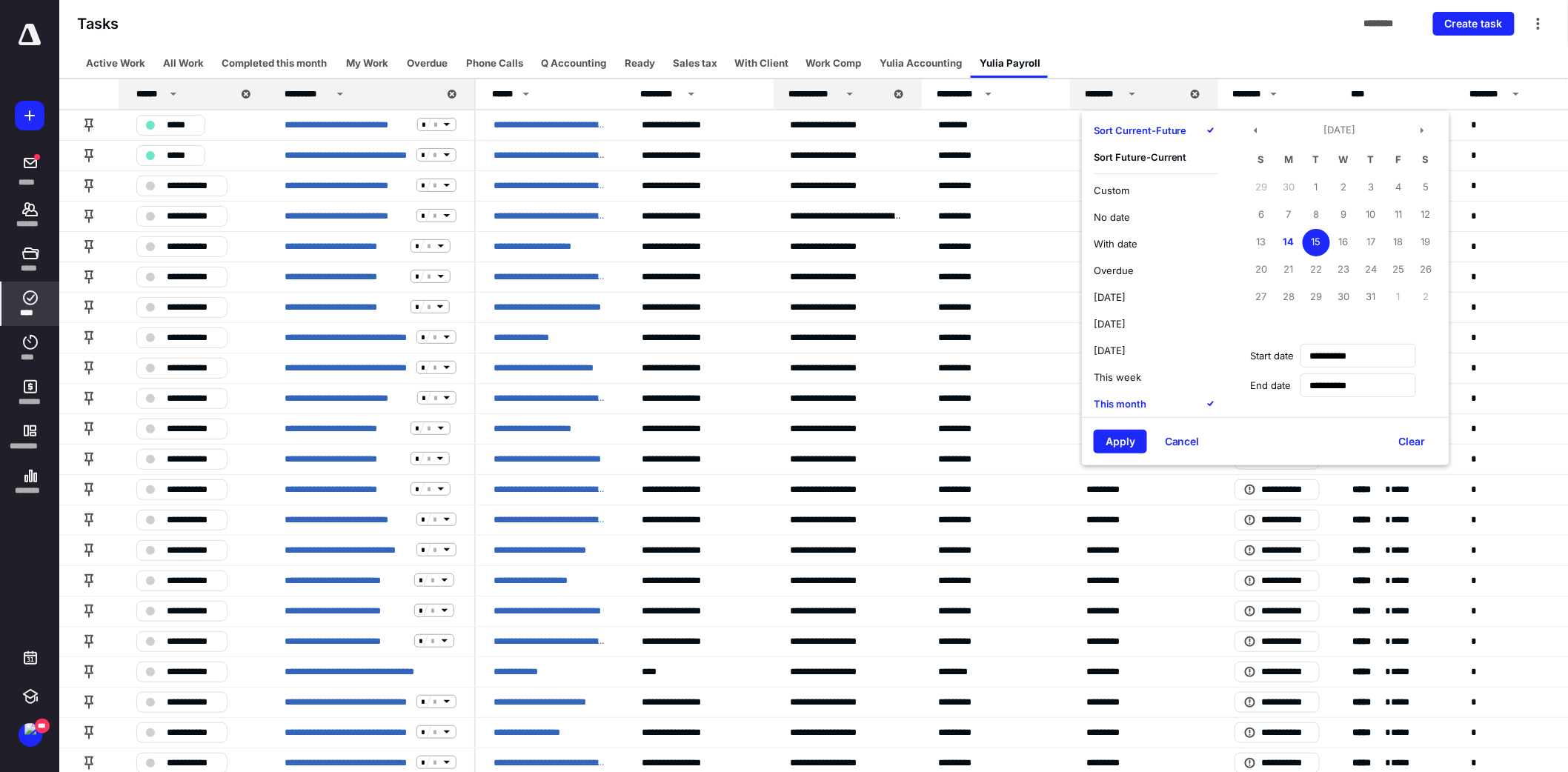 type on "**********" 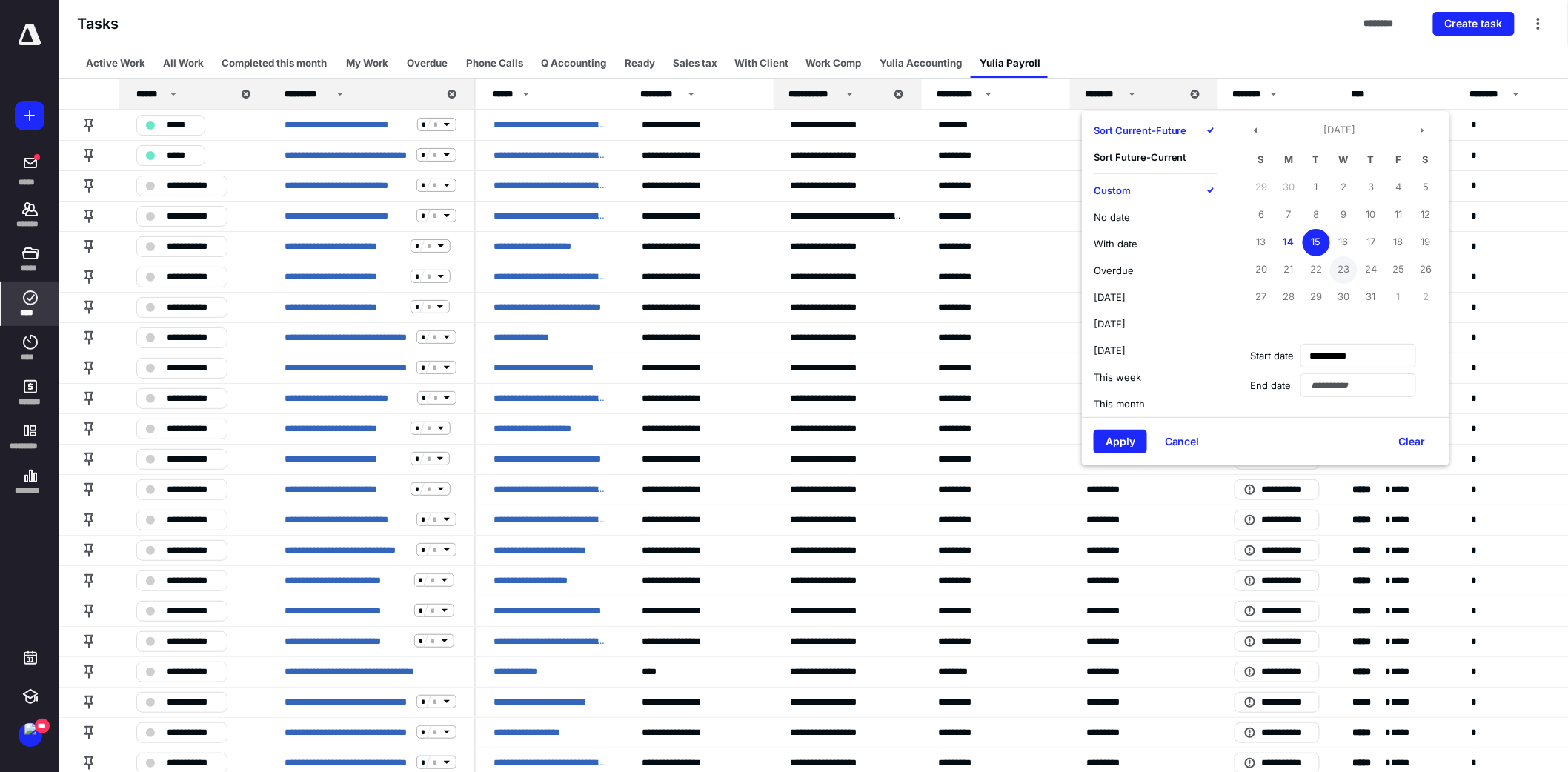 click on "23" at bounding box center (1343, 270) 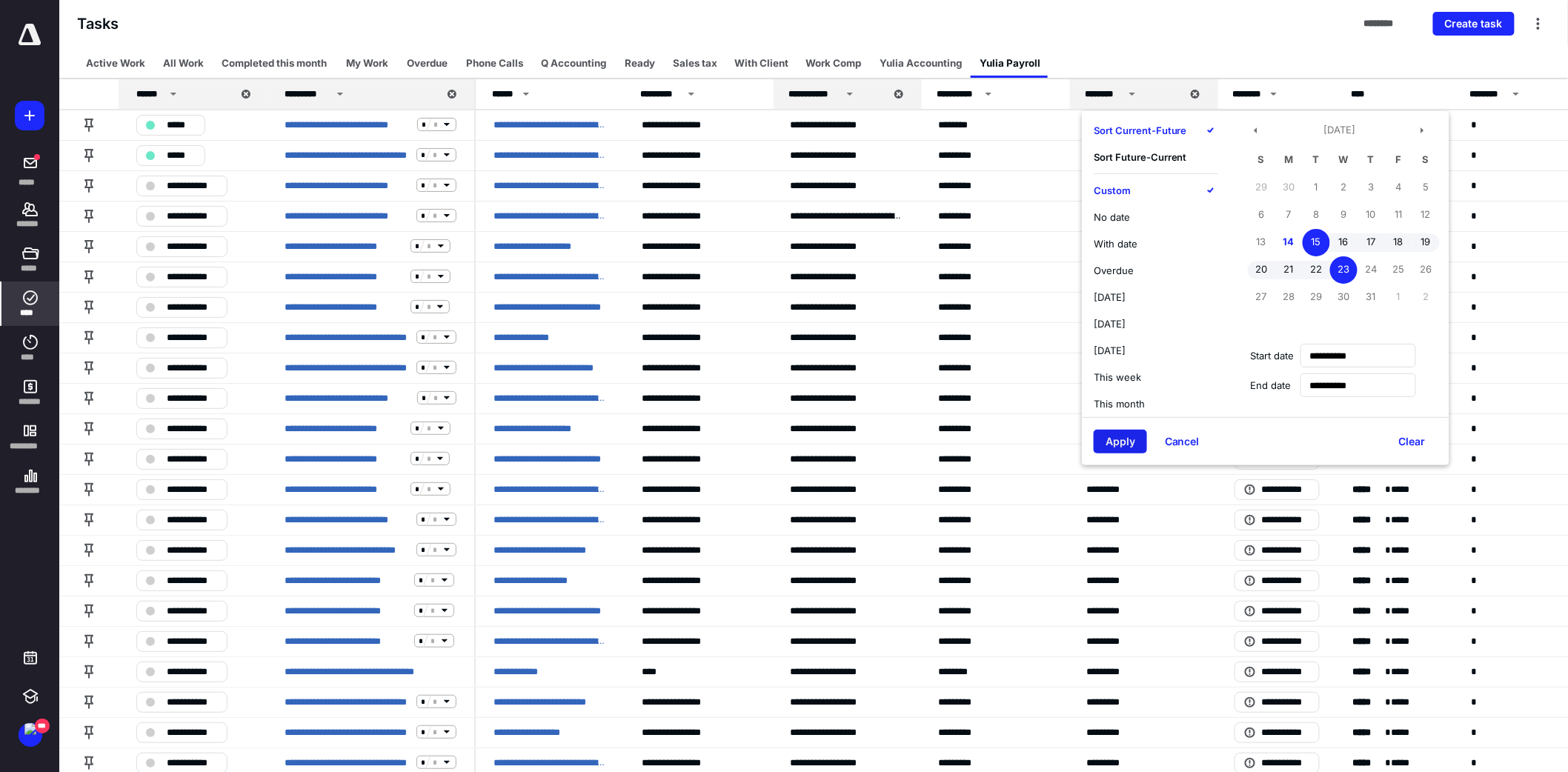 click on "Apply" at bounding box center (1120, 442) 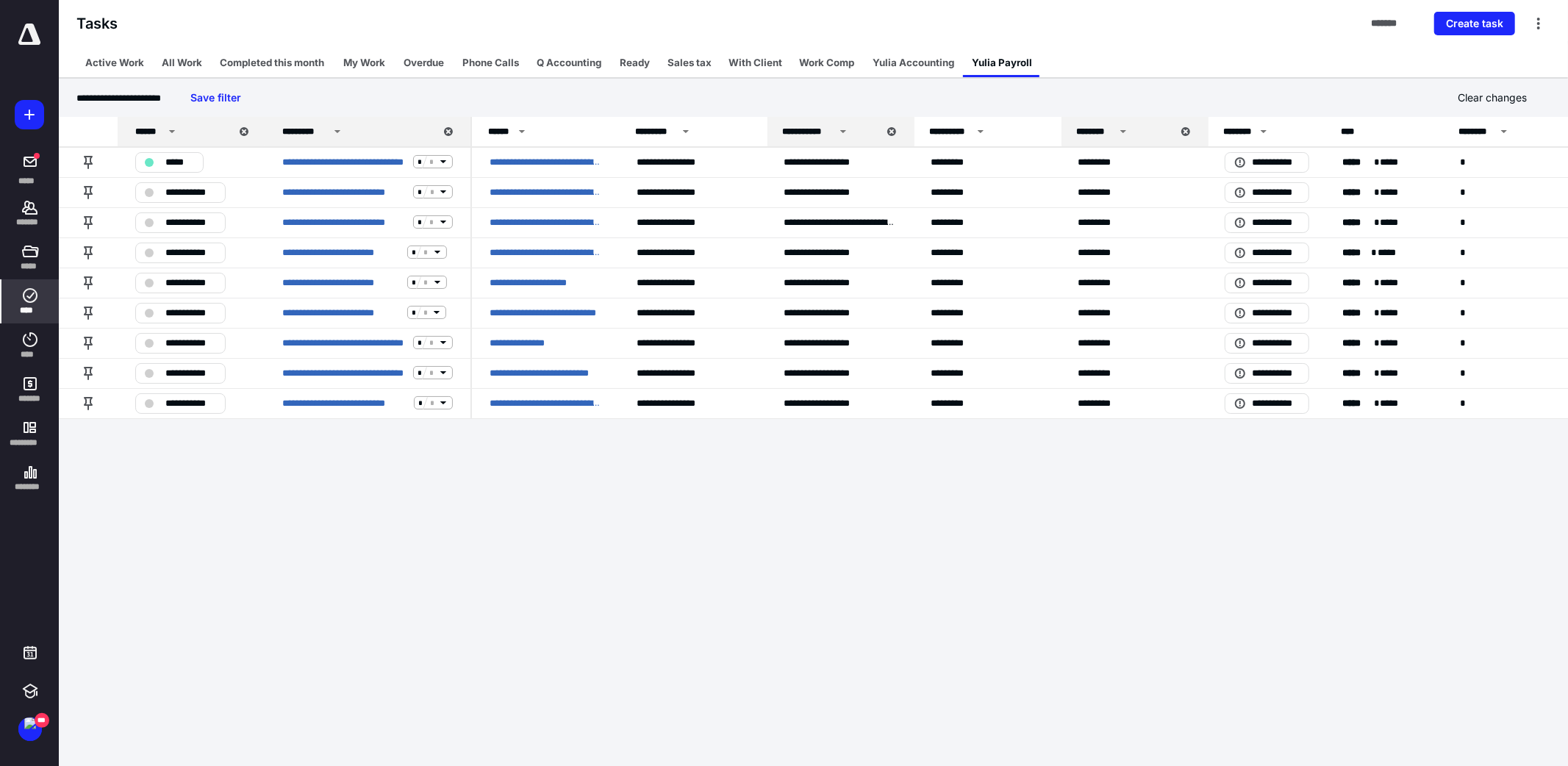 click 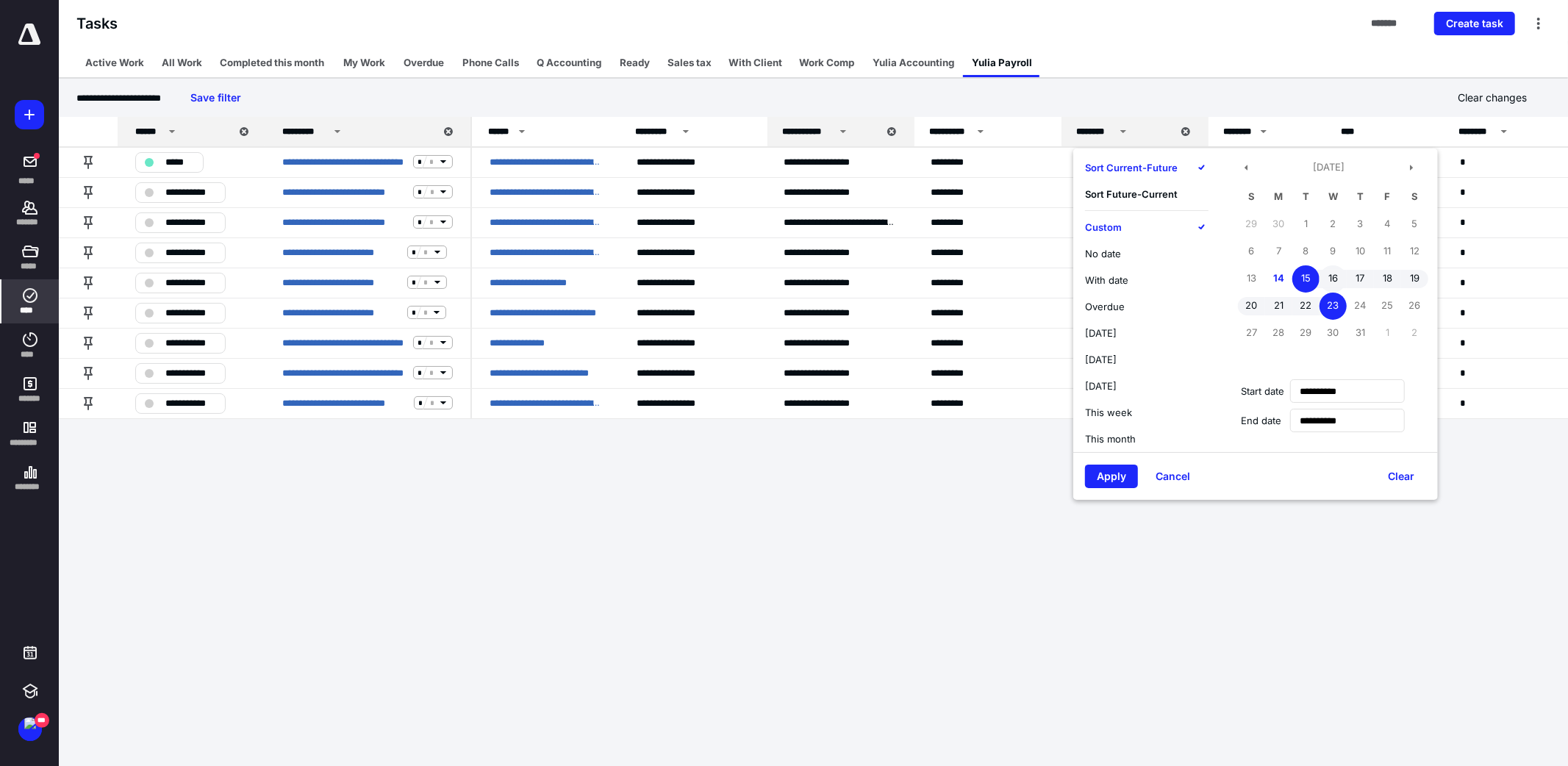 click on "16" at bounding box center (1333, 279) 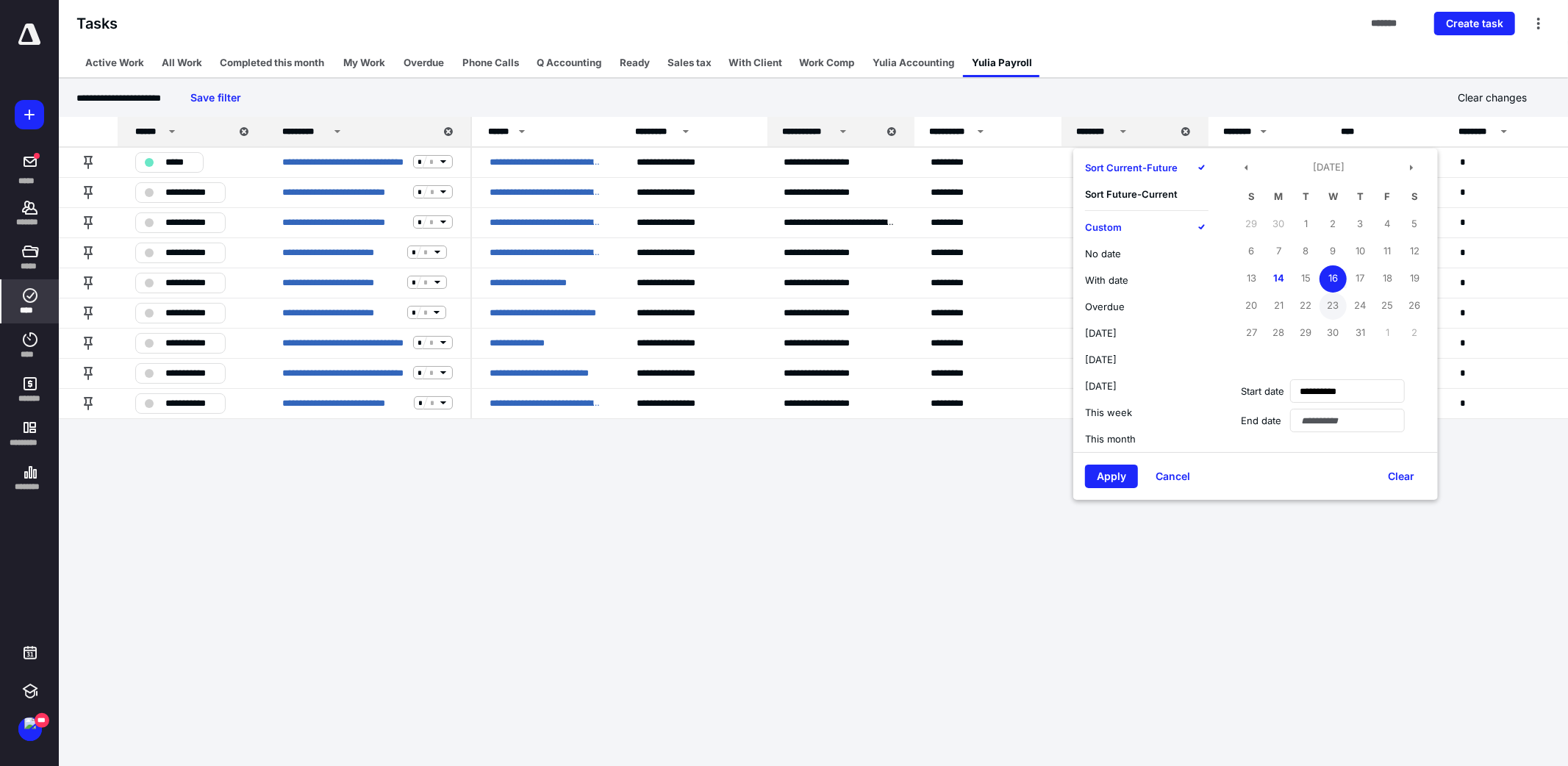 click on "23" at bounding box center [1333, 306] 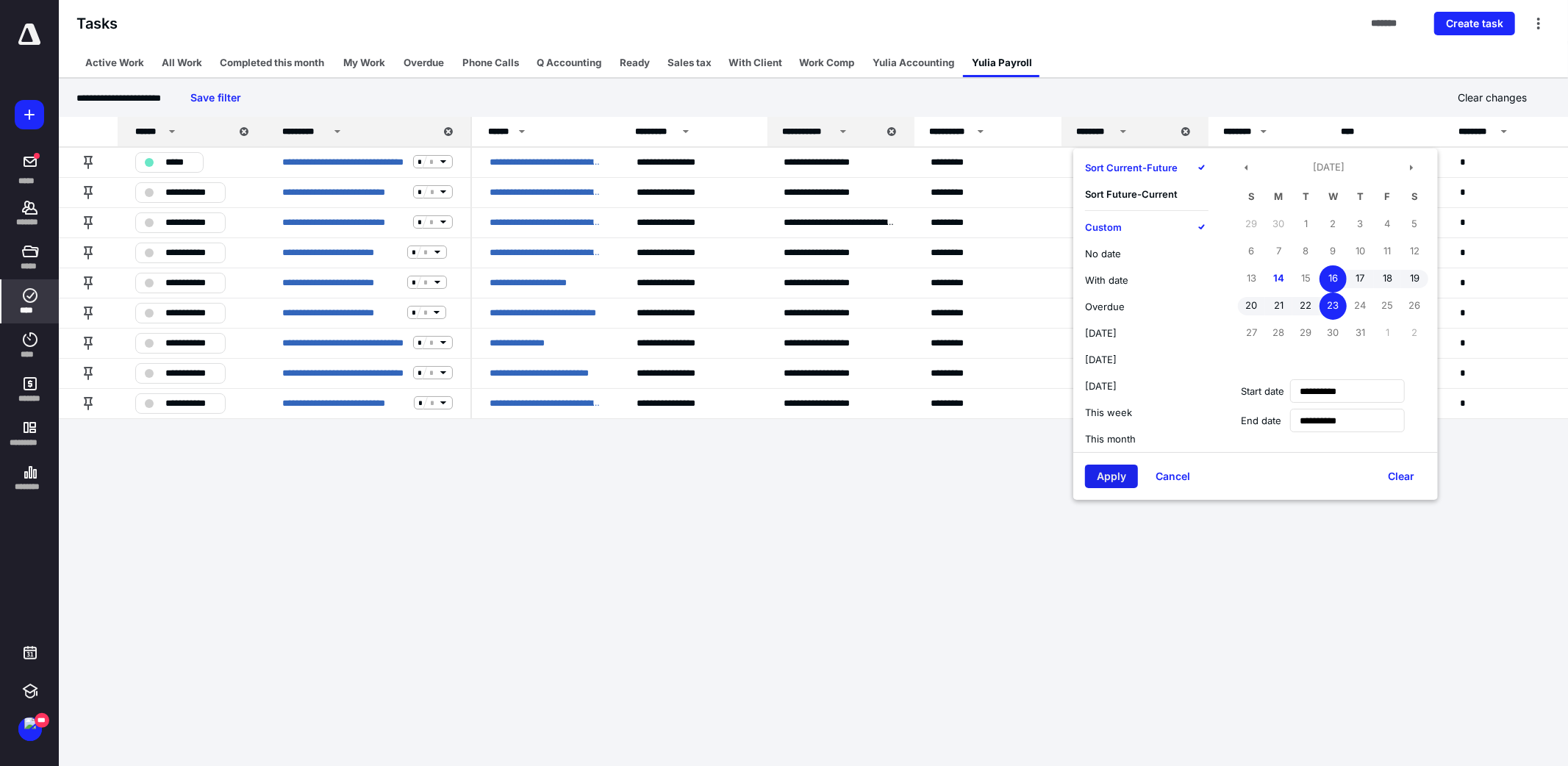 click on "Apply" at bounding box center (1111, 476) 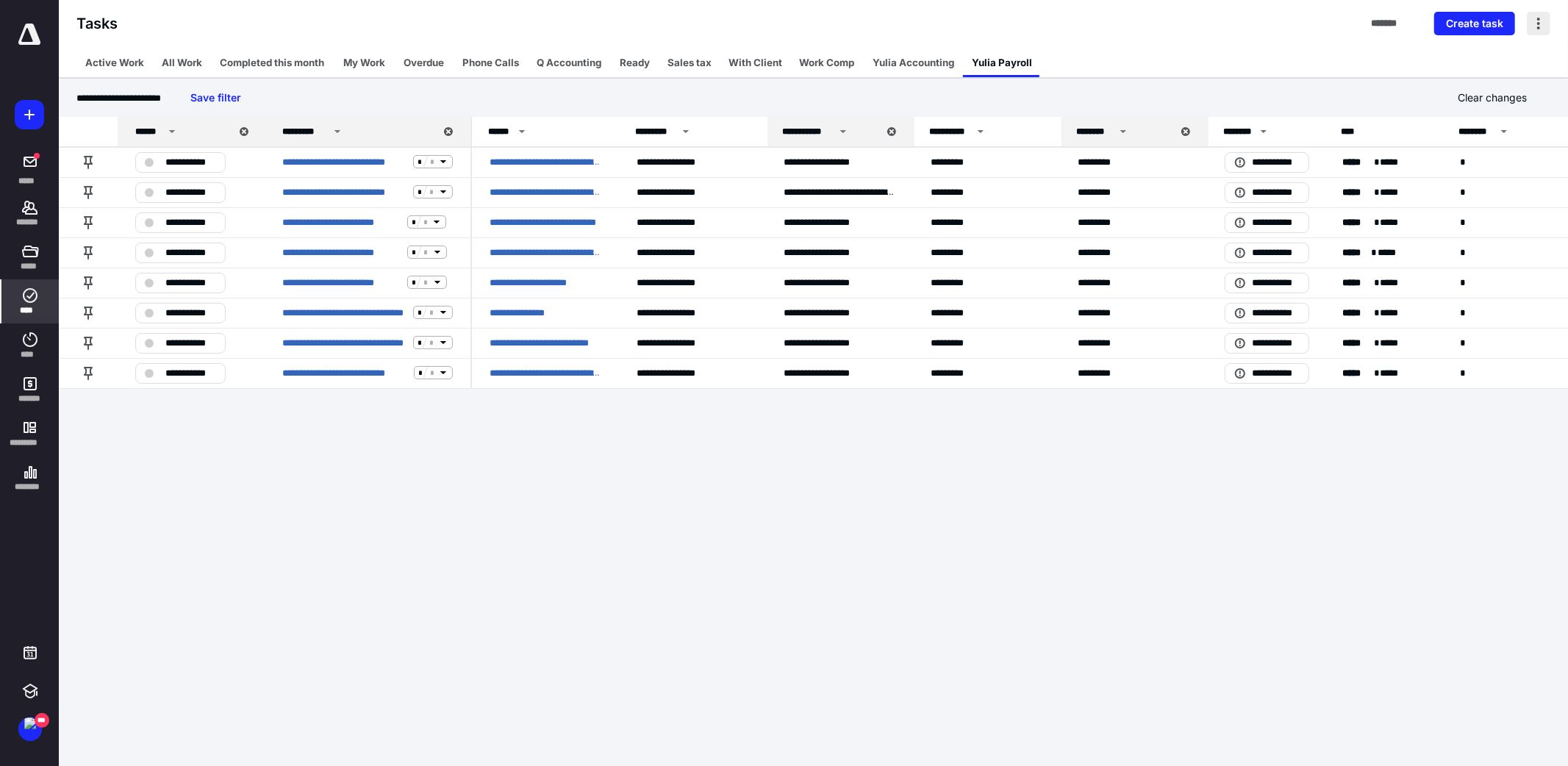click at bounding box center (1539, 24) 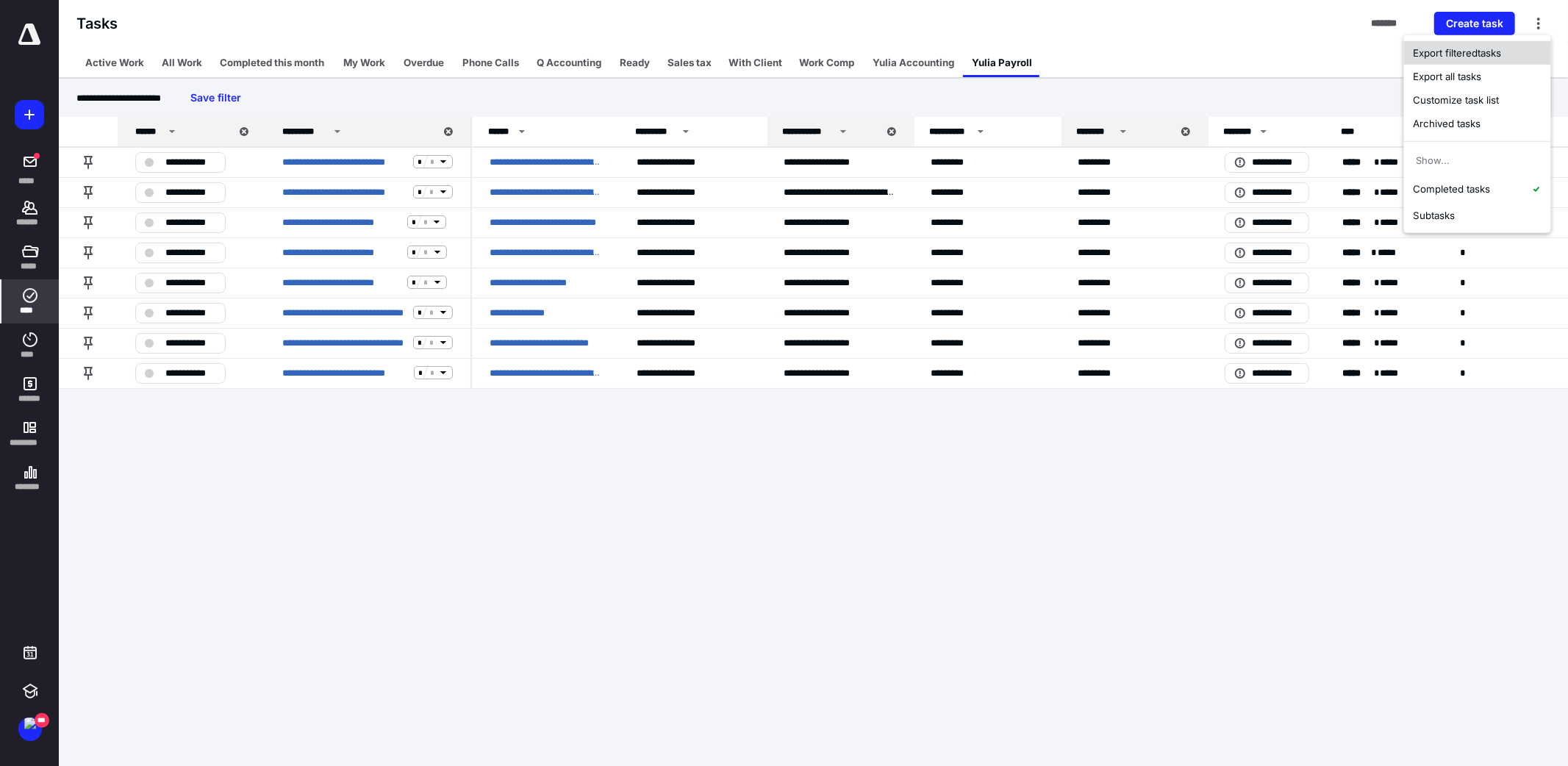 click on "Export filtered  tasks" at bounding box center (1478, 53) 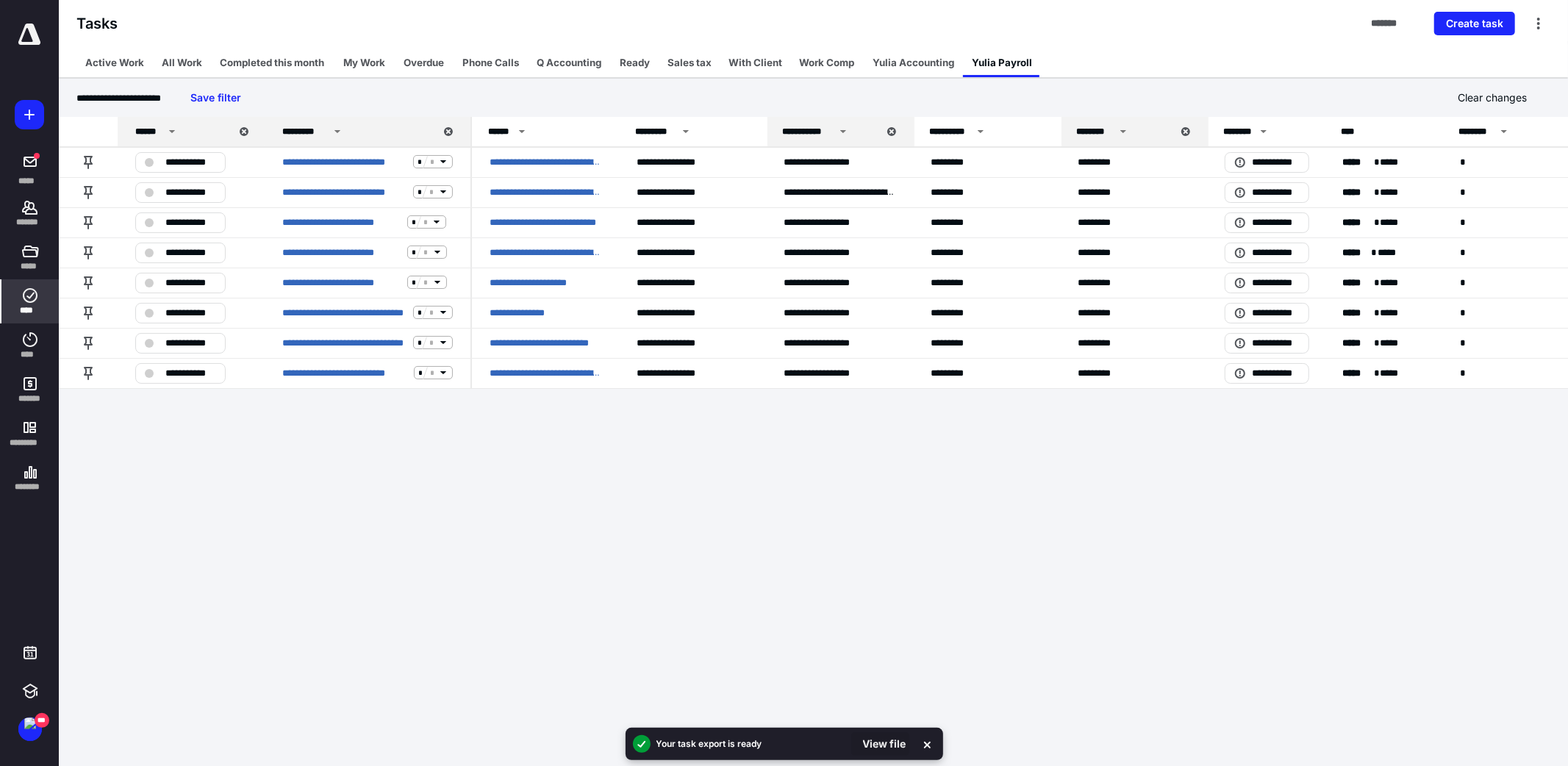 click on "View file" at bounding box center [880, 744] 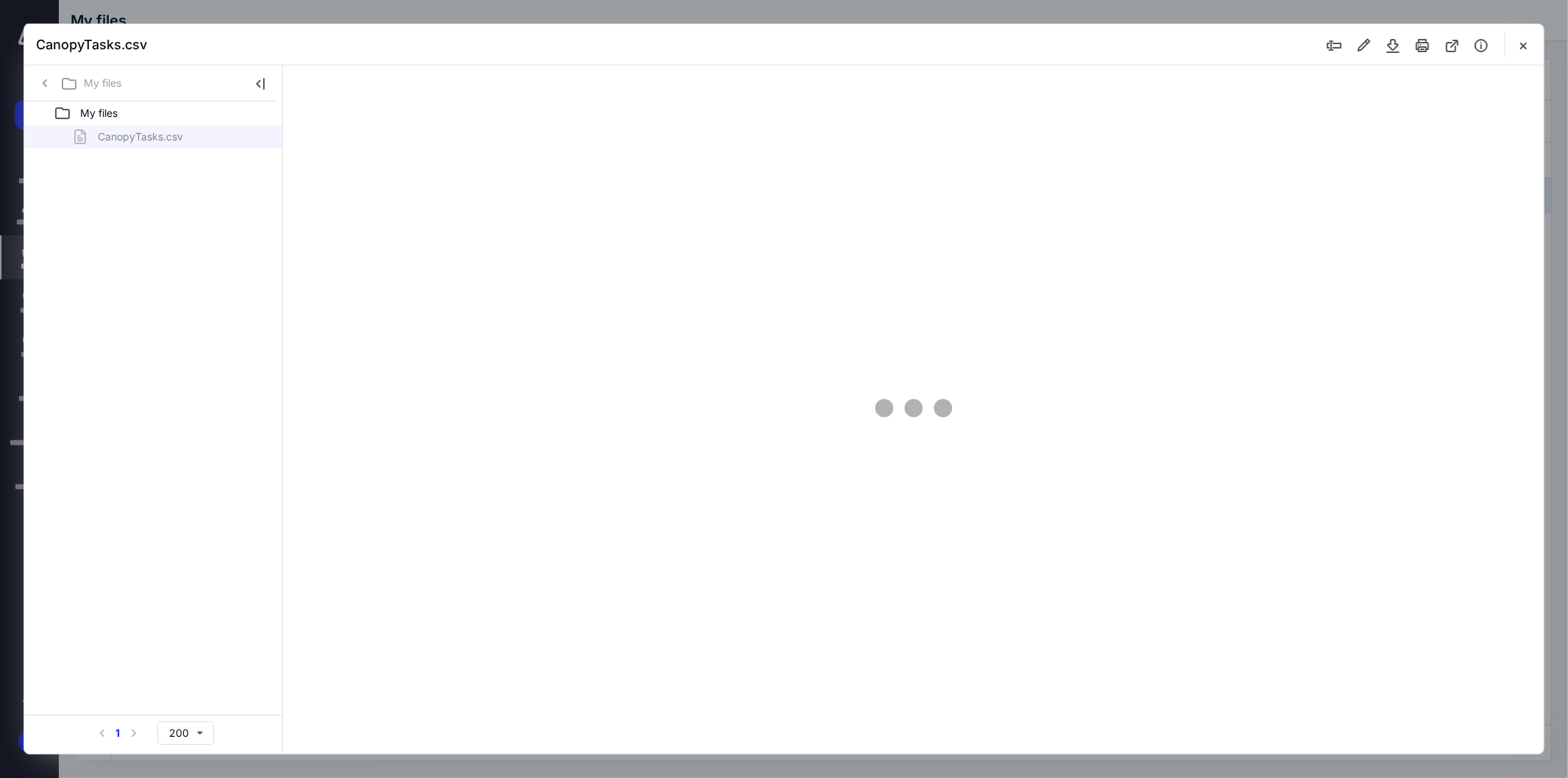 scroll, scrollTop: 0, scrollLeft: 0, axis: both 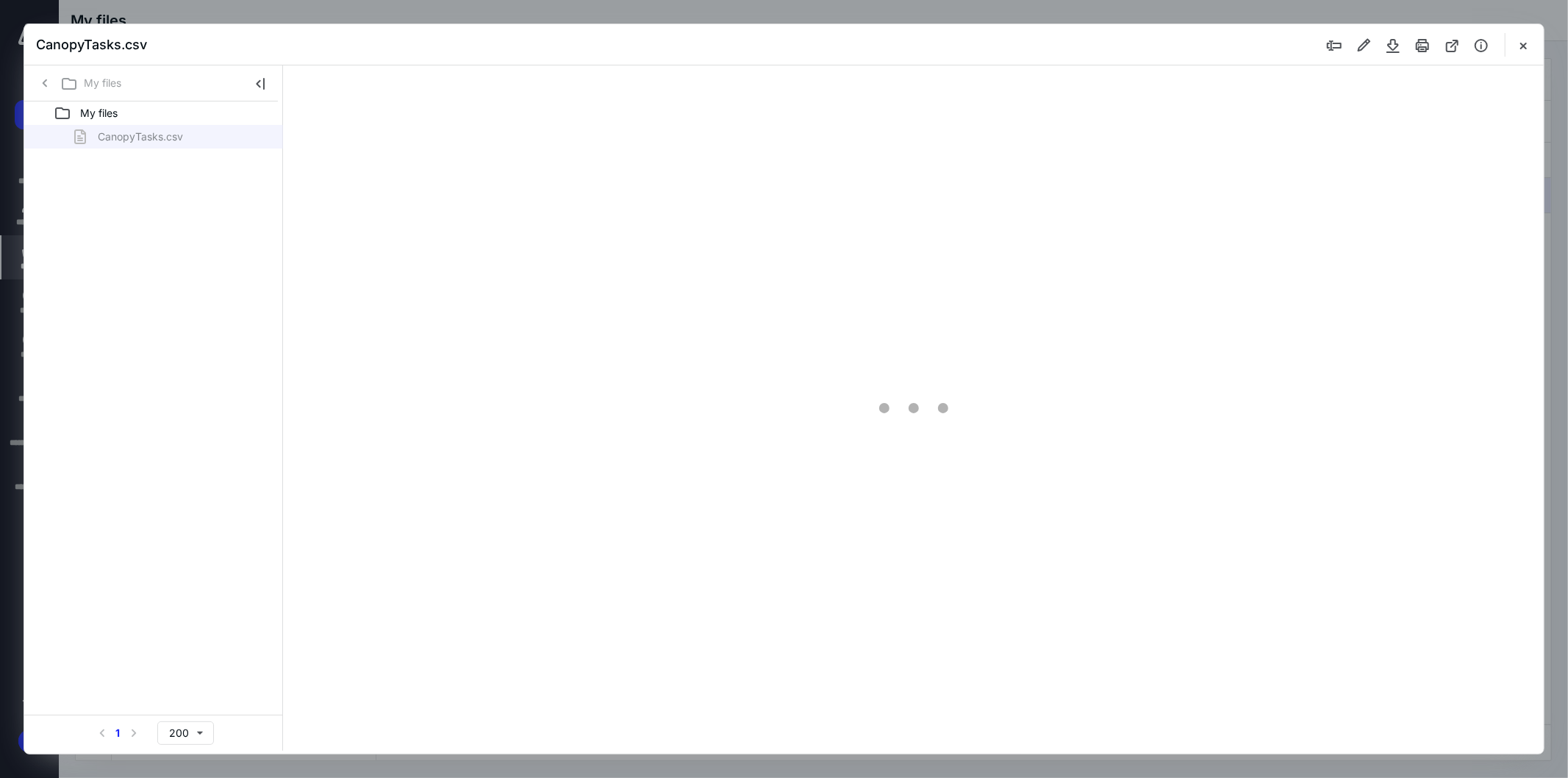 type on "107" 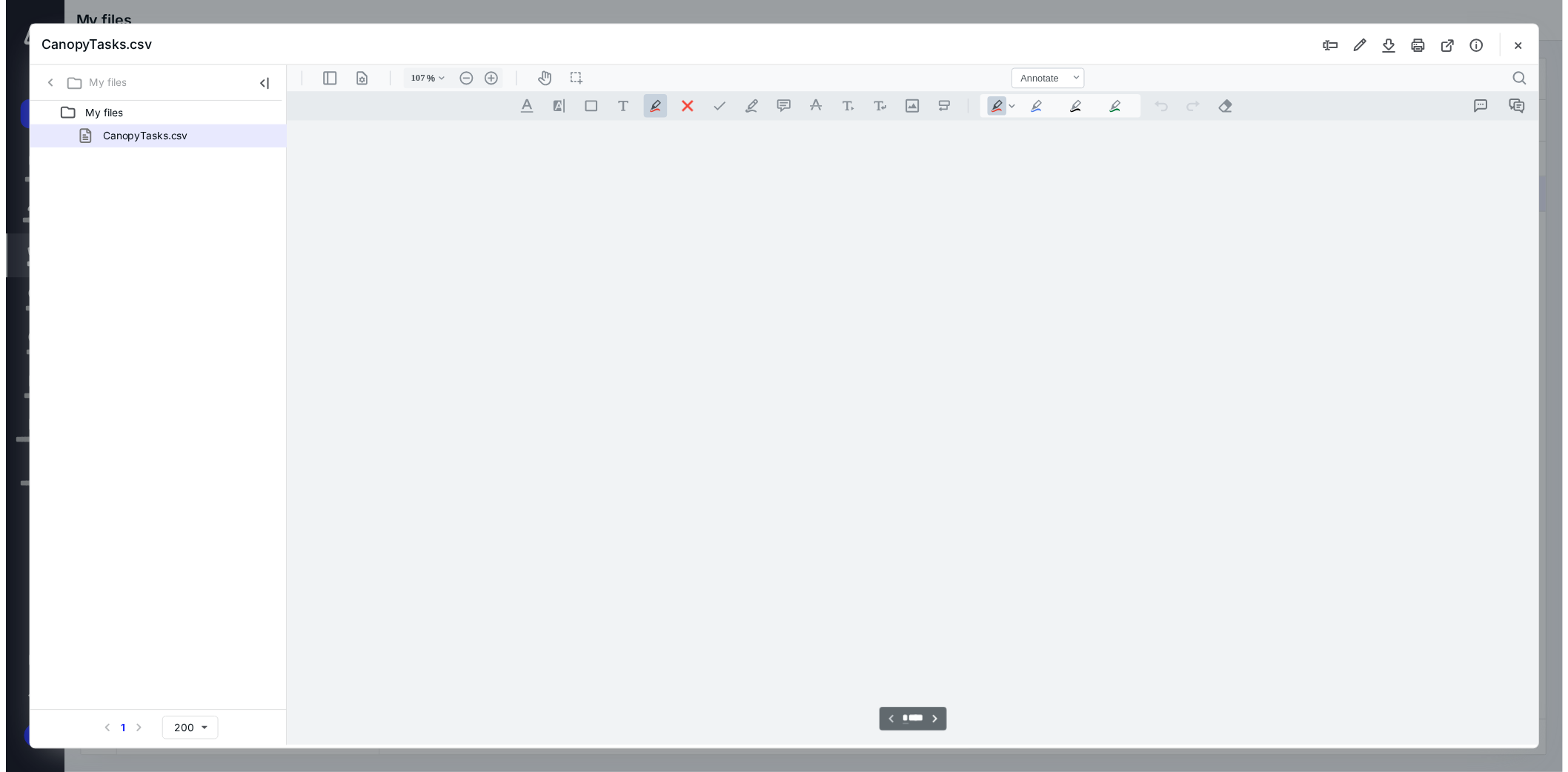 scroll, scrollTop: 59, scrollLeft: 0, axis: vertical 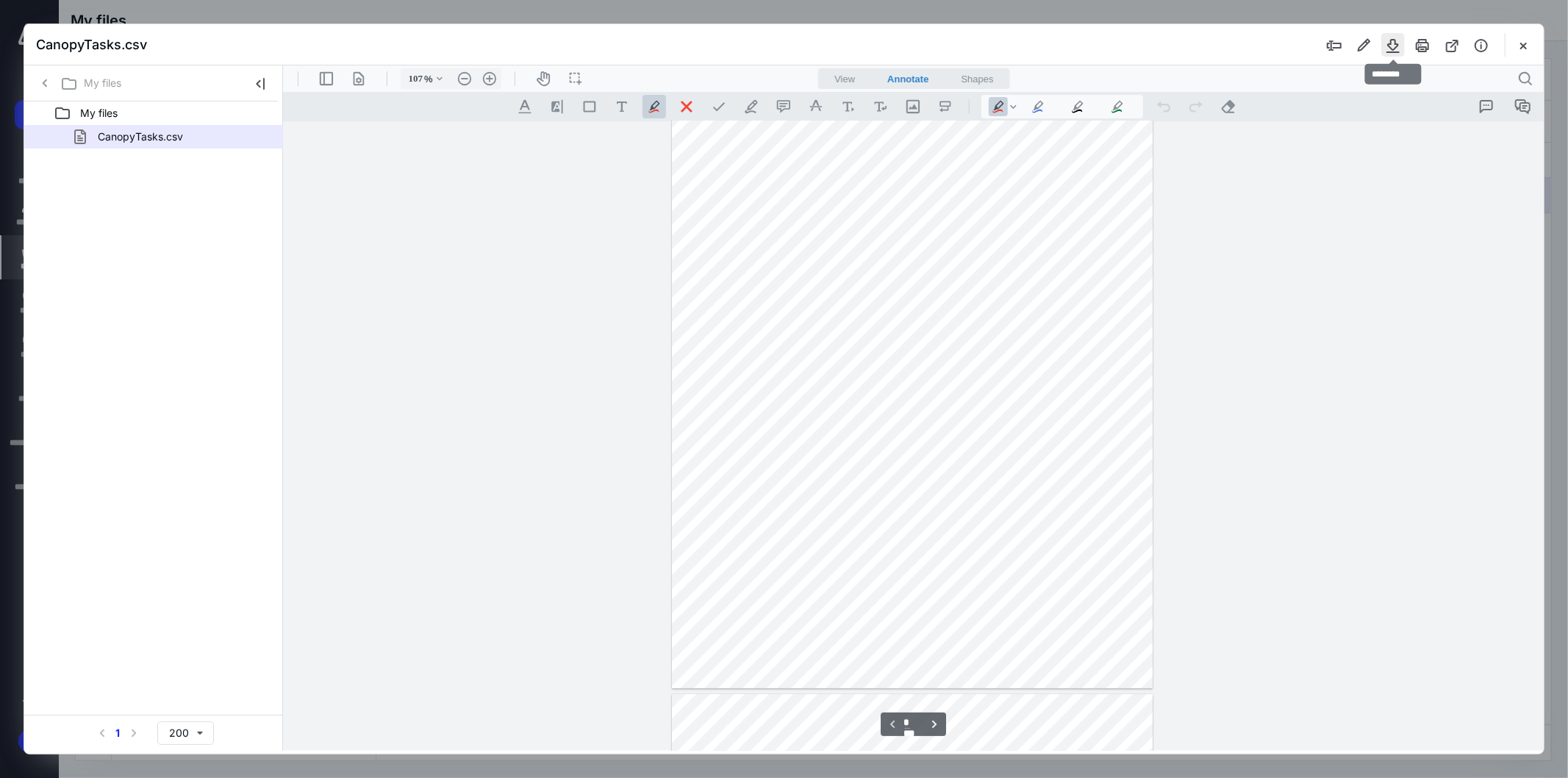 click at bounding box center [1393, 45] 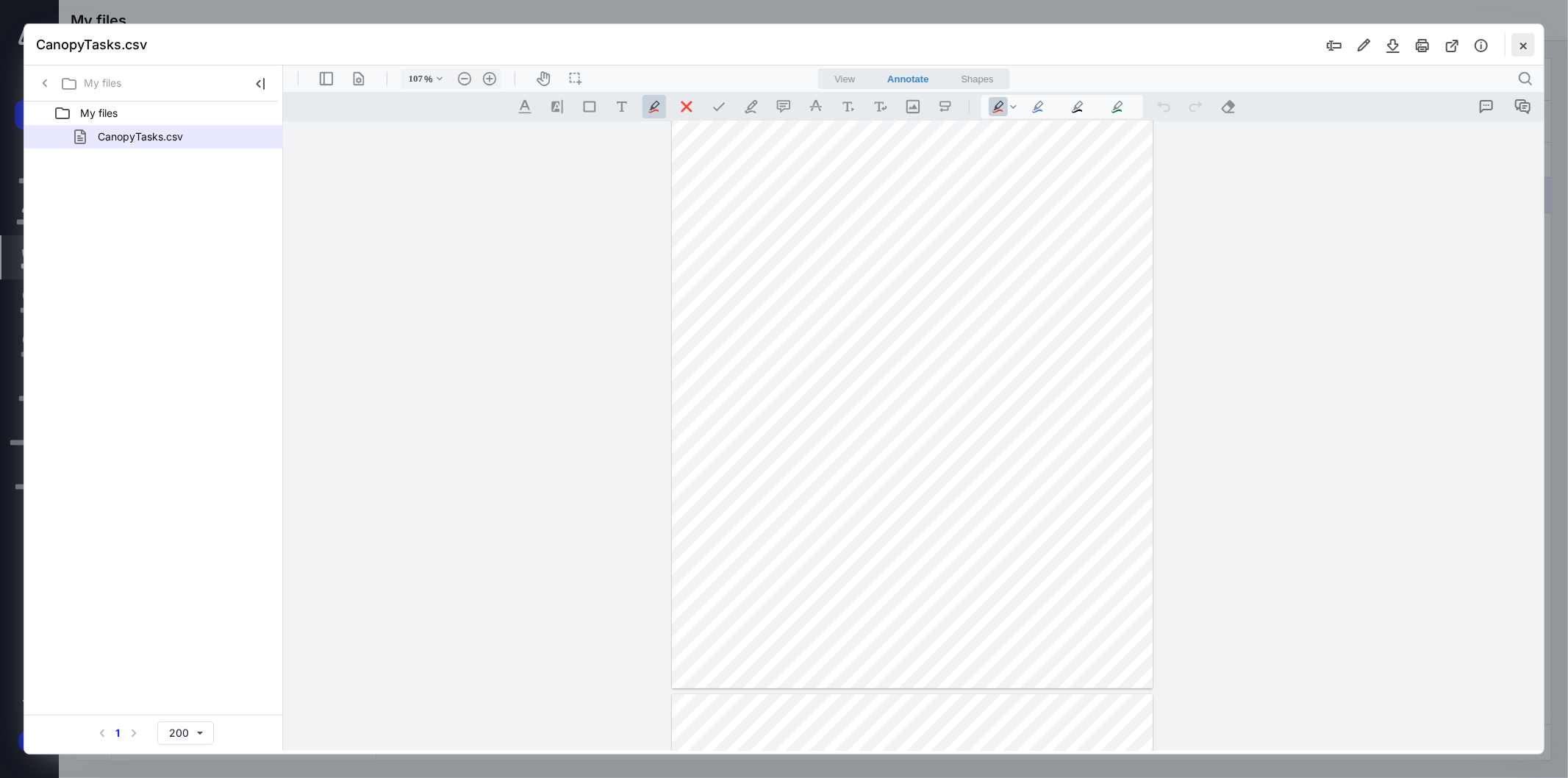 click at bounding box center (1523, 45) 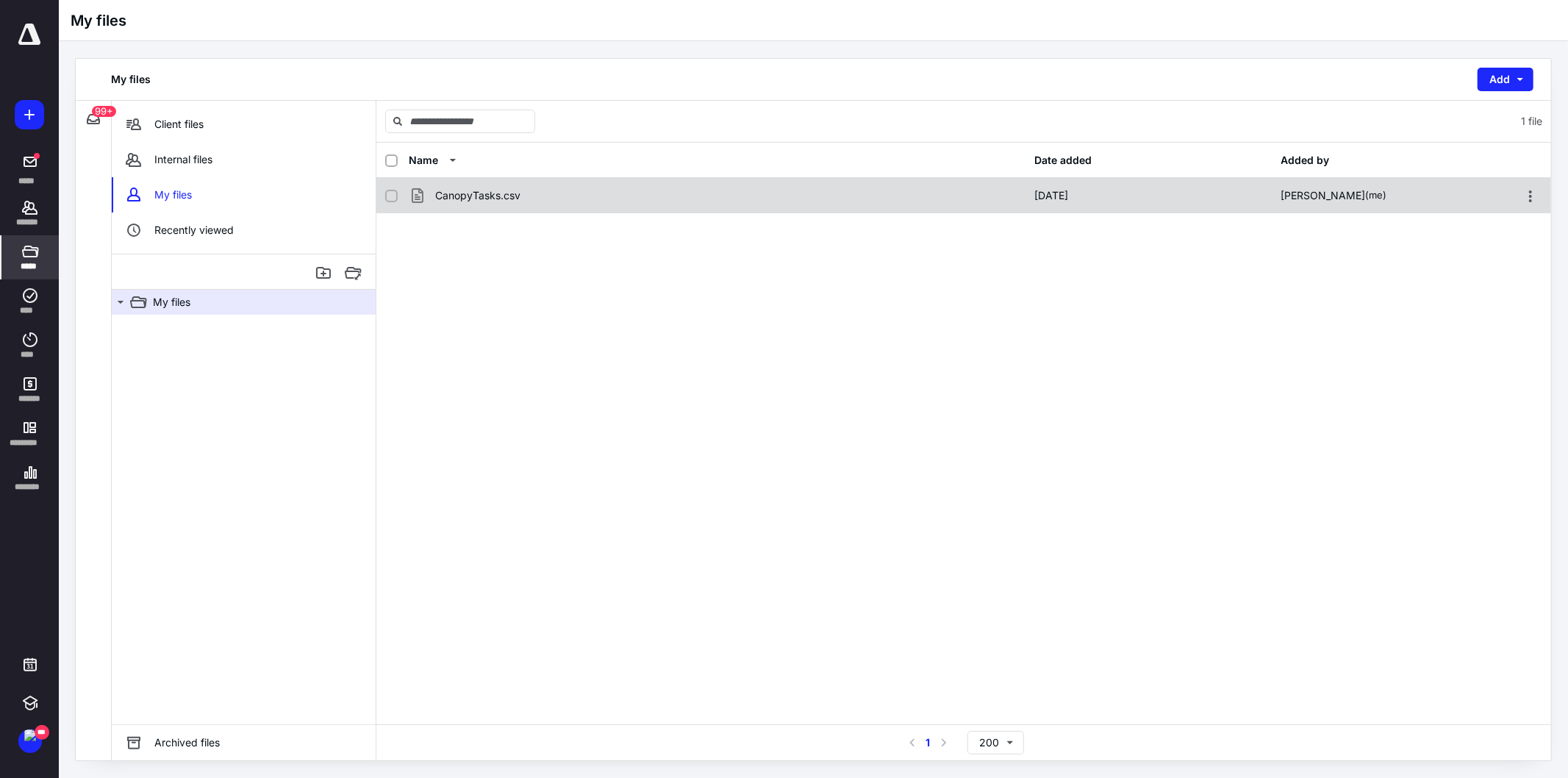 click 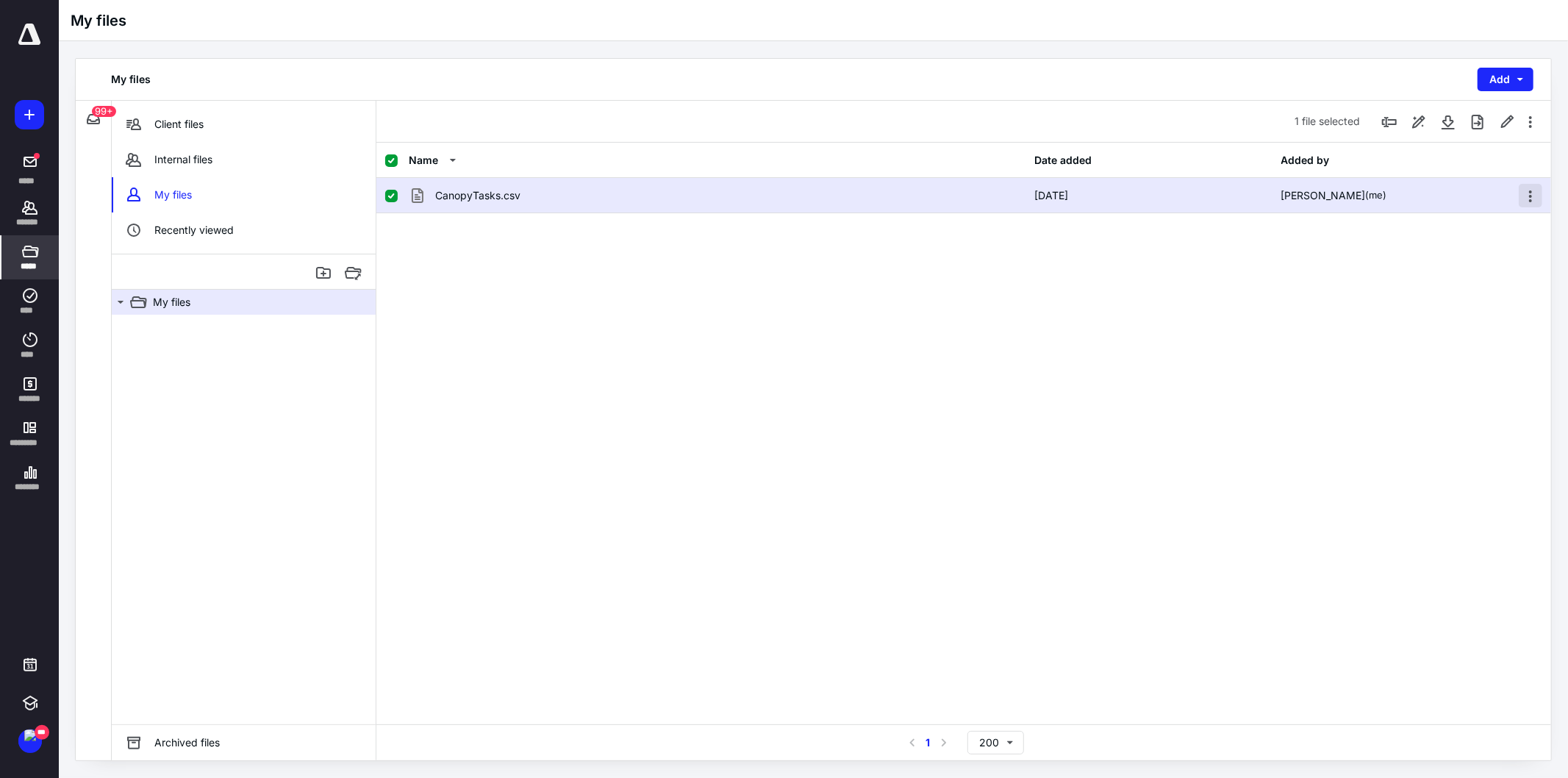 click at bounding box center (1531, 196) 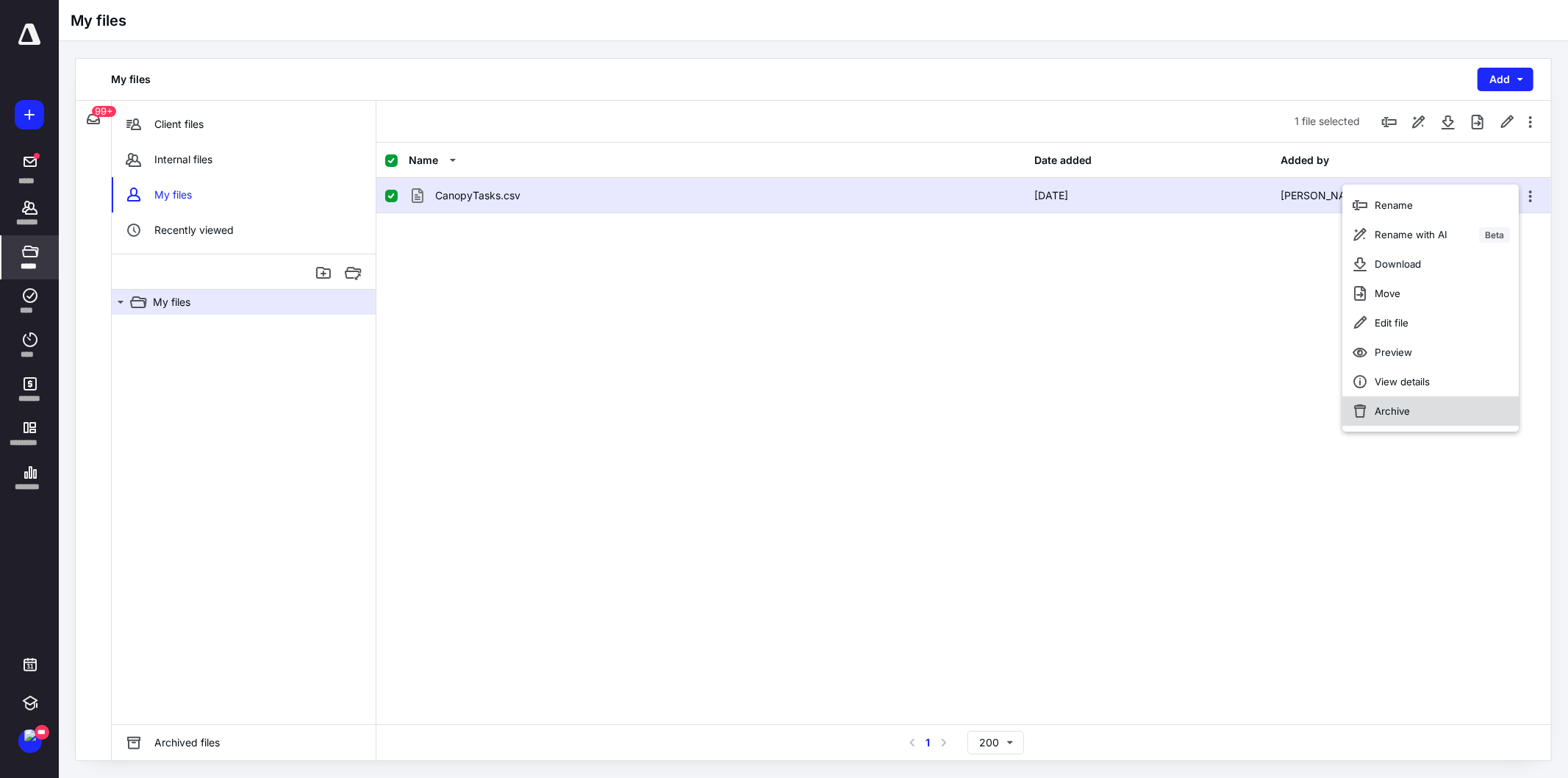 click on "Archive" at bounding box center (1431, 411) 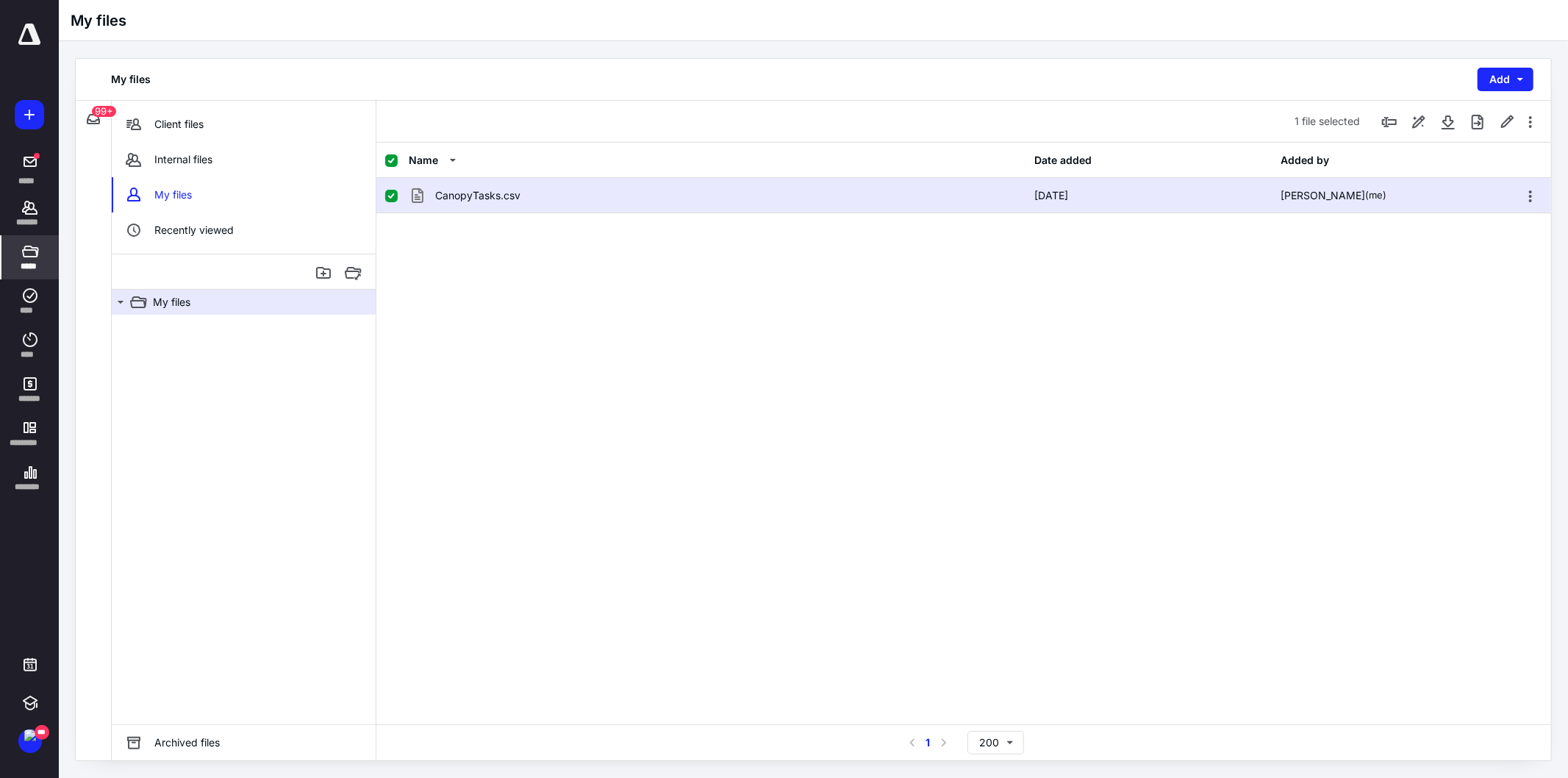 checkbox on "false" 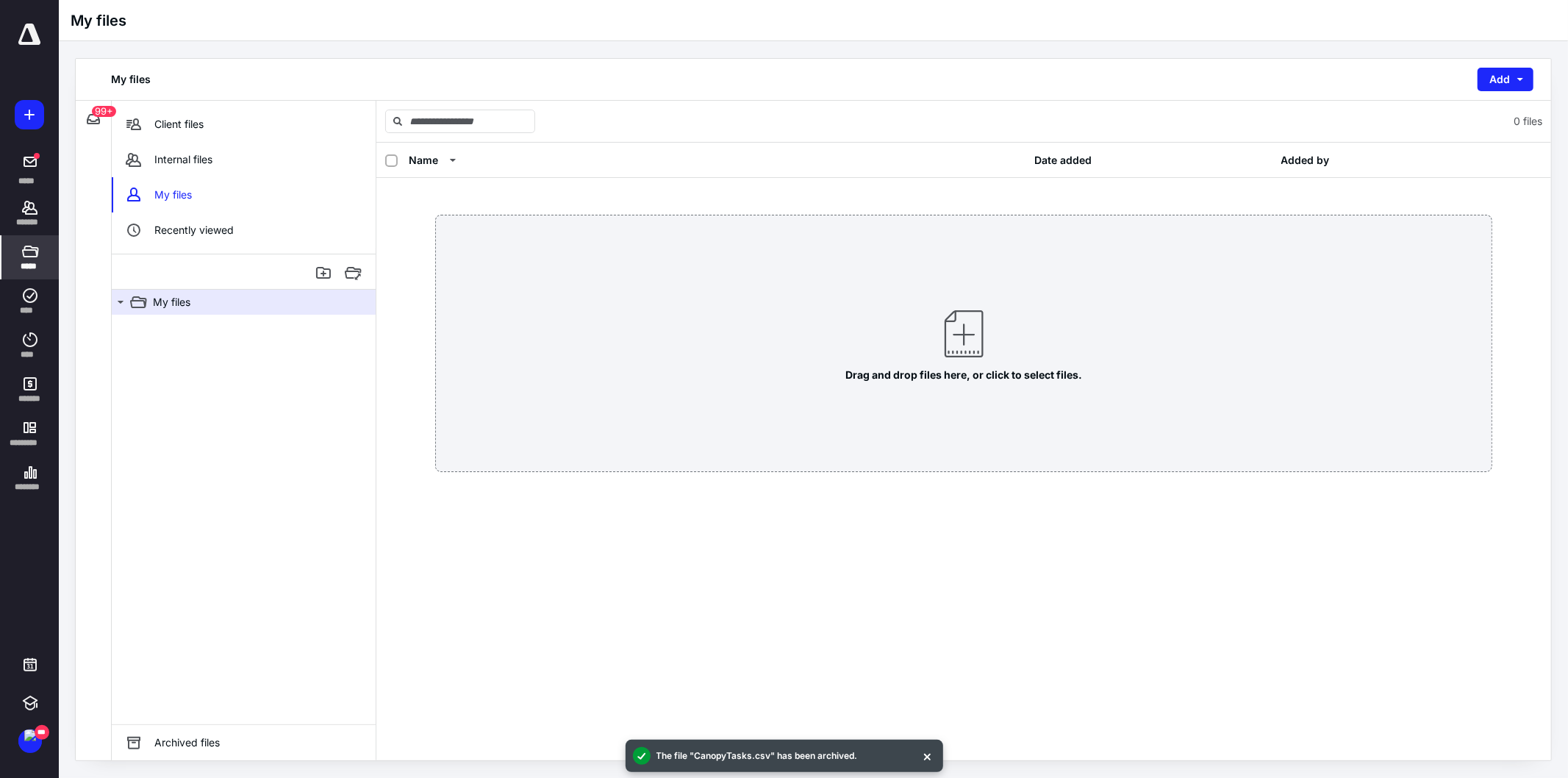 click on "My files" at bounding box center [813, 21] 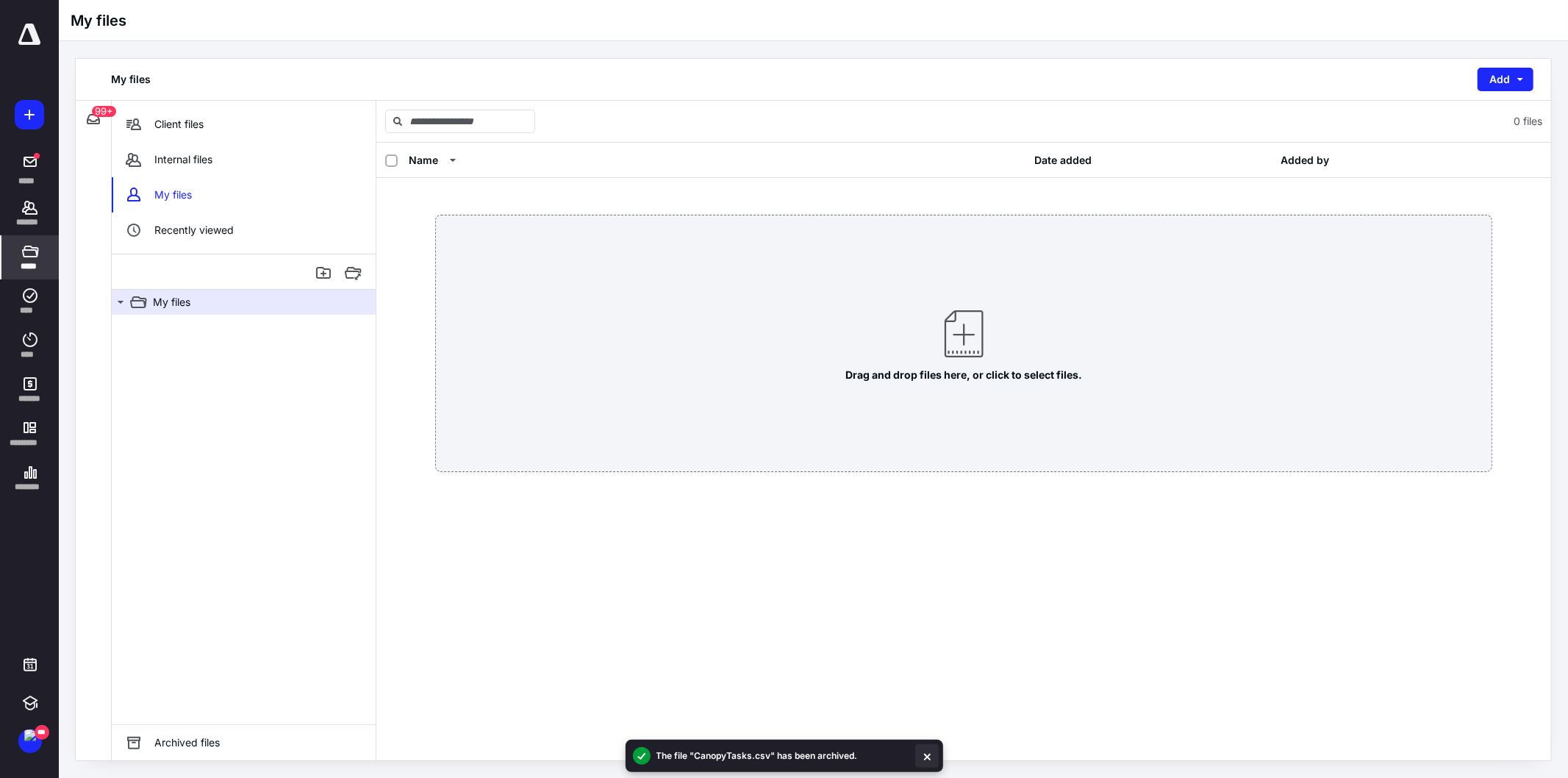 click at bounding box center [927, 756] 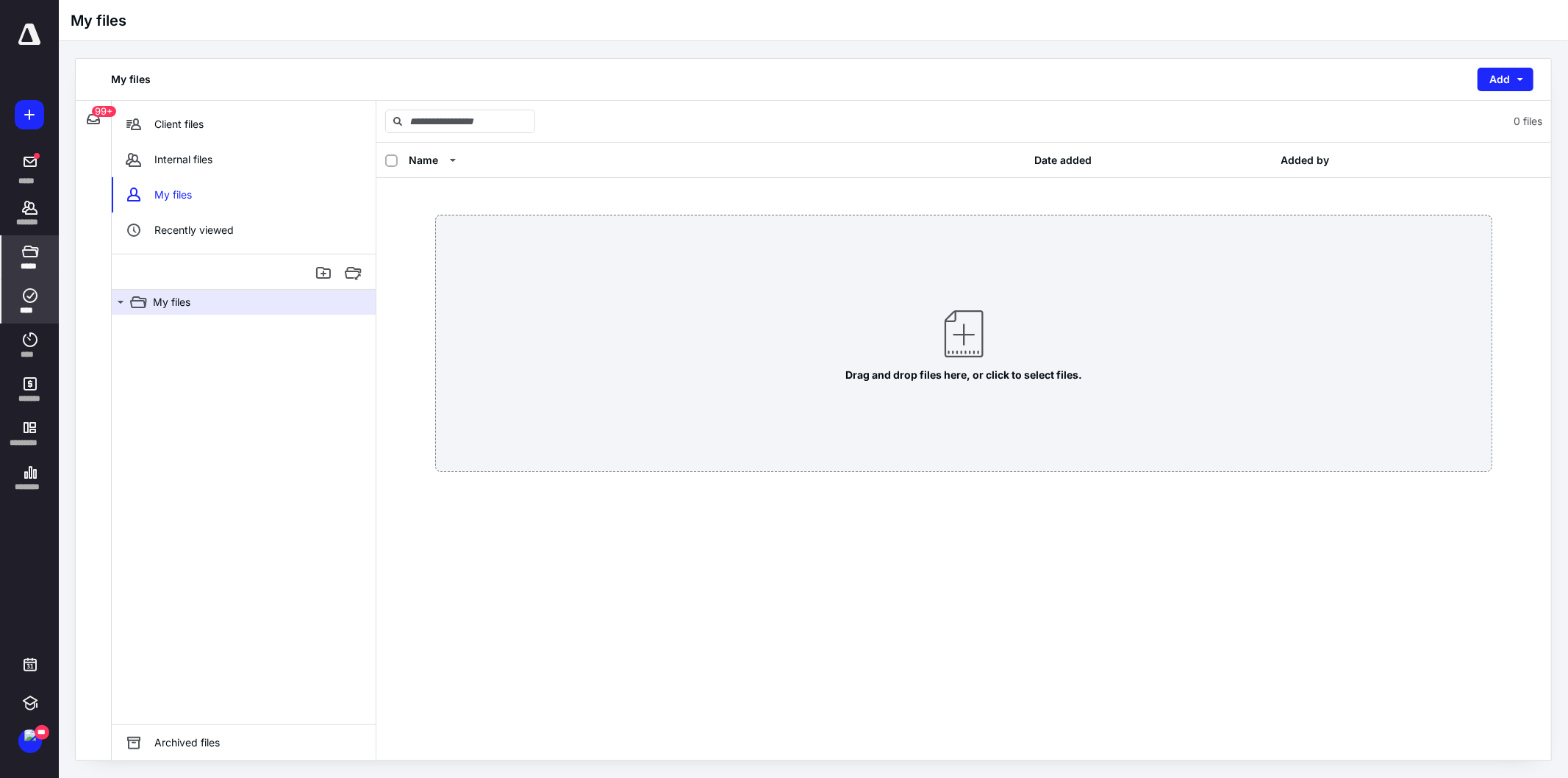click on "****" at bounding box center [30, 301] 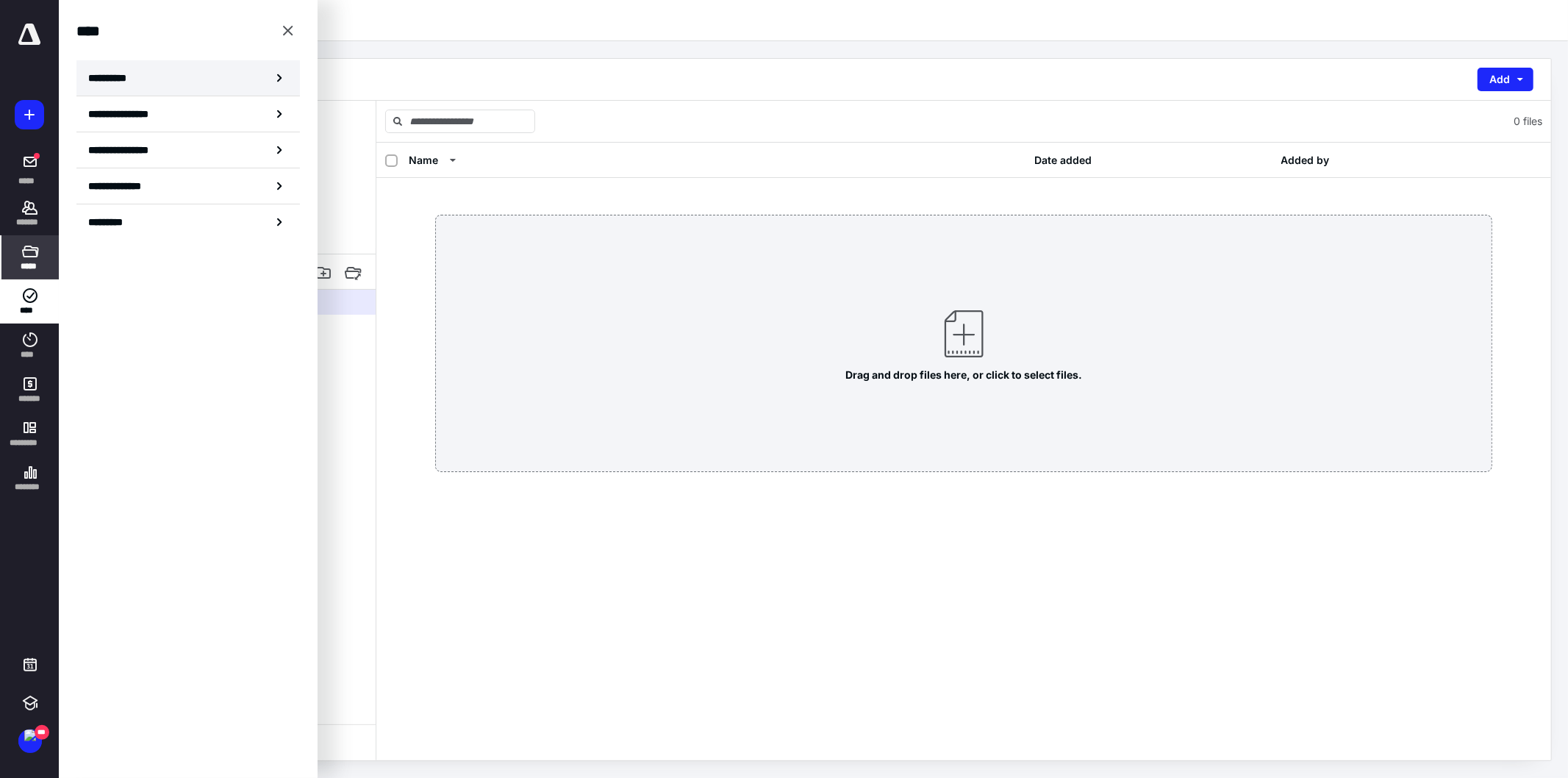 click on "**********" at bounding box center [188, 78] 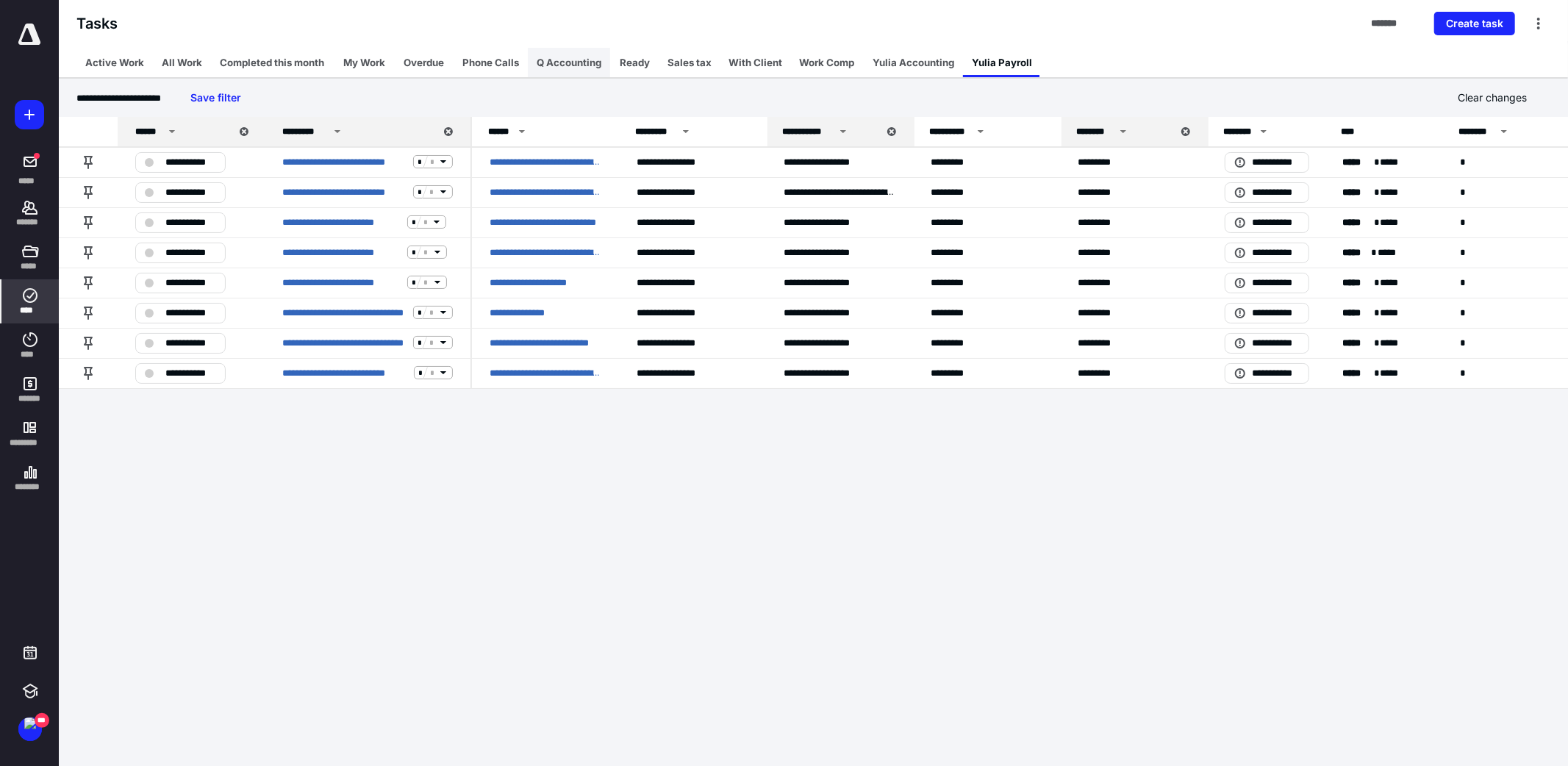 click on "Q Accounting" at bounding box center (569, 62) 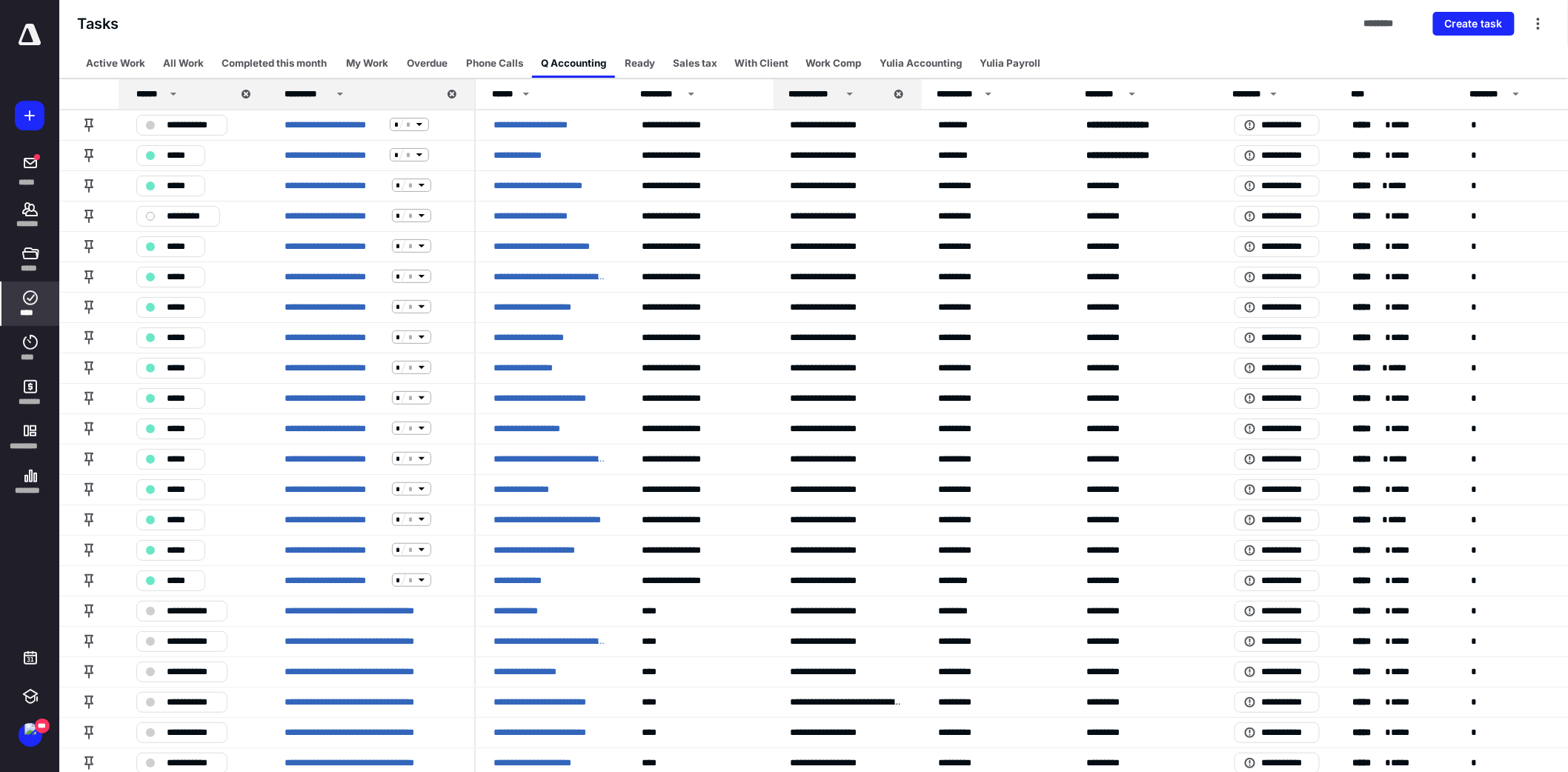 click 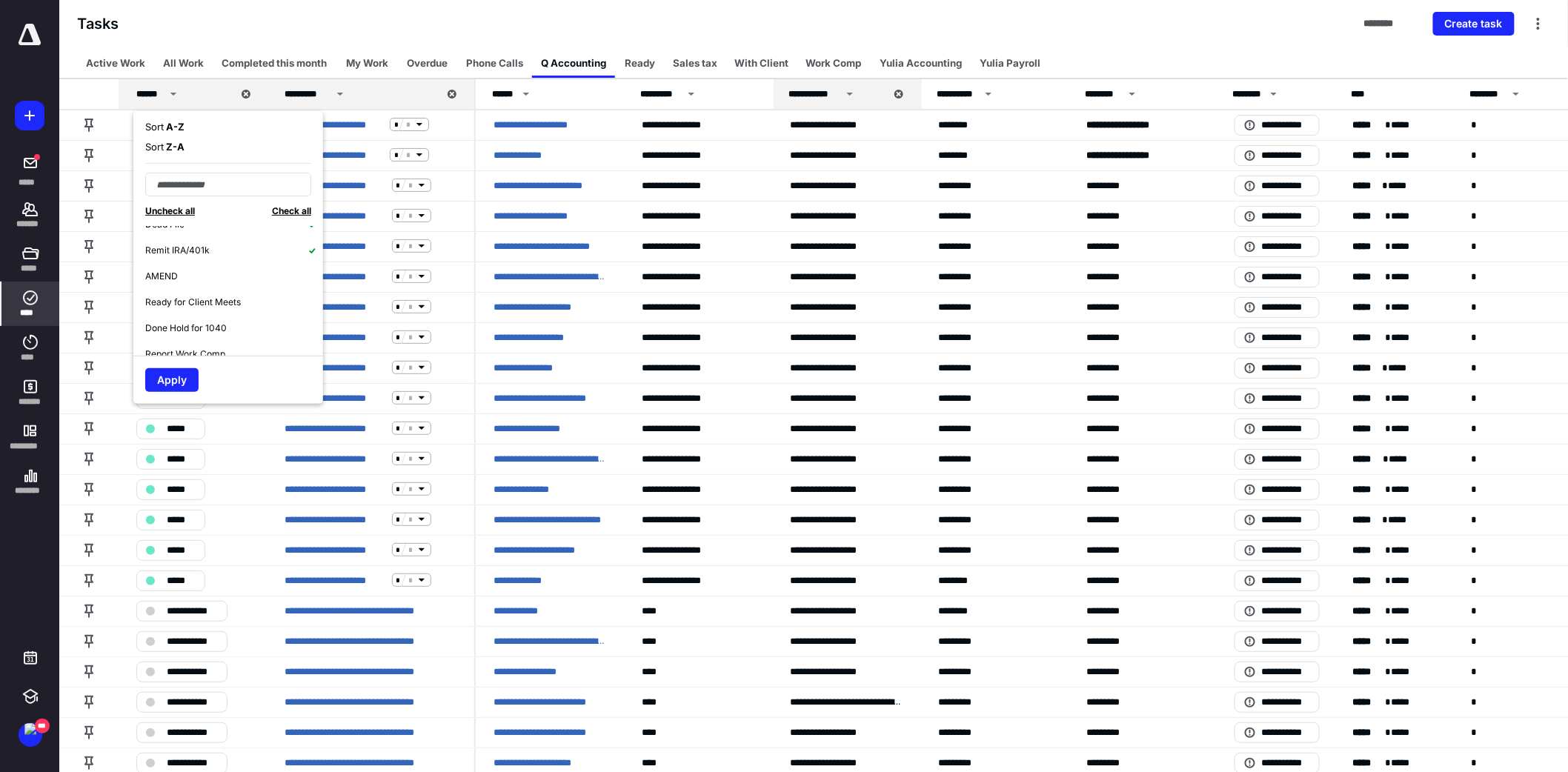 scroll, scrollTop: 639, scrollLeft: 0, axis: vertical 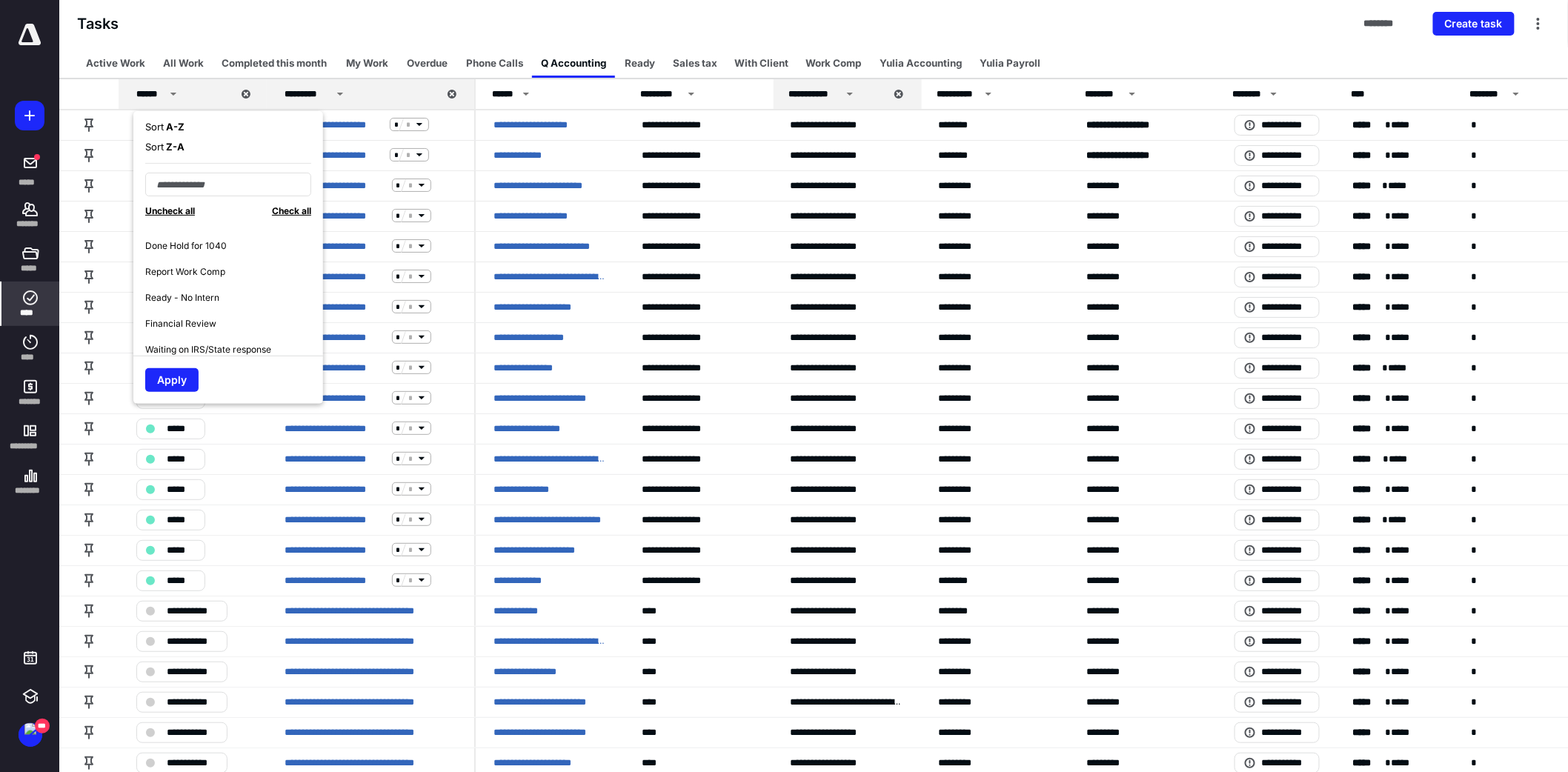 click on "Ready - No Intern" at bounding box center (182, 298) 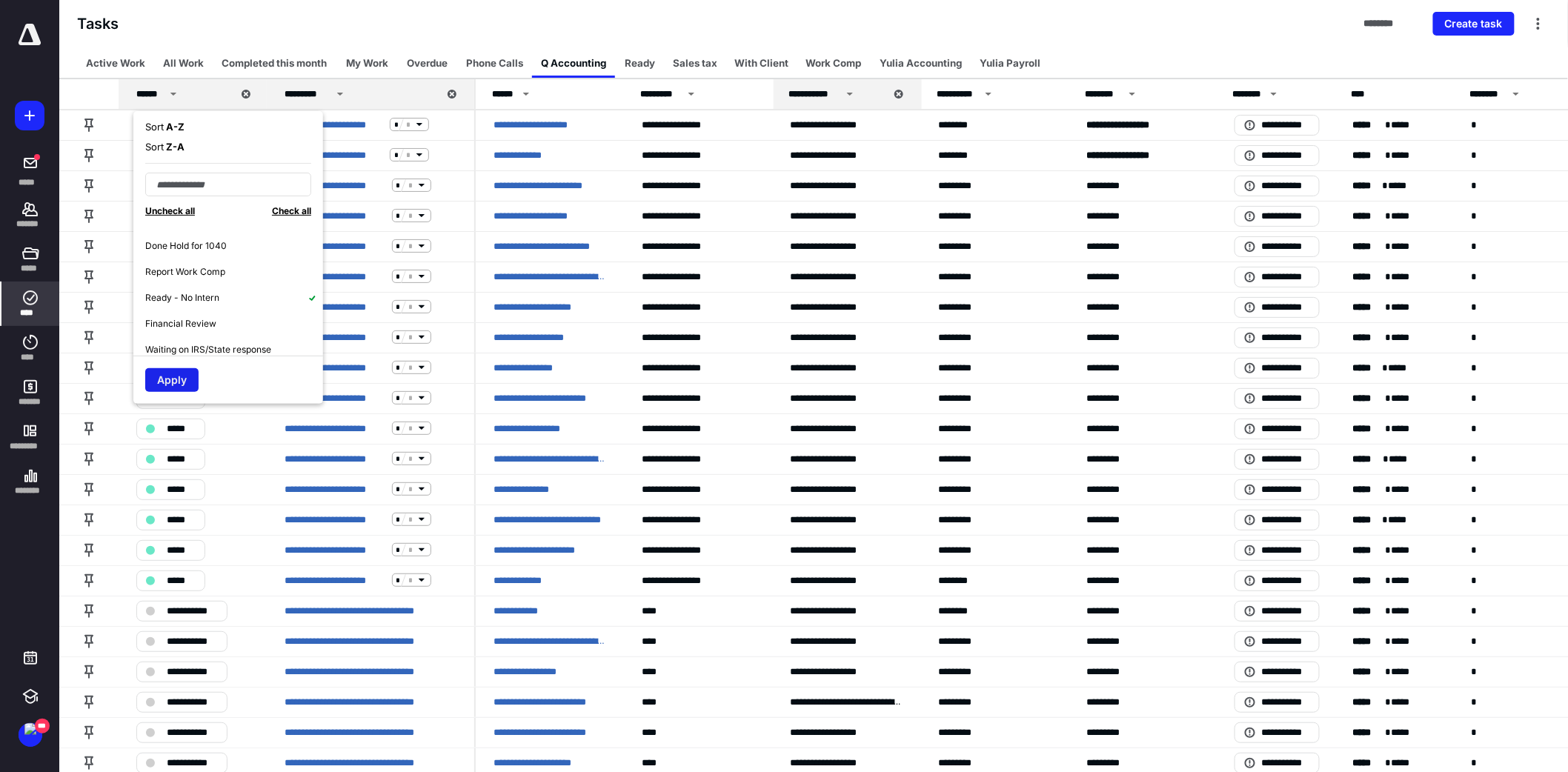 click on "Apply" at bounding box center (172, 380) 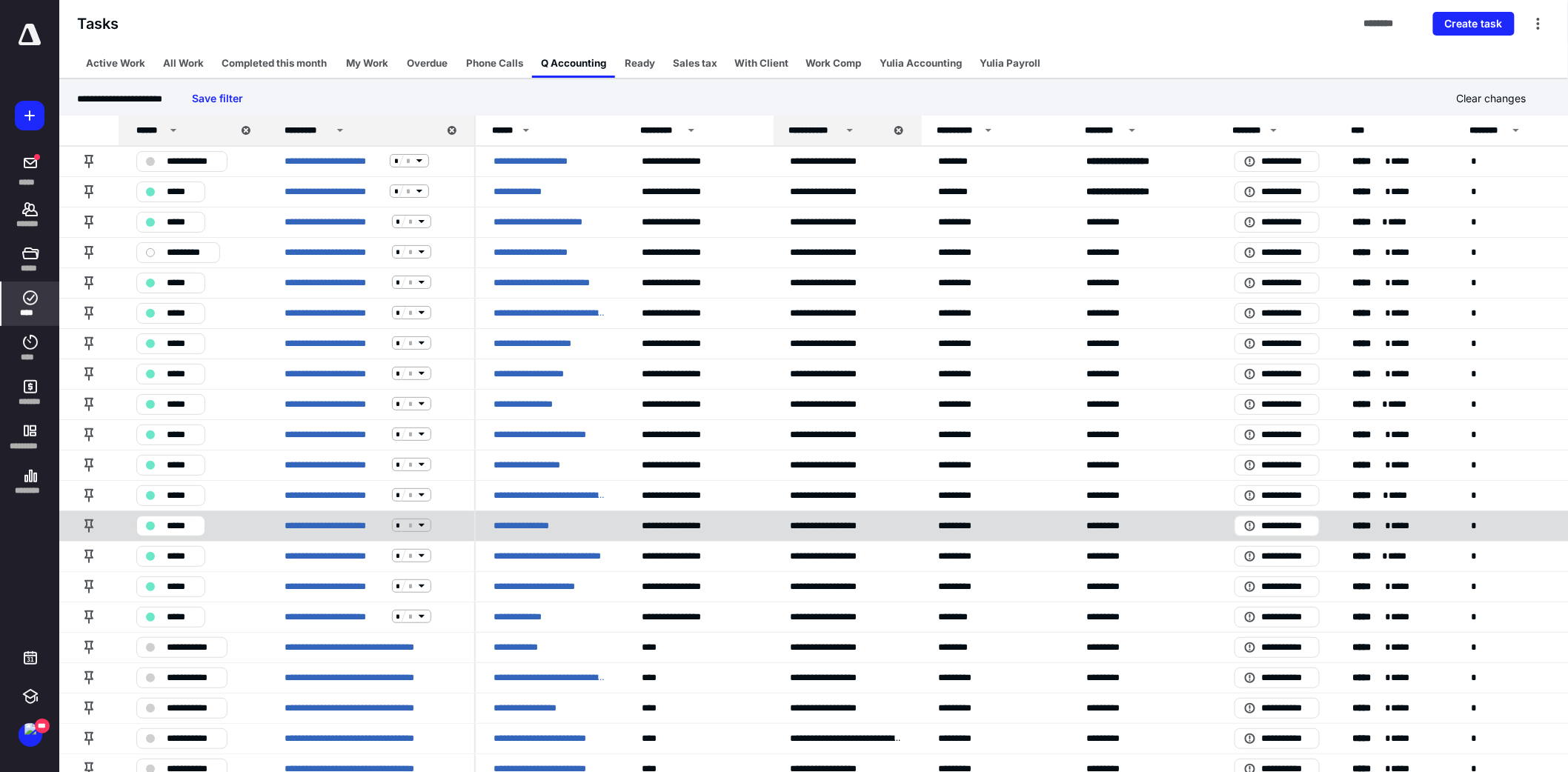 scroll, scrollTop: 0, scrollLeft: 0, axis: both 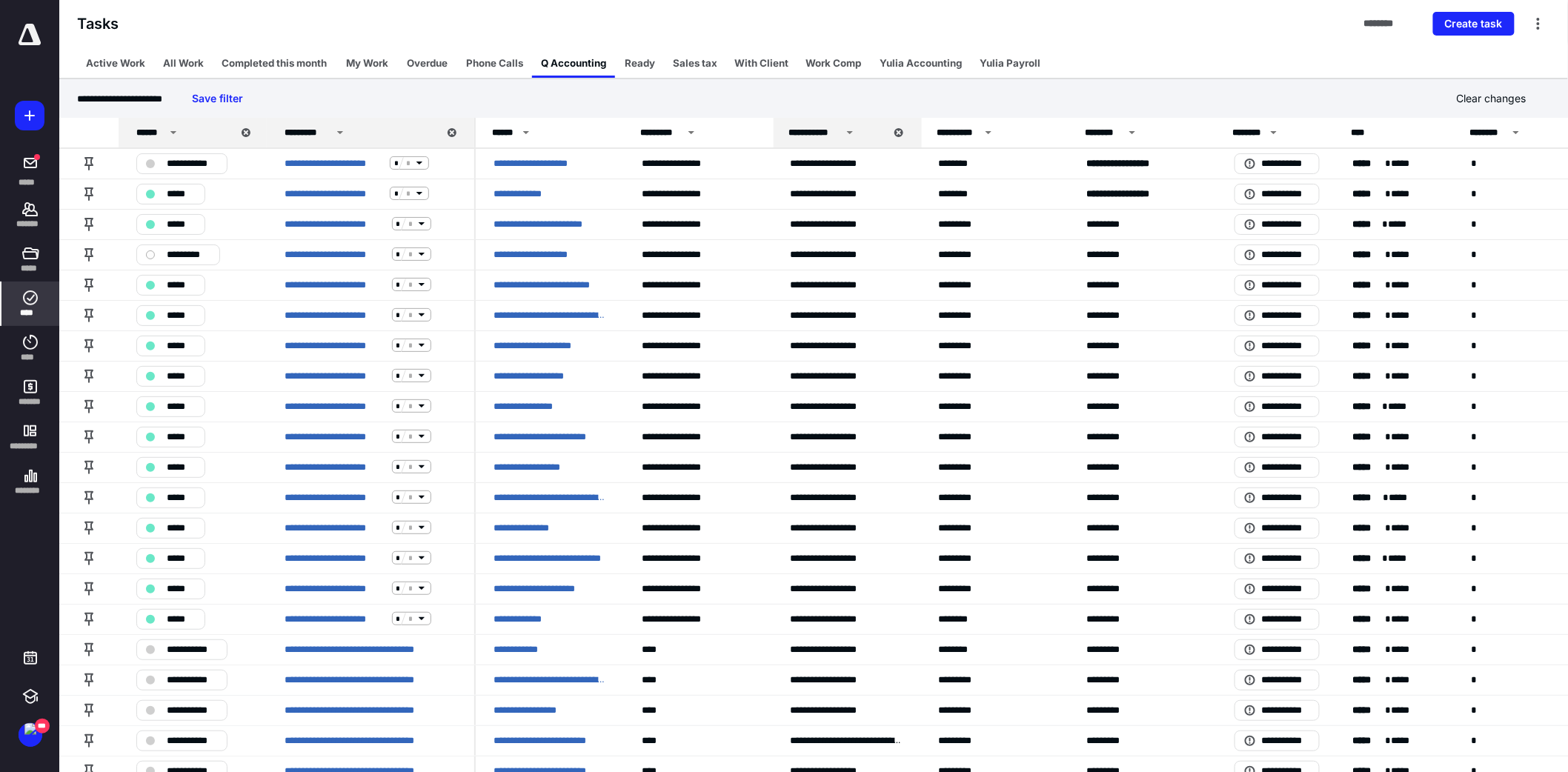 click 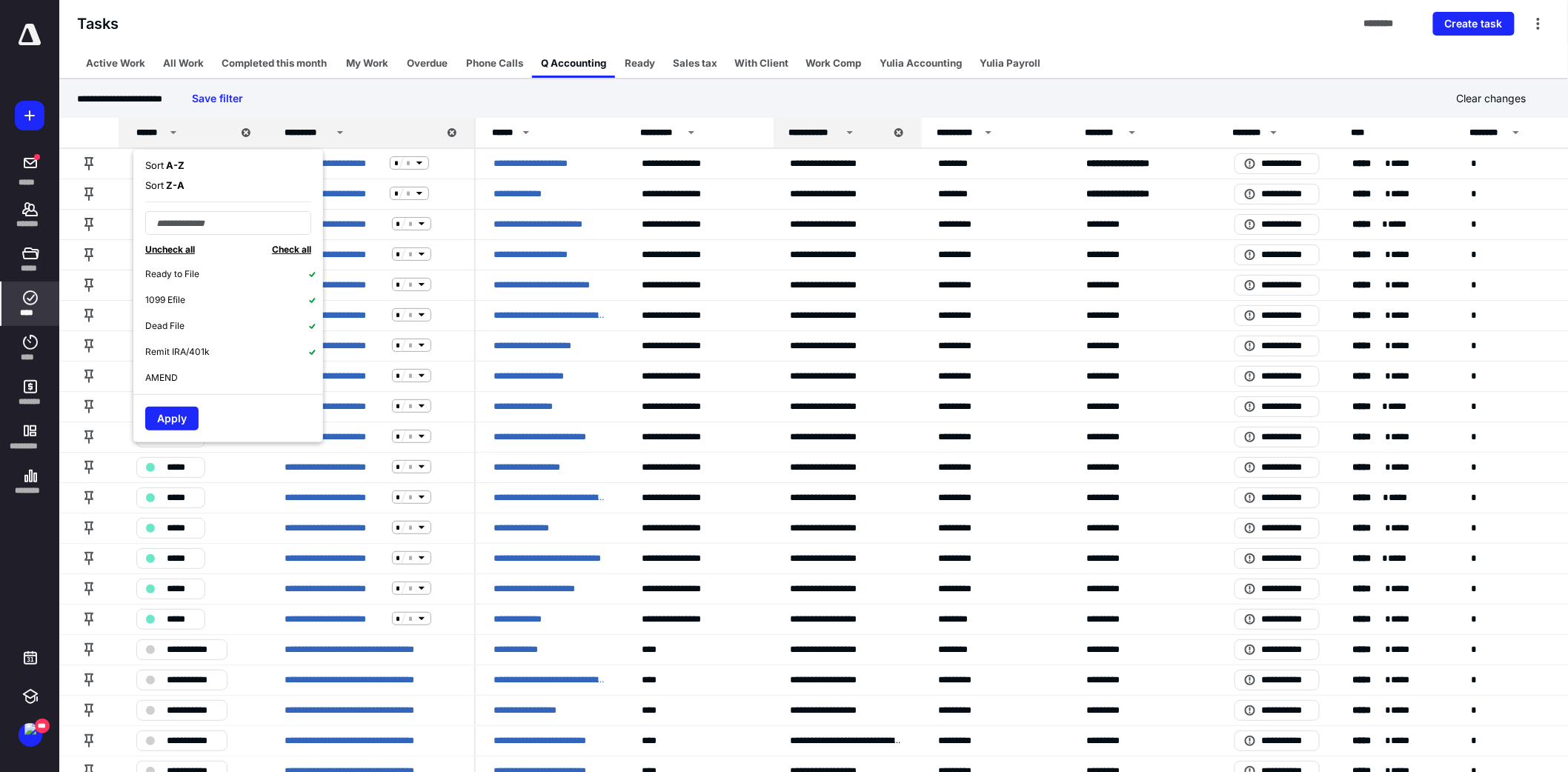 scroll, scrollTop: 658, scrollLeft: 0, axis: vertical 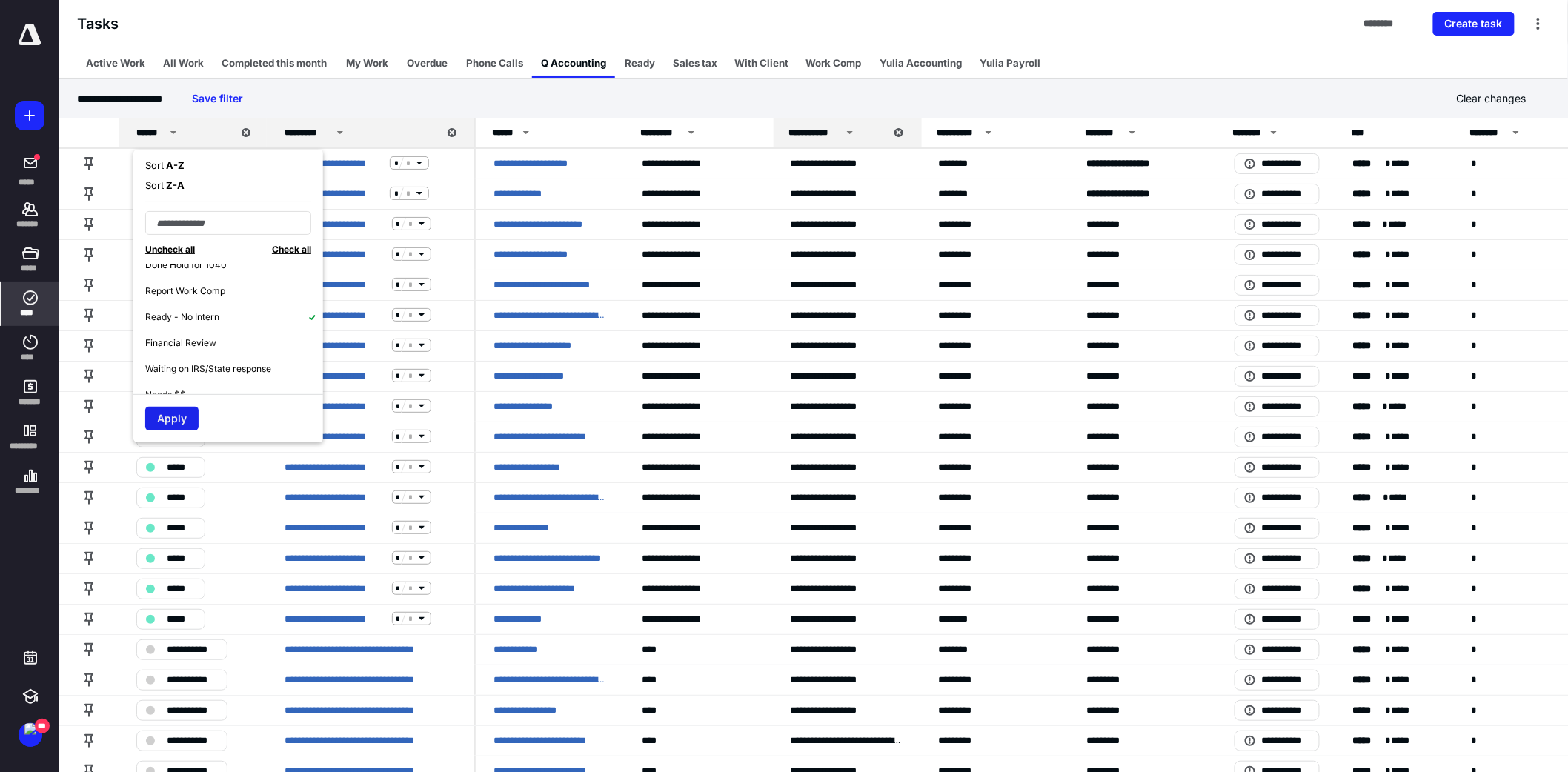 click on "Apply" at bounding box center [172, 419] 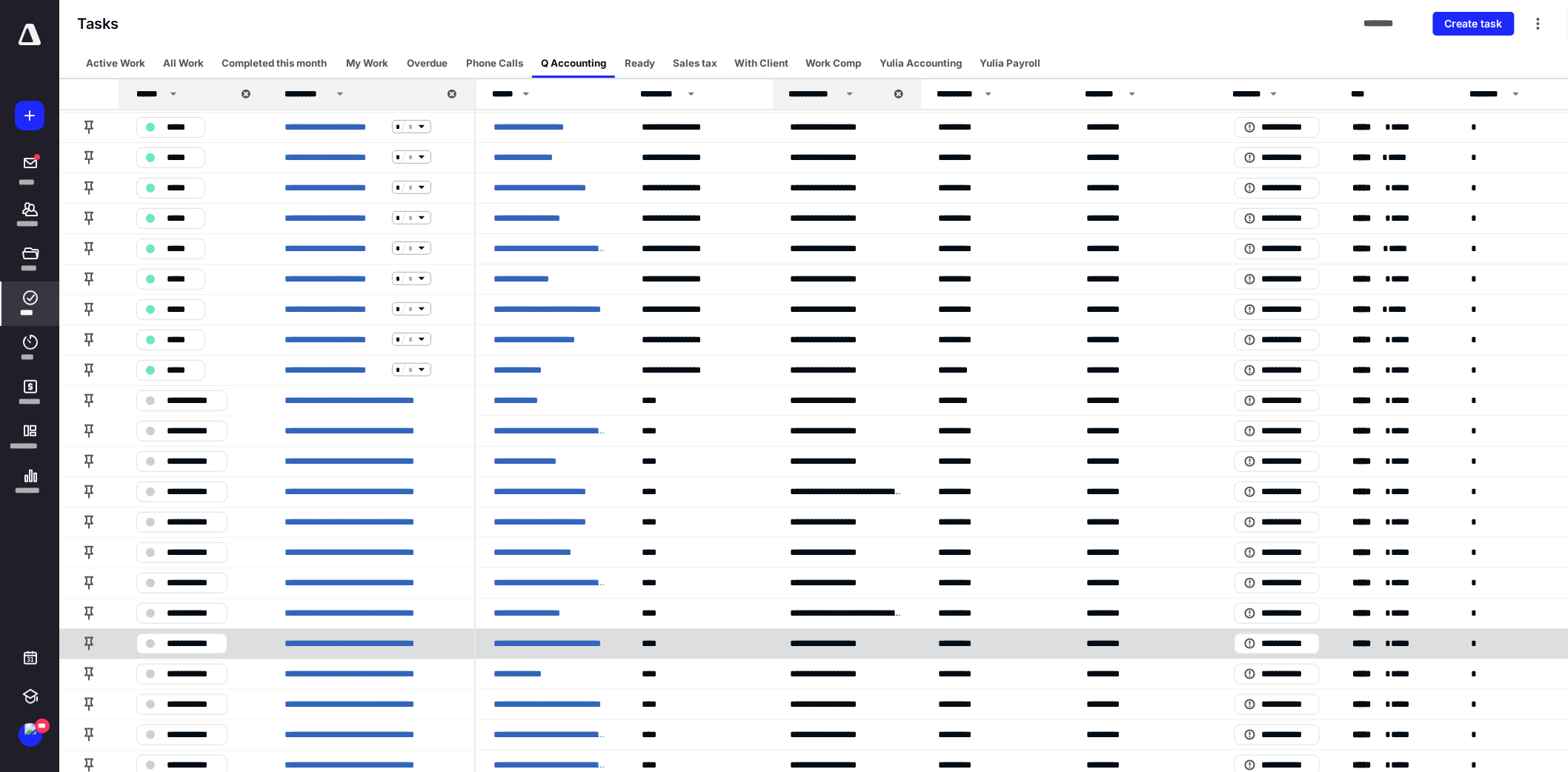 scroll, scrollTop: 0, scrollLeft: 0, axis: both 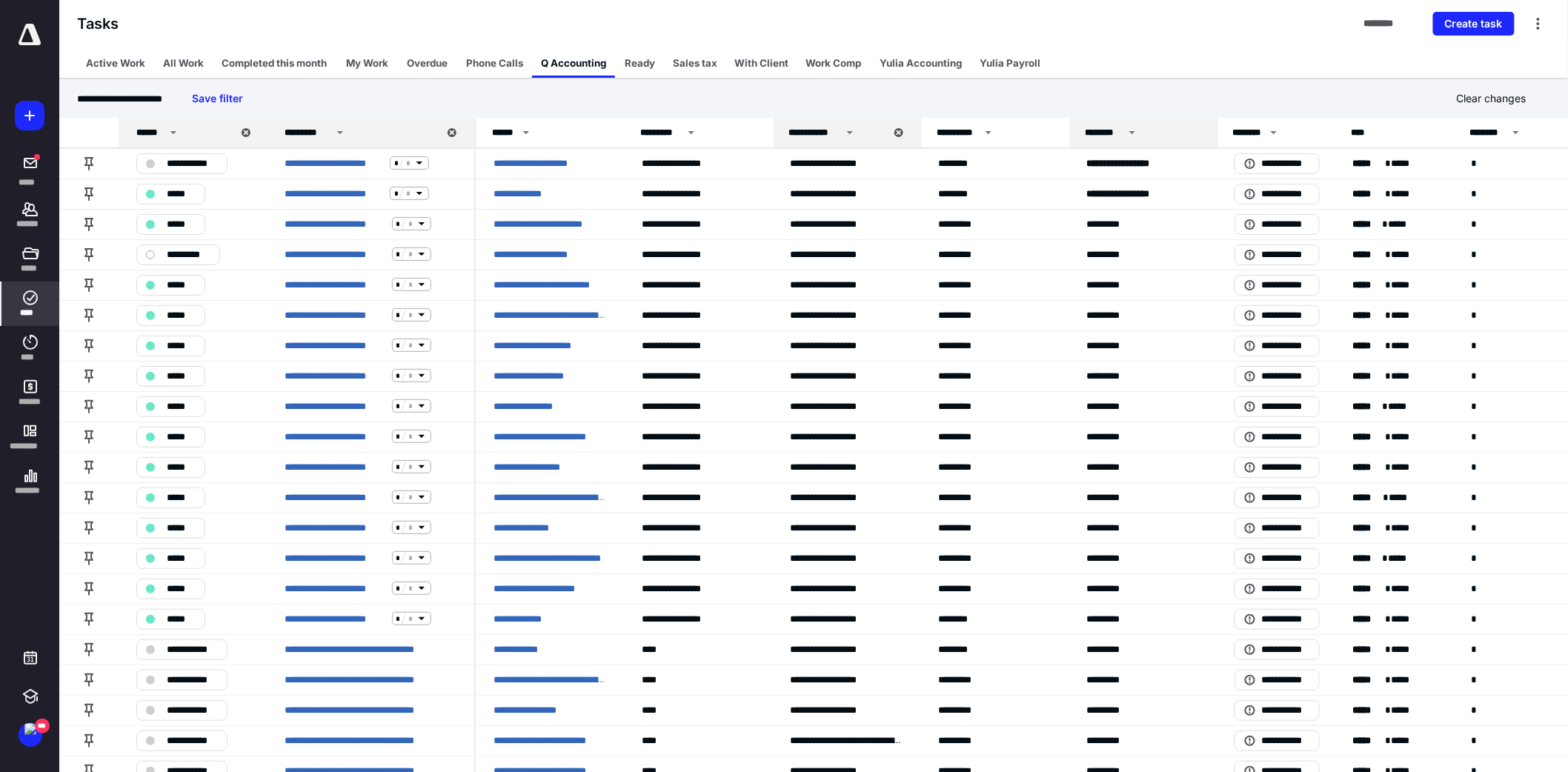 click 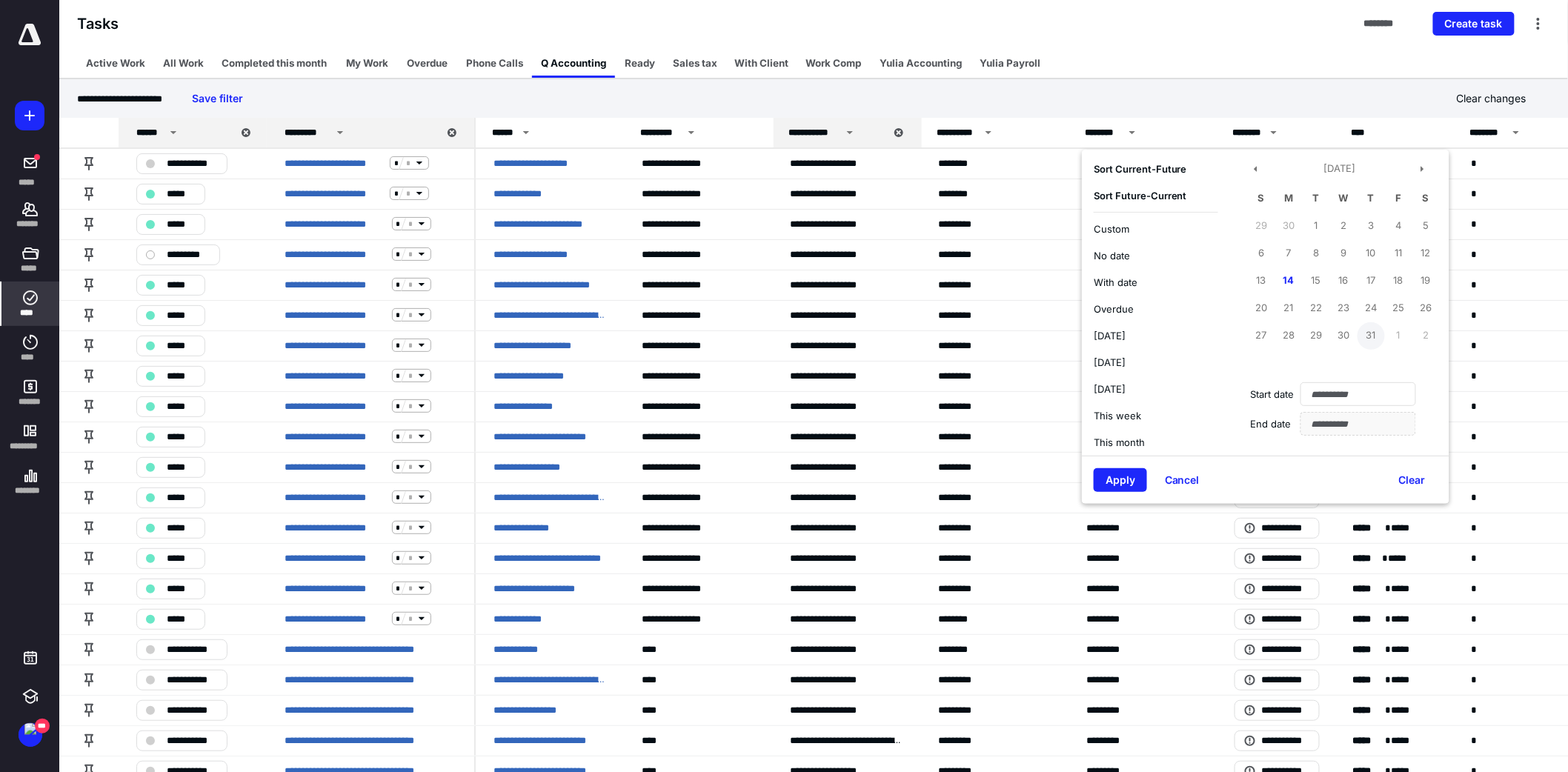 click on "31" at bounding box center (1371, 336) 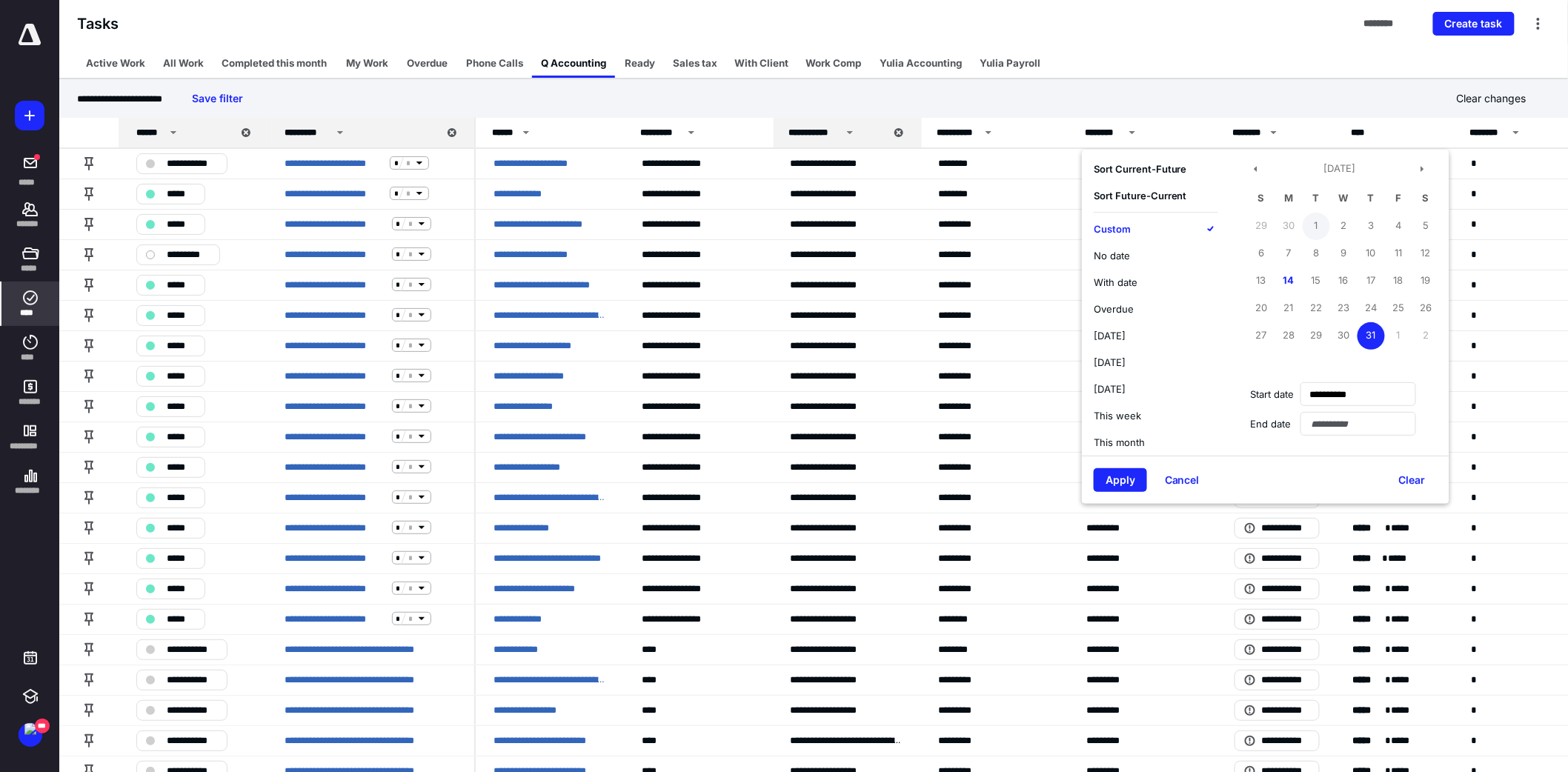 click on "1" at bounding box center [1316, 226] 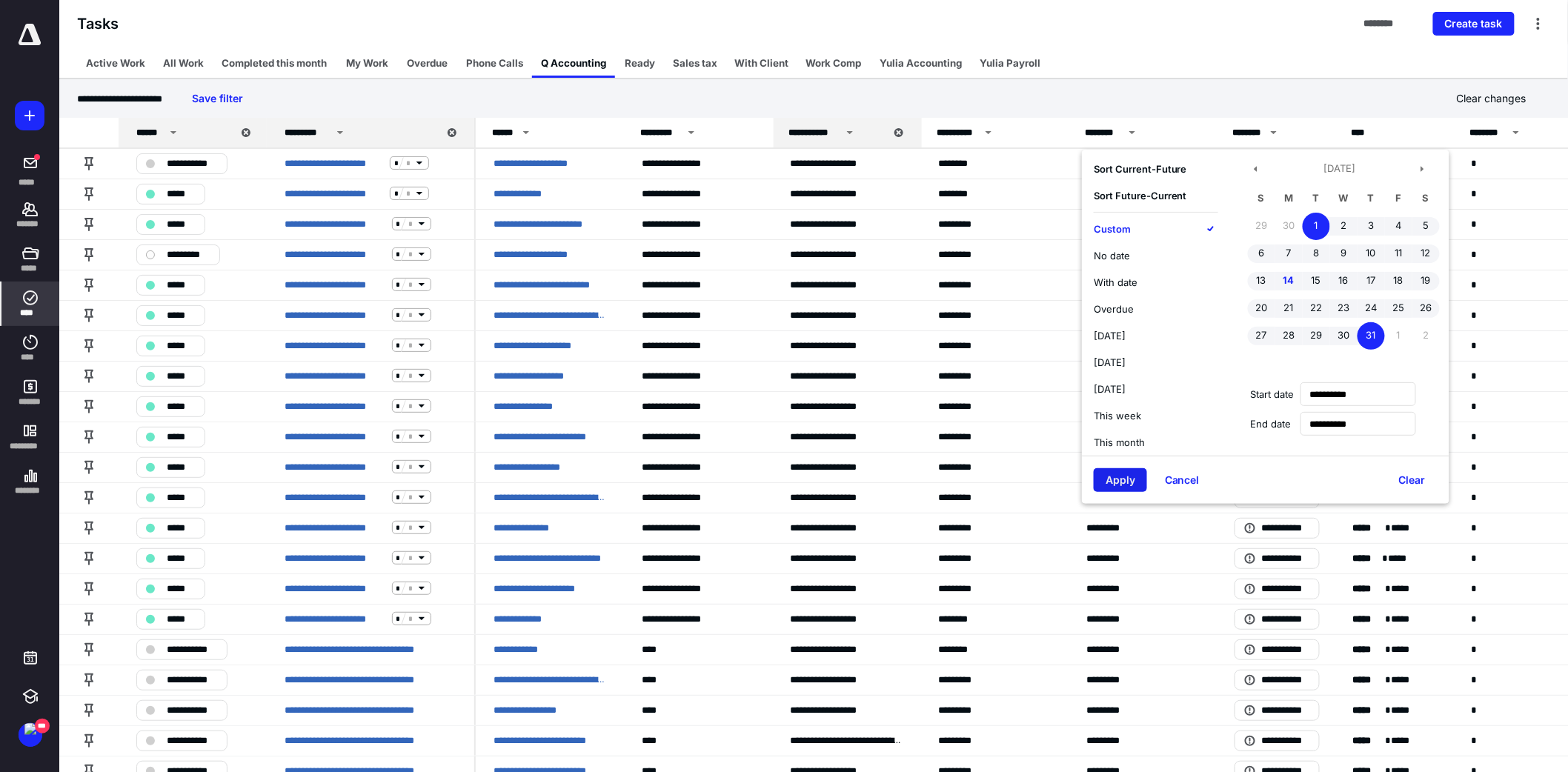 click on "Apply" at bounding box center (1120, 480) 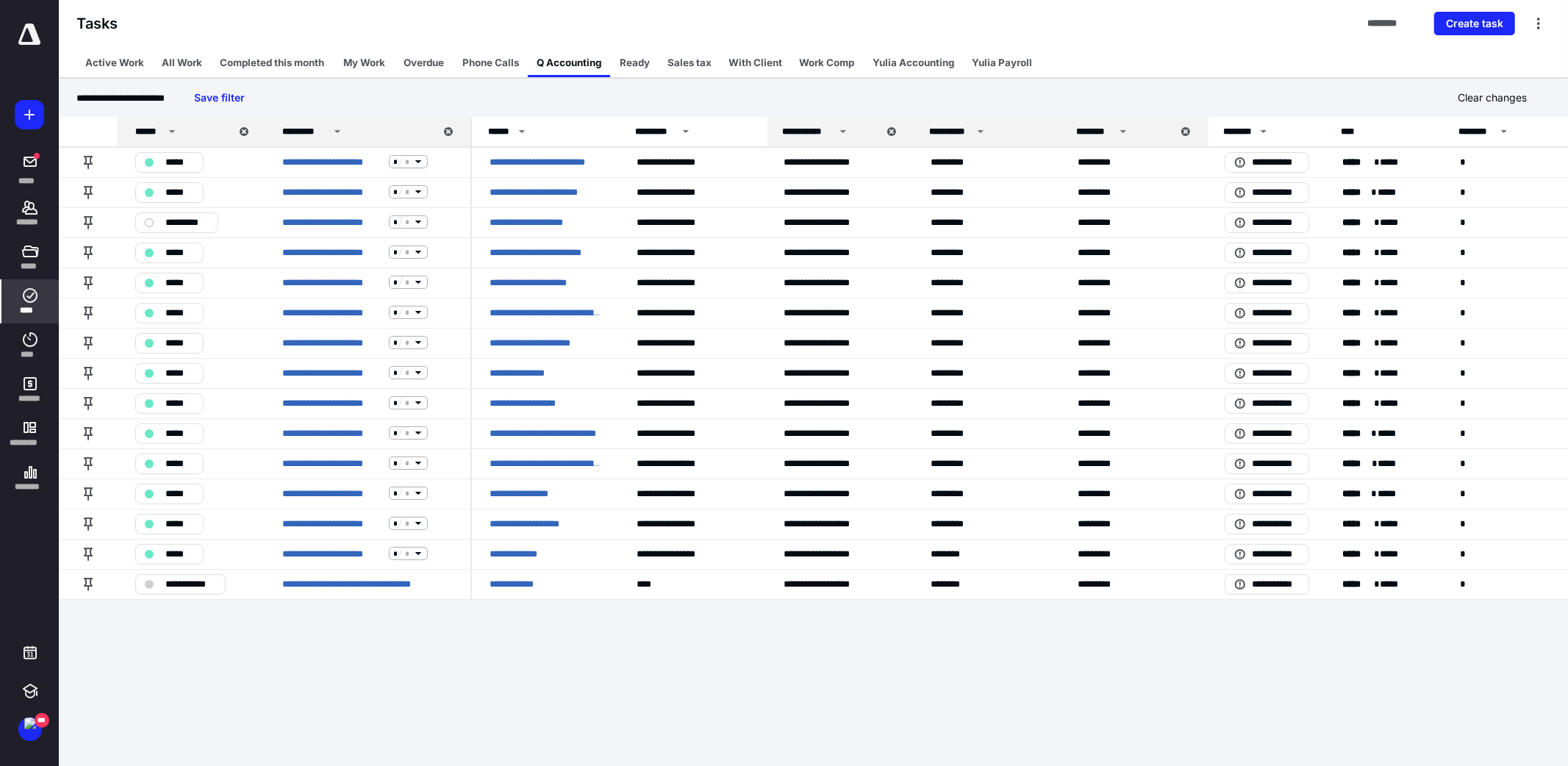 click 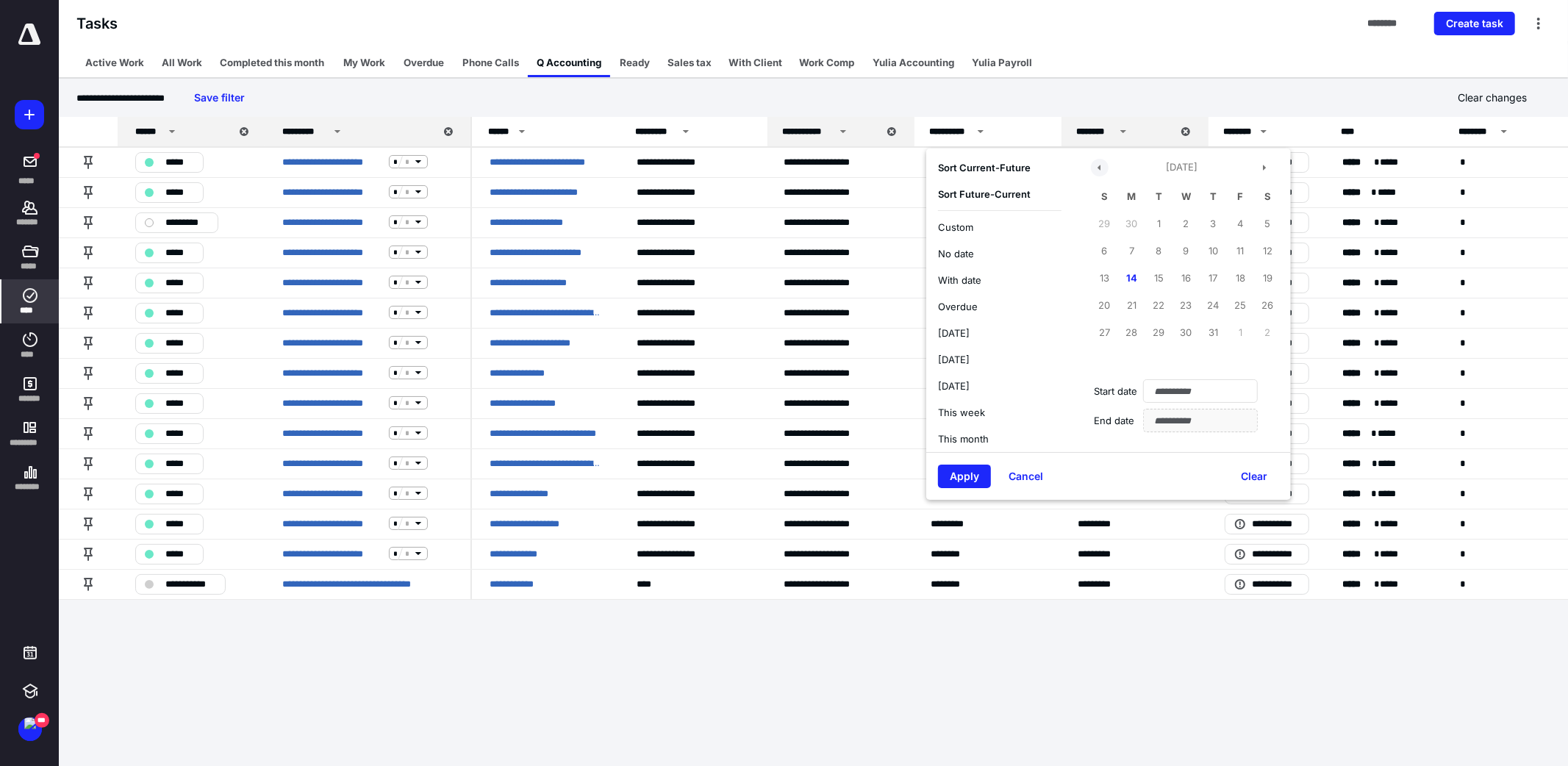 click at bounding box center (1100, 168) 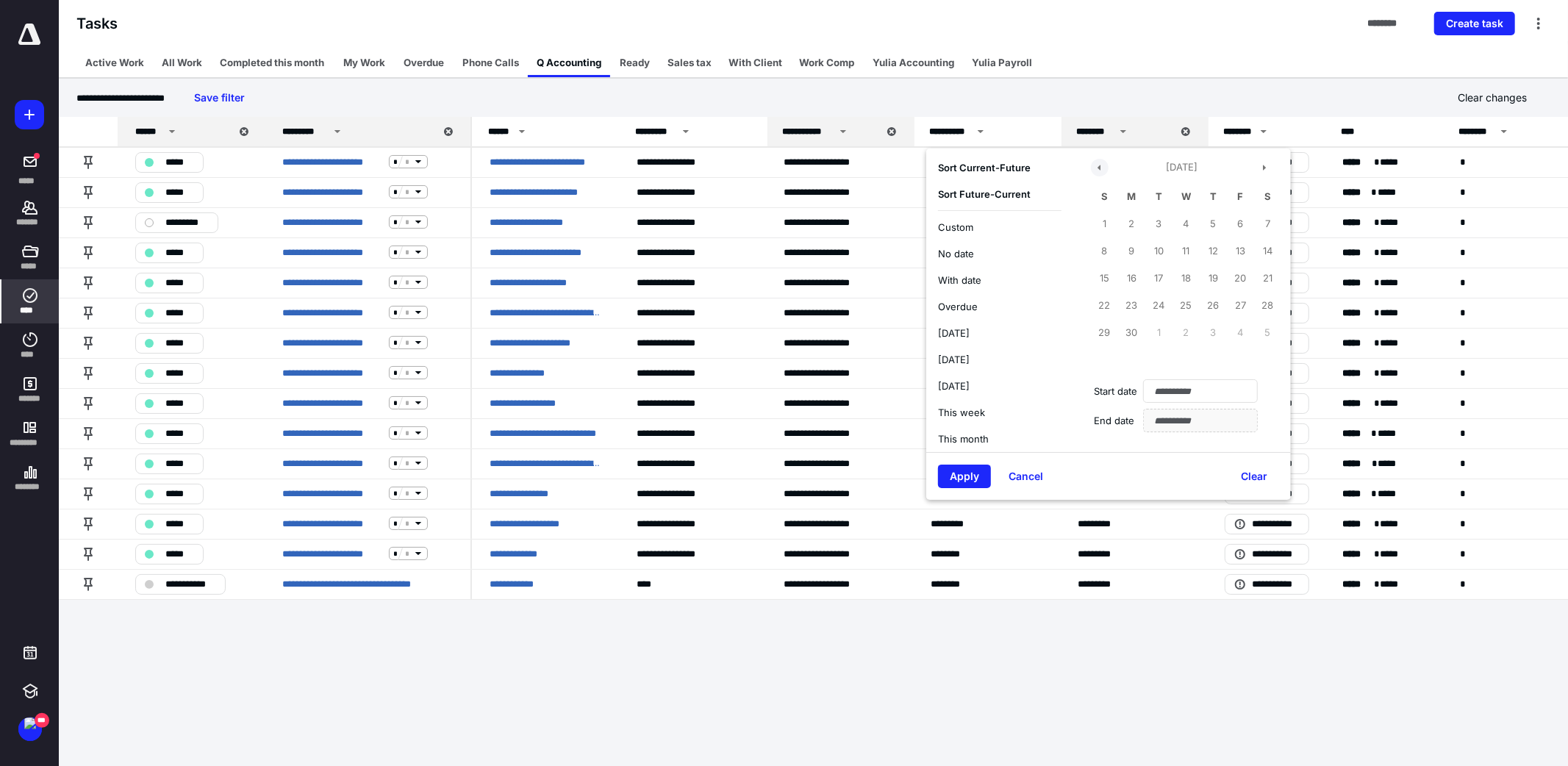 click at bounding box center [1100, 168] 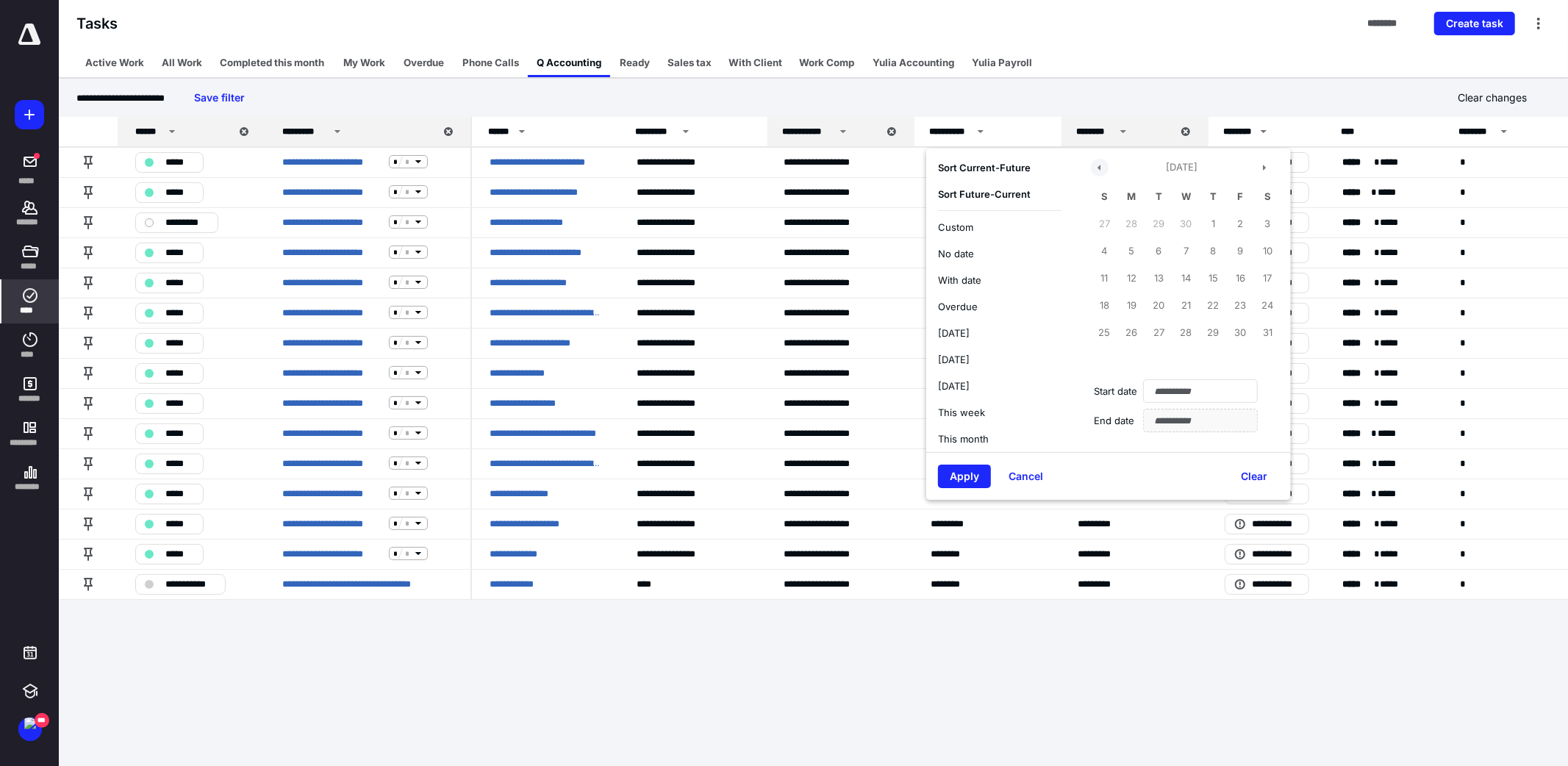 click at bounding box center (1100, 168) 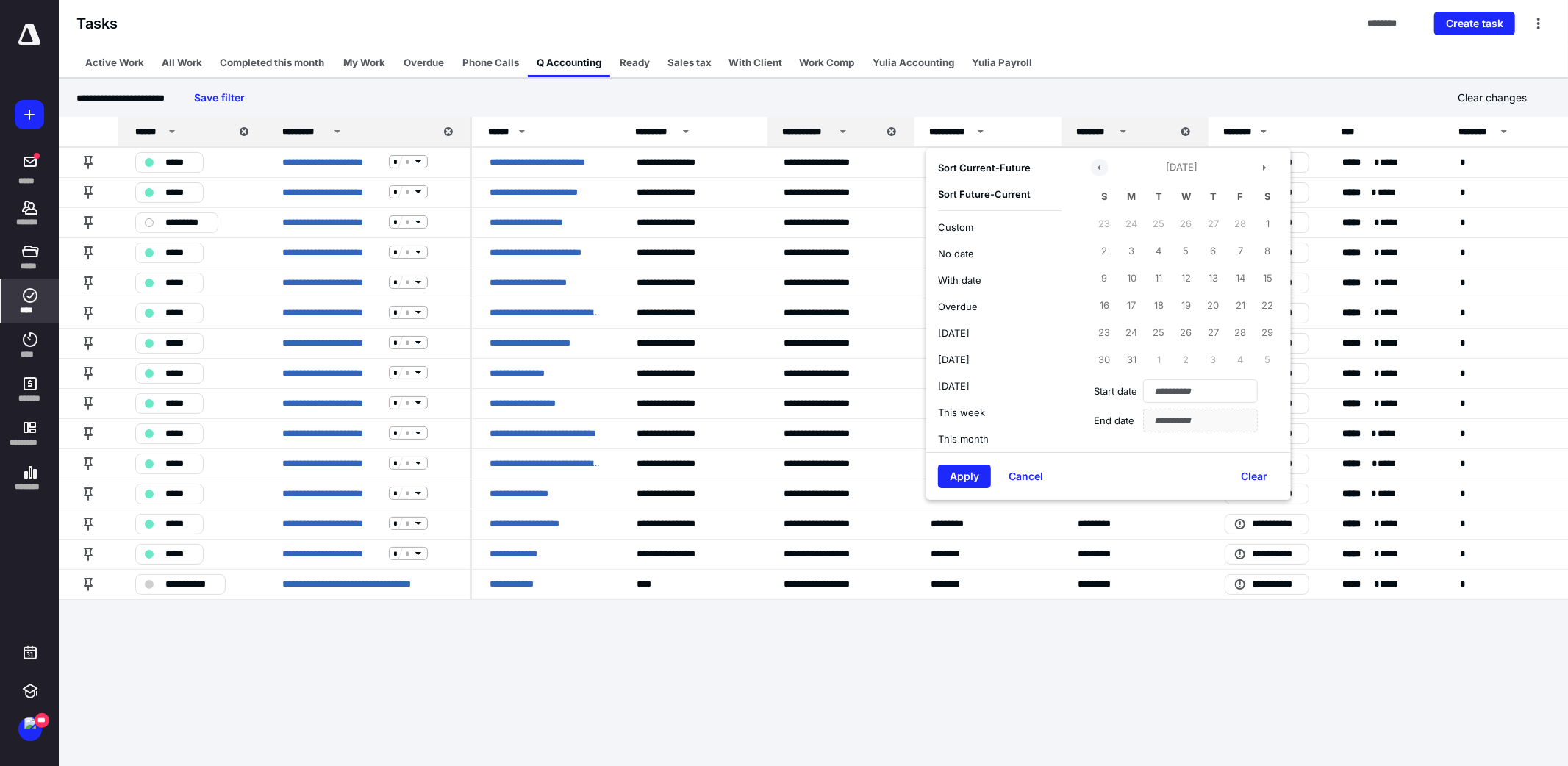 click at bounding box center (1100, 168) 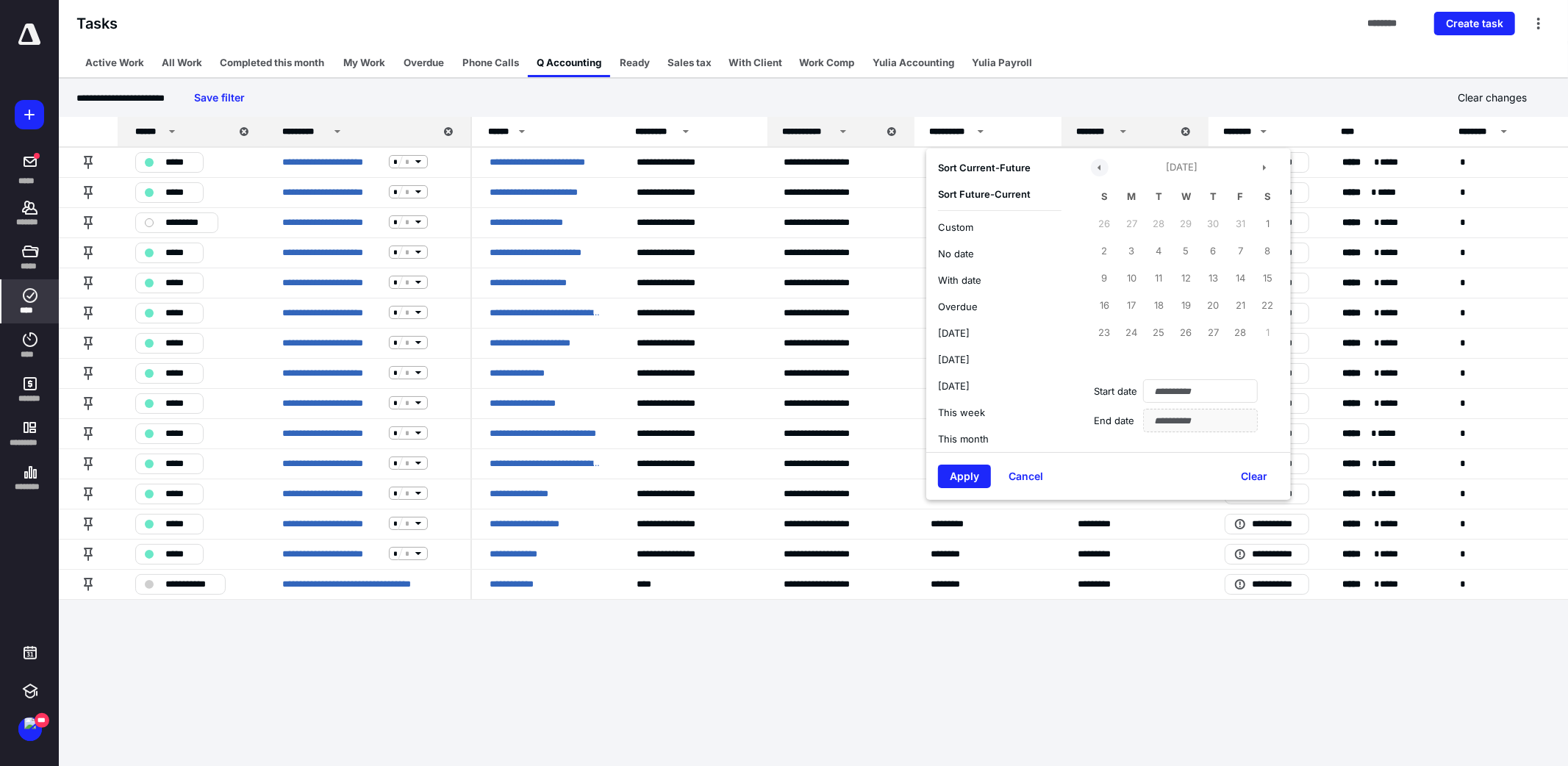 click at bounding box center (1100, 168) 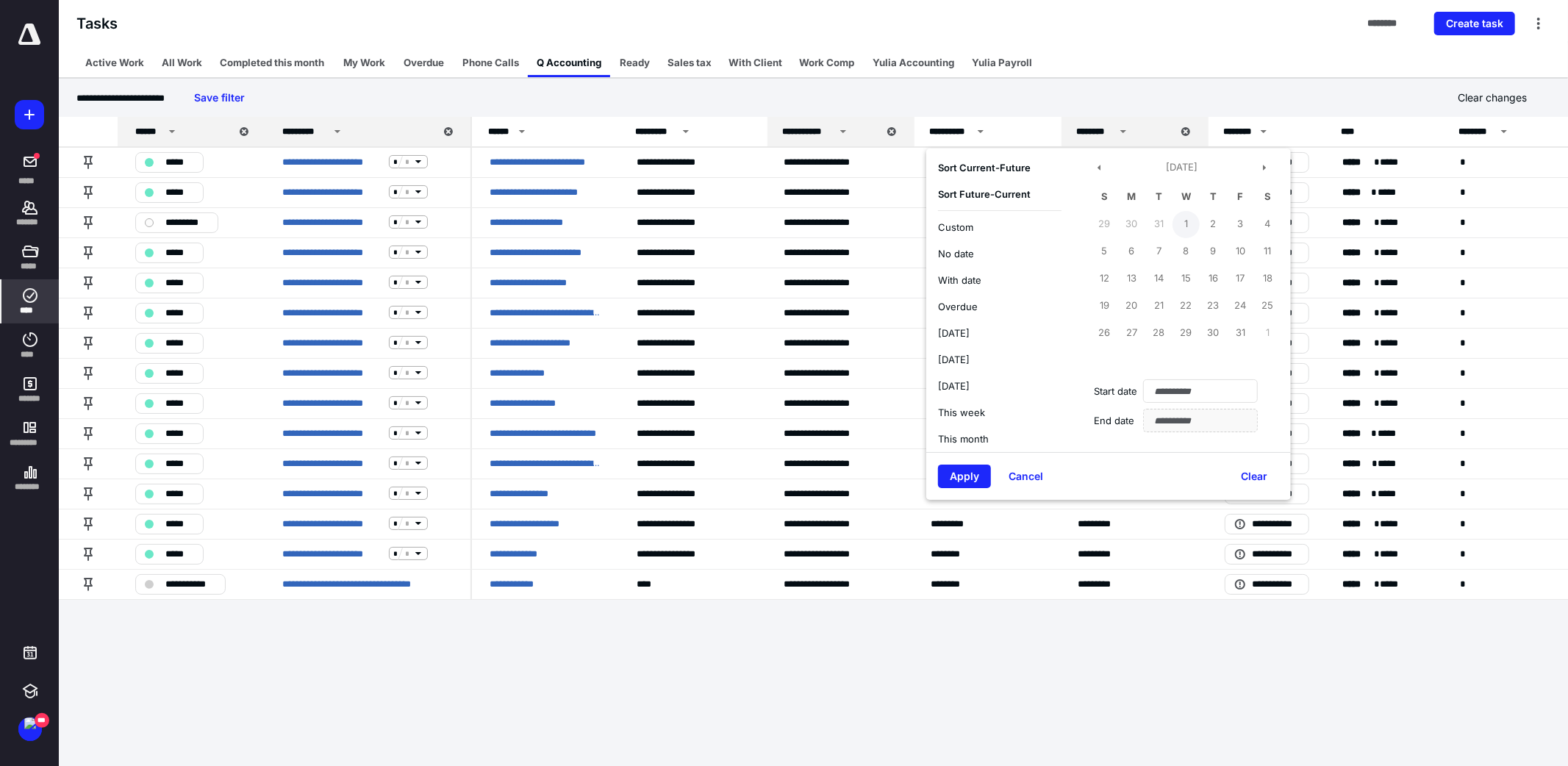 click on "1" at bounding box center (1186, 224) 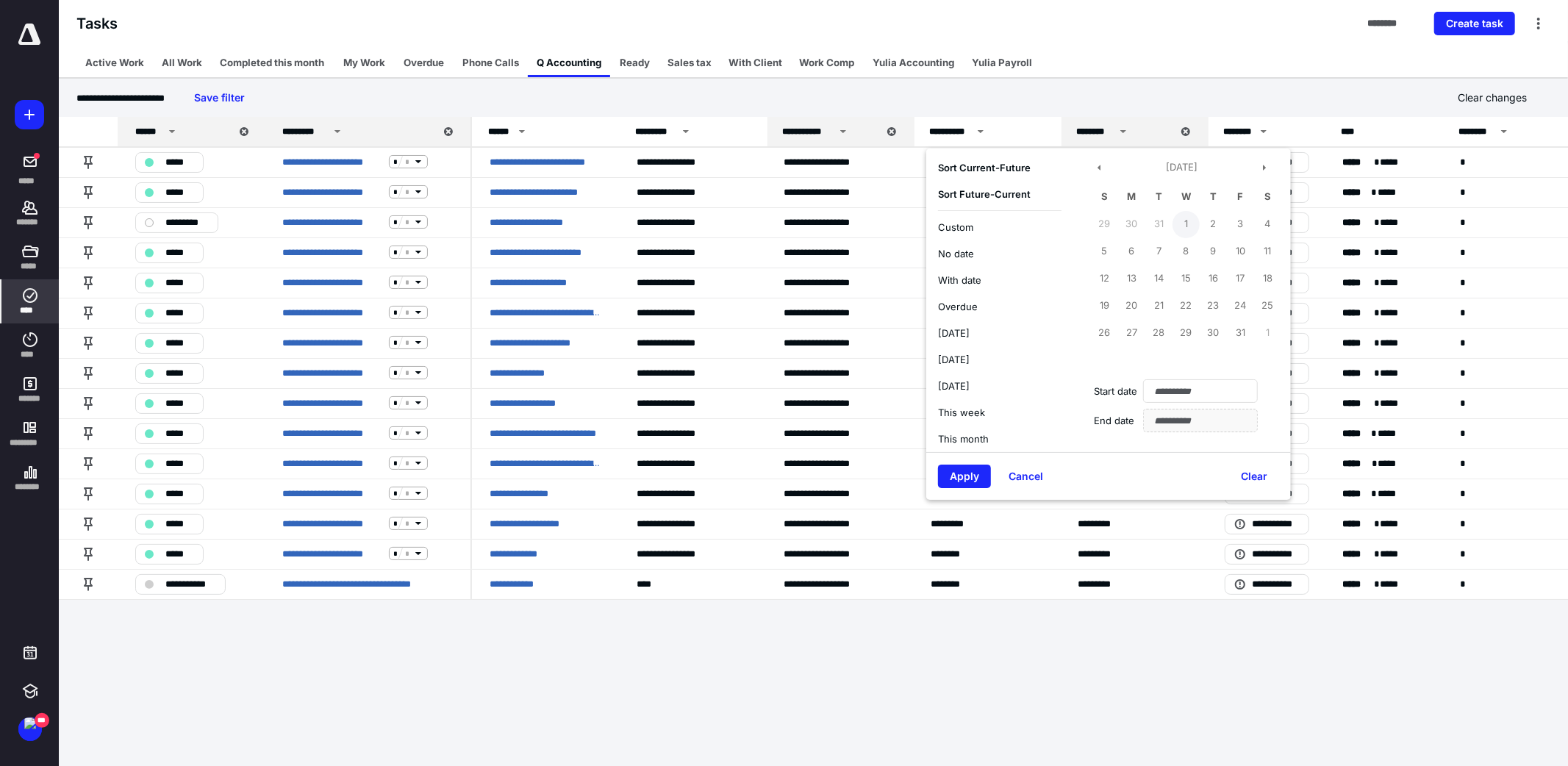 type on "**********" 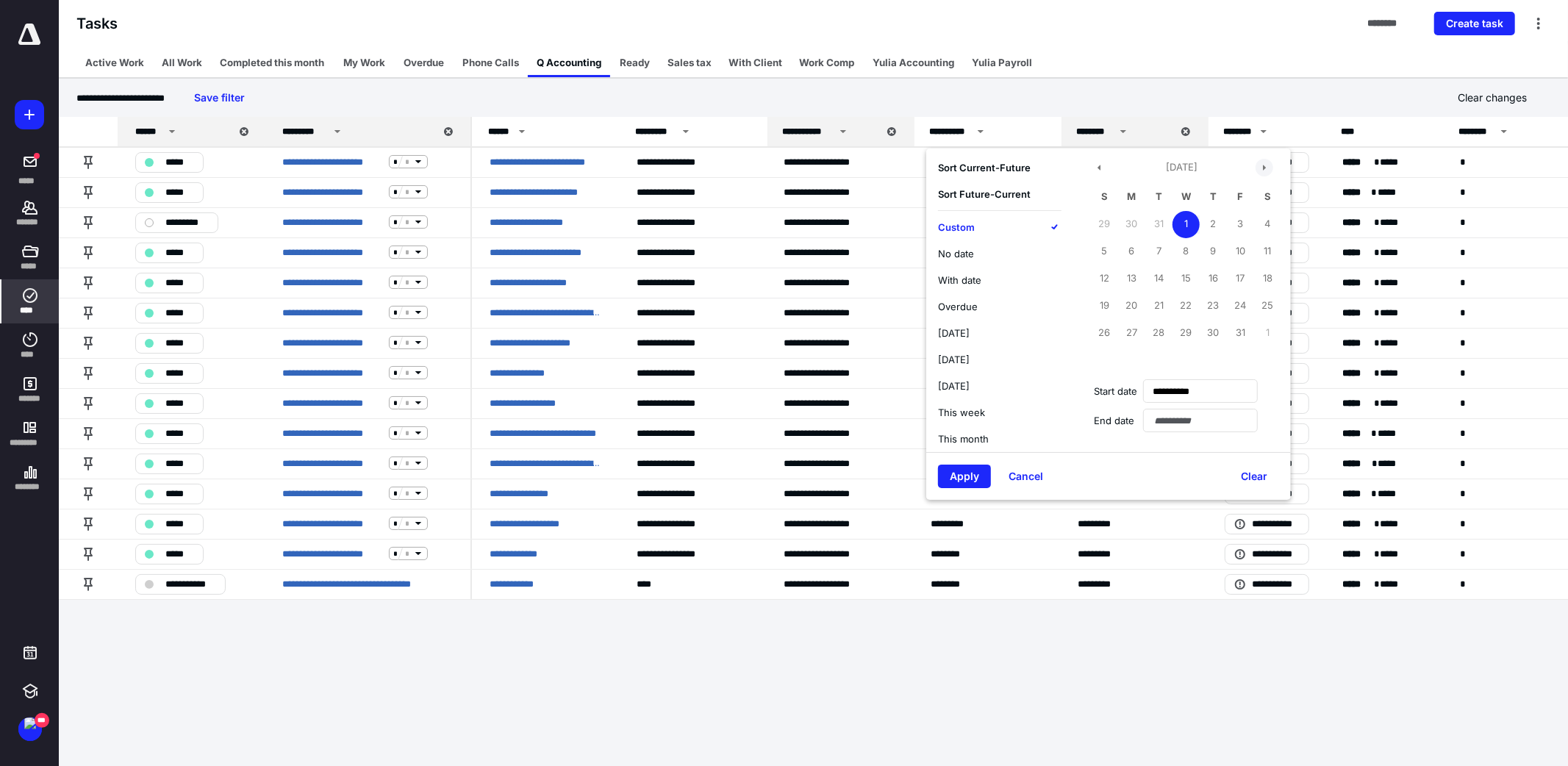 click at bounding box center [1264, 168] 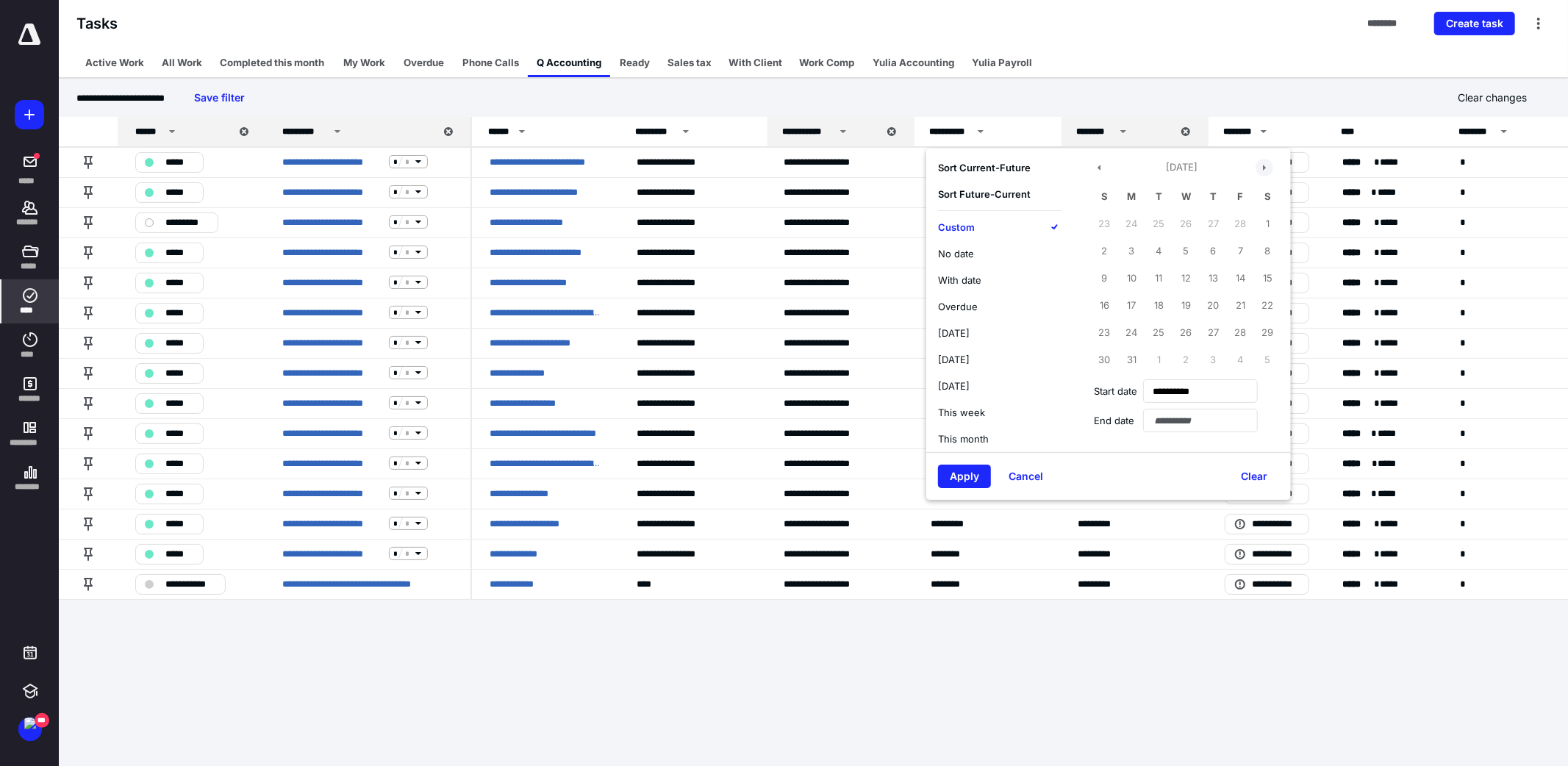 click at bounding box center [1264, 168] 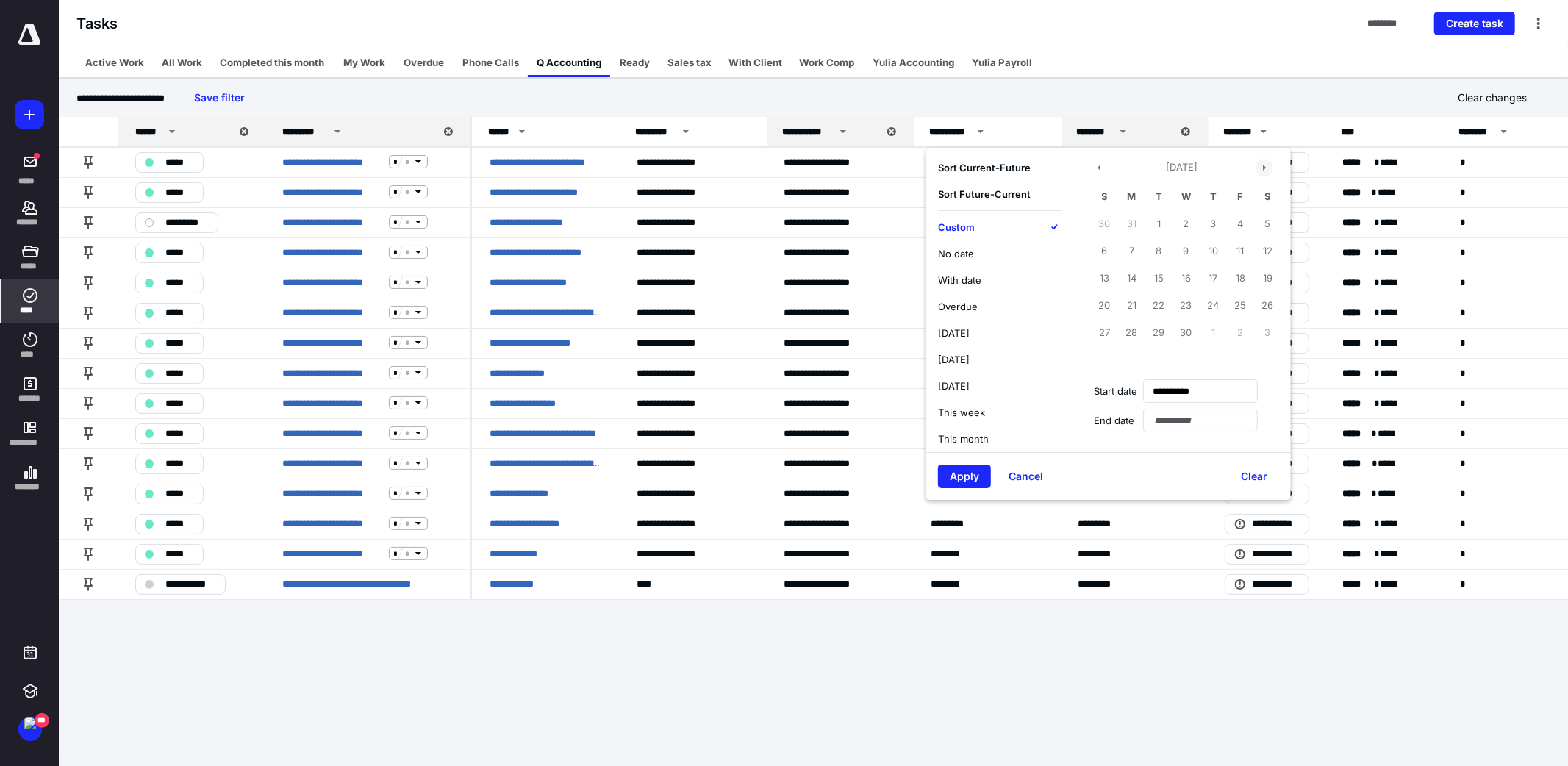 click at bounding box center [1264, 168] 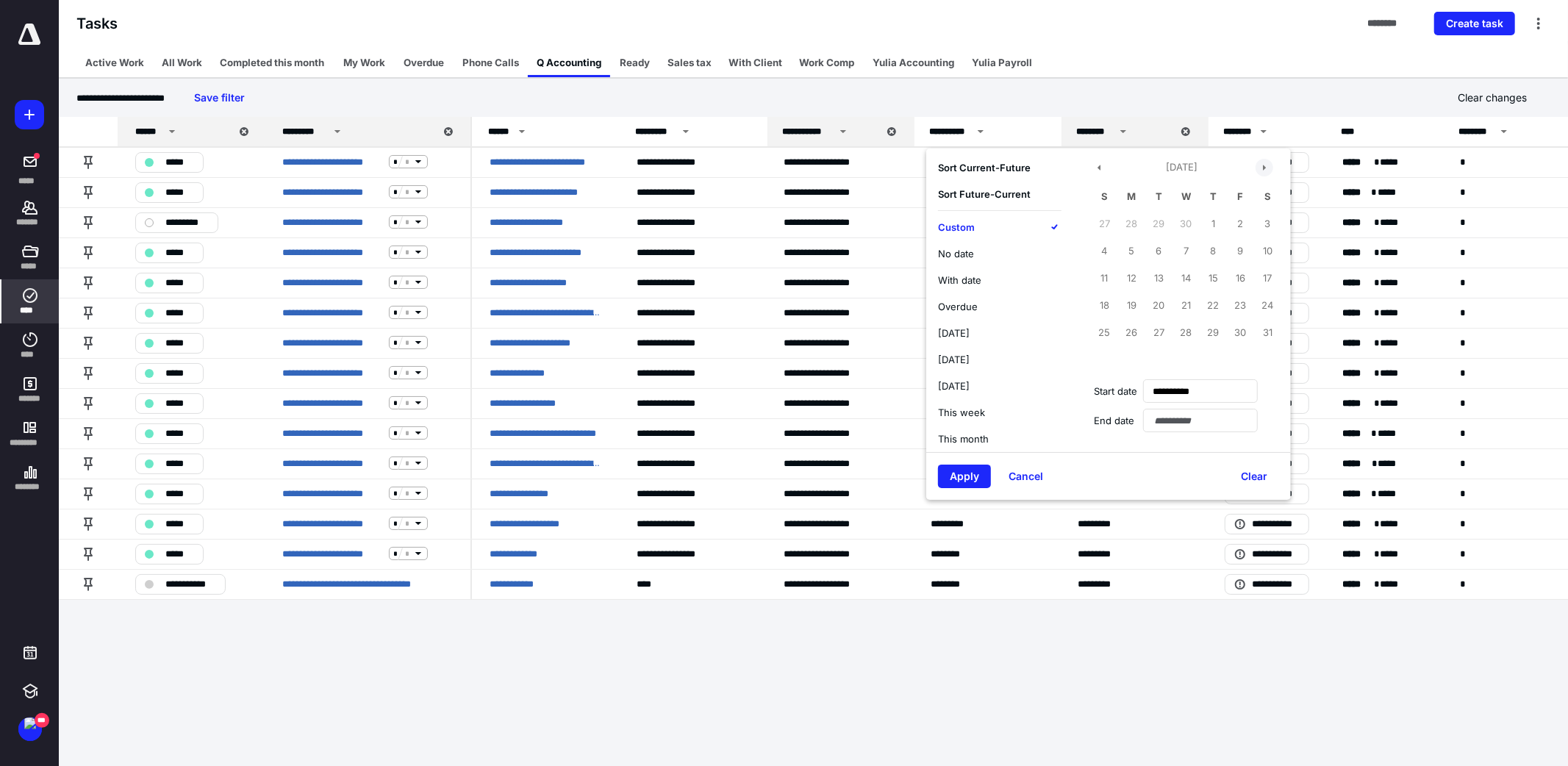 click at bounding box center [1264, 168] 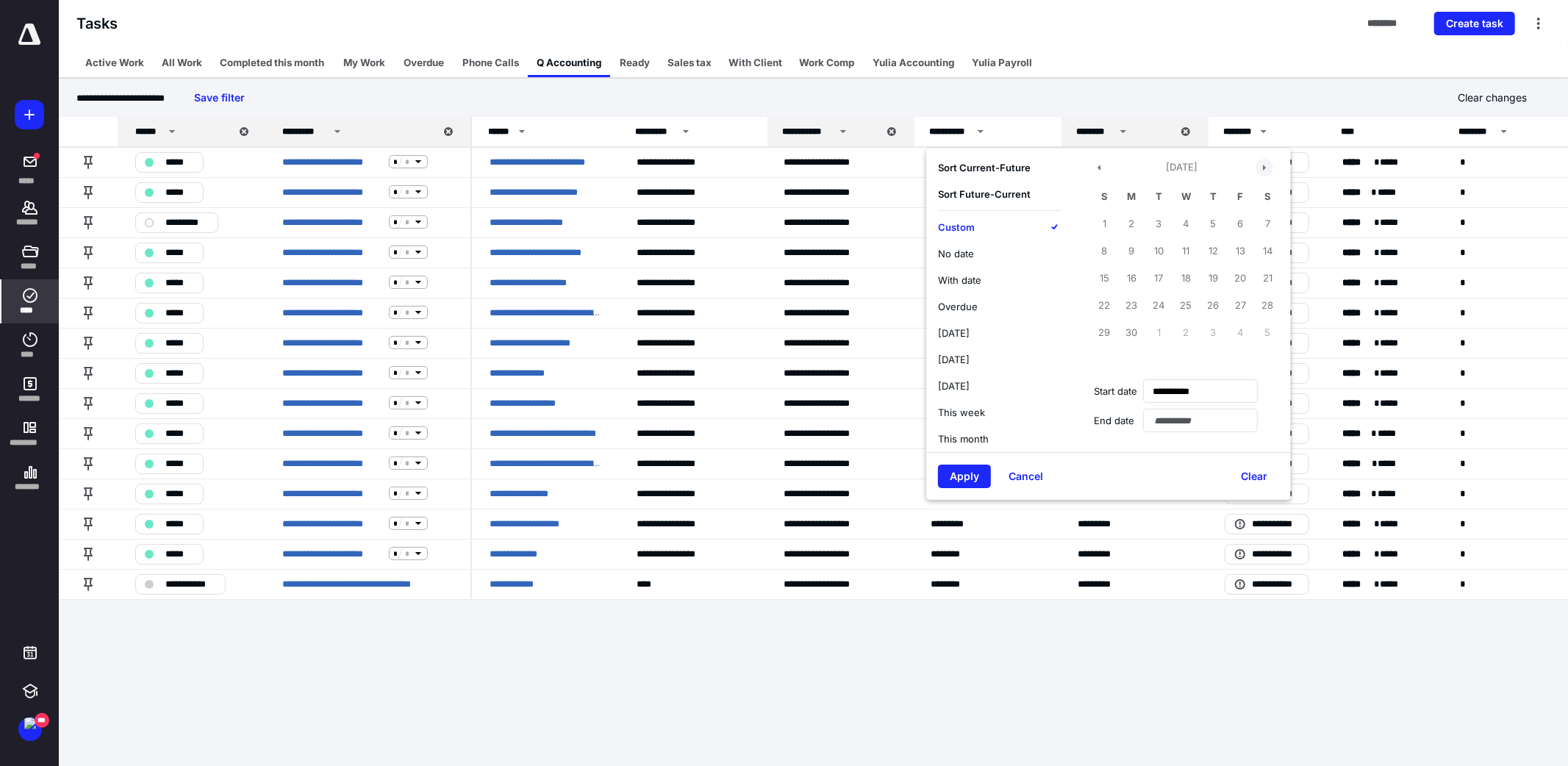 click at bounding box center (1264, 168) 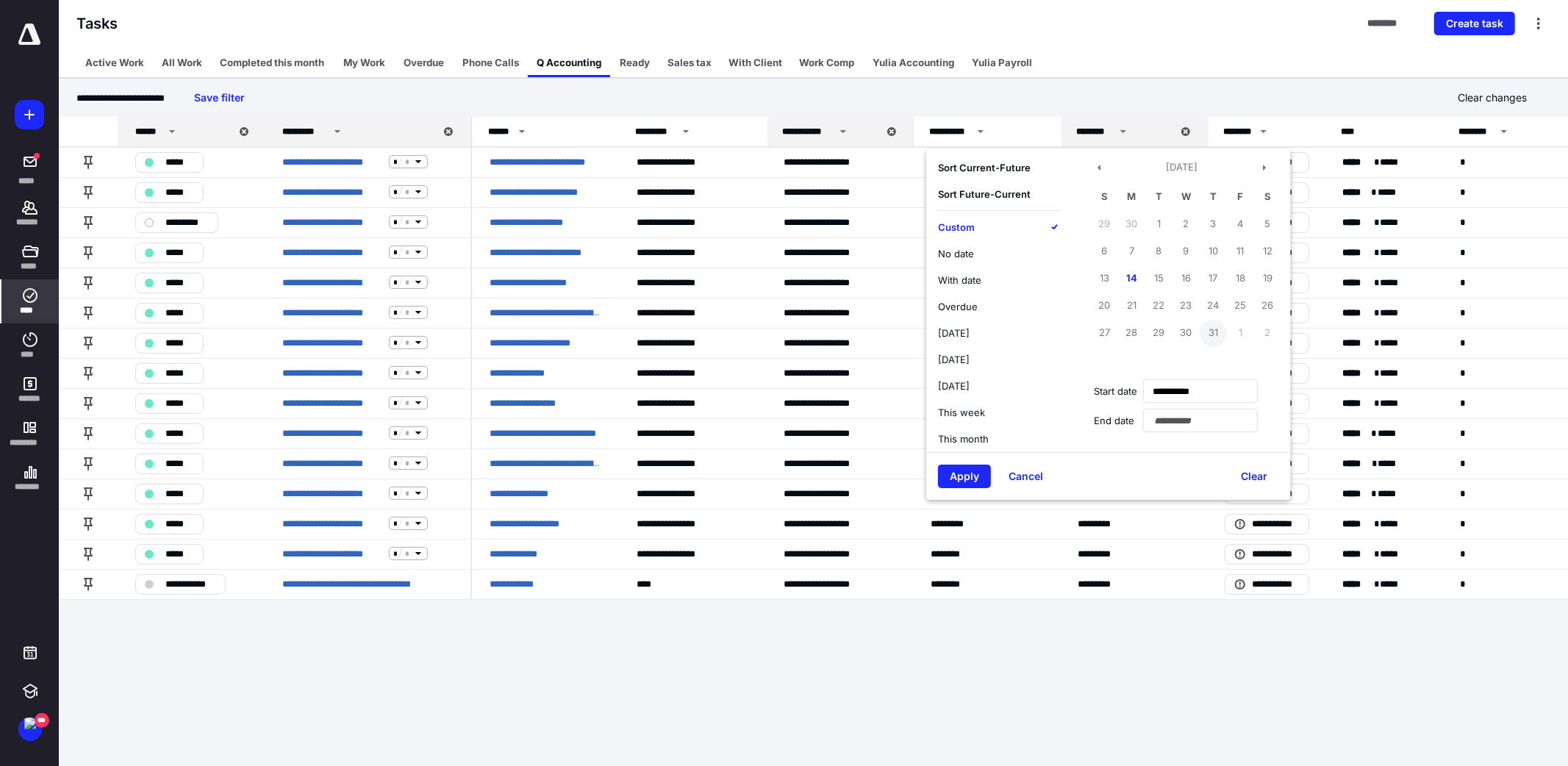 click on "31" at bounding box center (1213, 333) 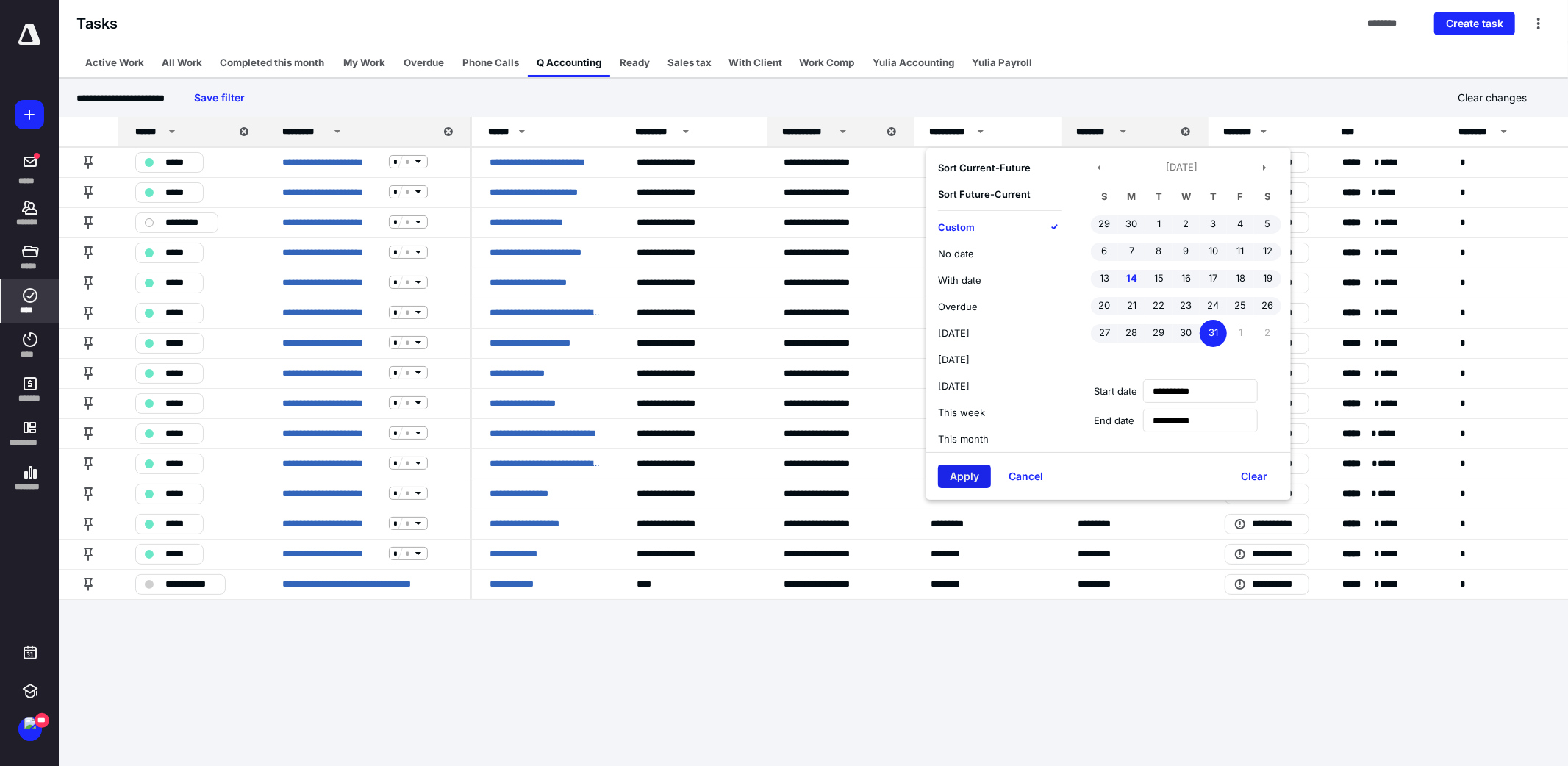 click on "Apply" at bounding box center (964, 476) 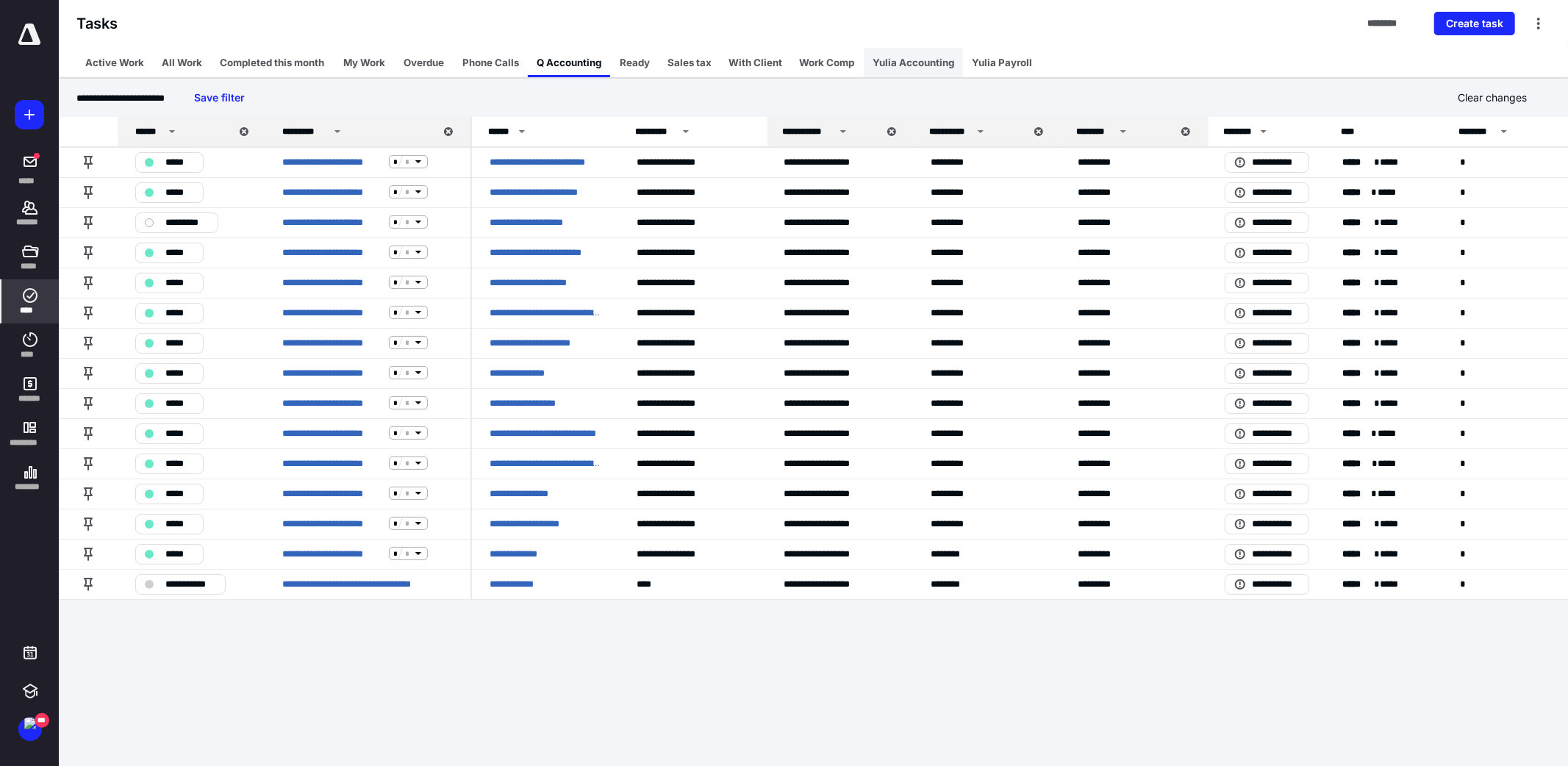 click on "Yulia Accounting" at bounding box center (913, 62) 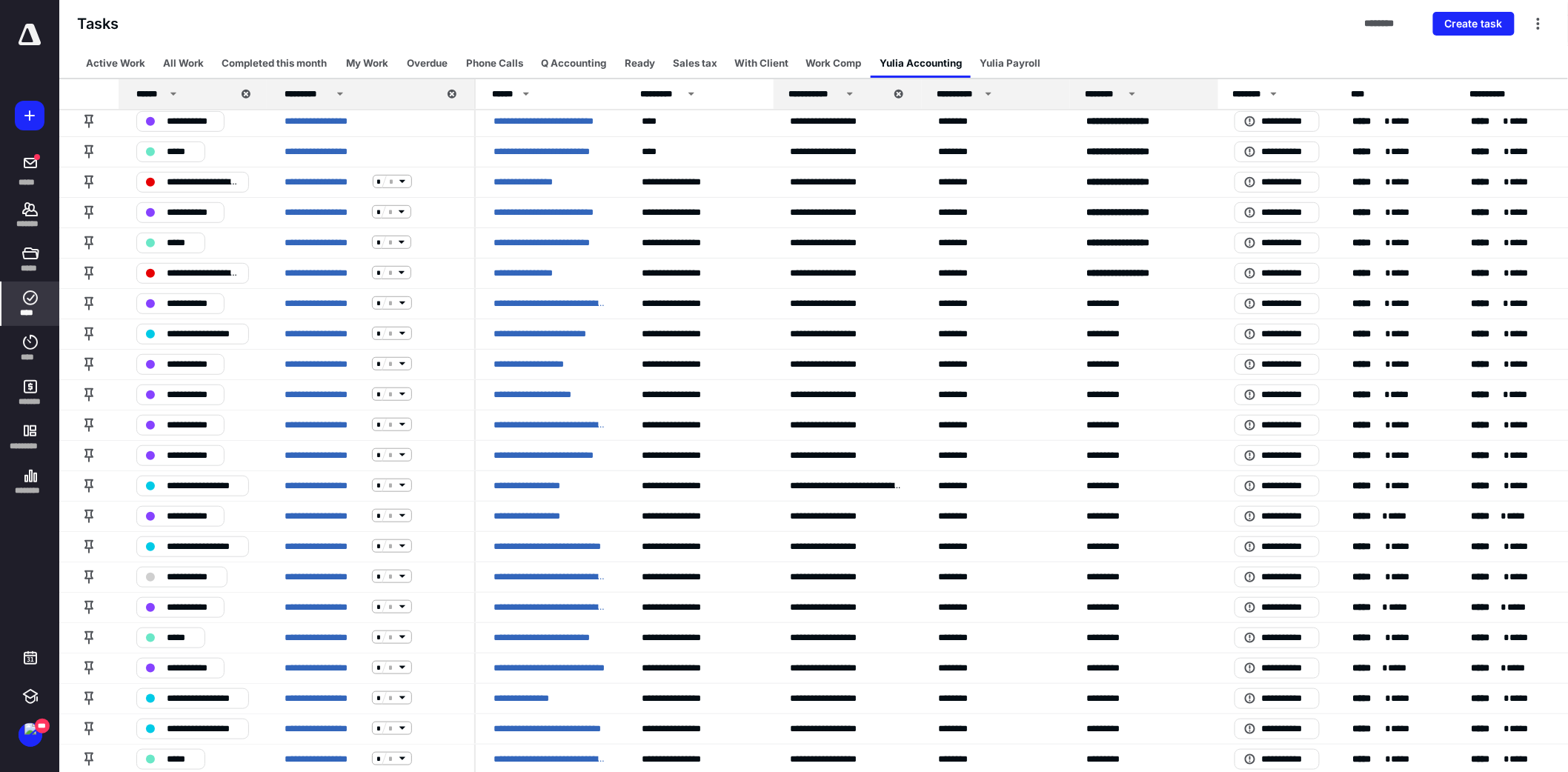 scroll, scrollTop: 411, scrollLeft: 0, axis: vertical 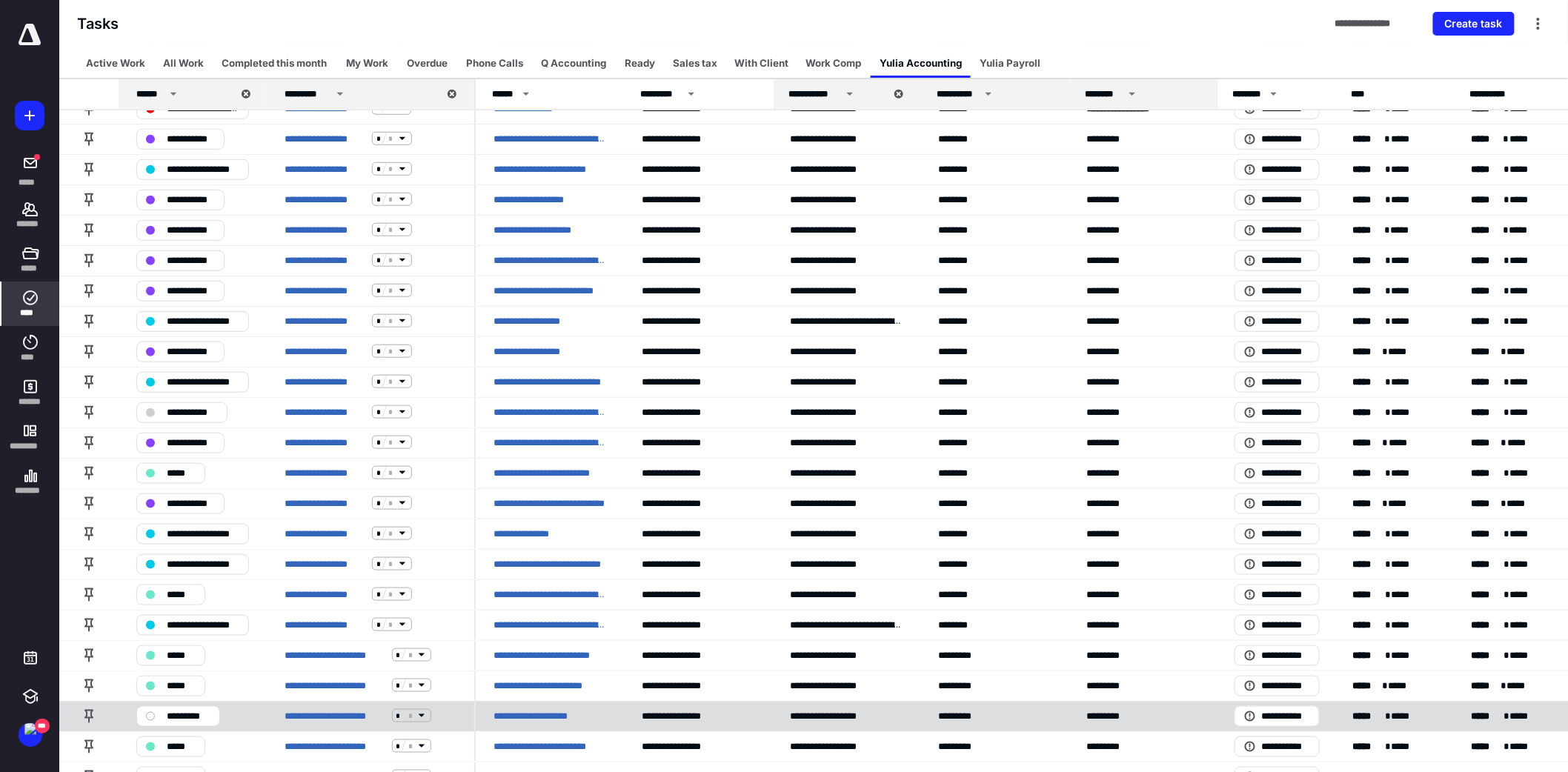 click on "*********" at bounding box center (188, 716) 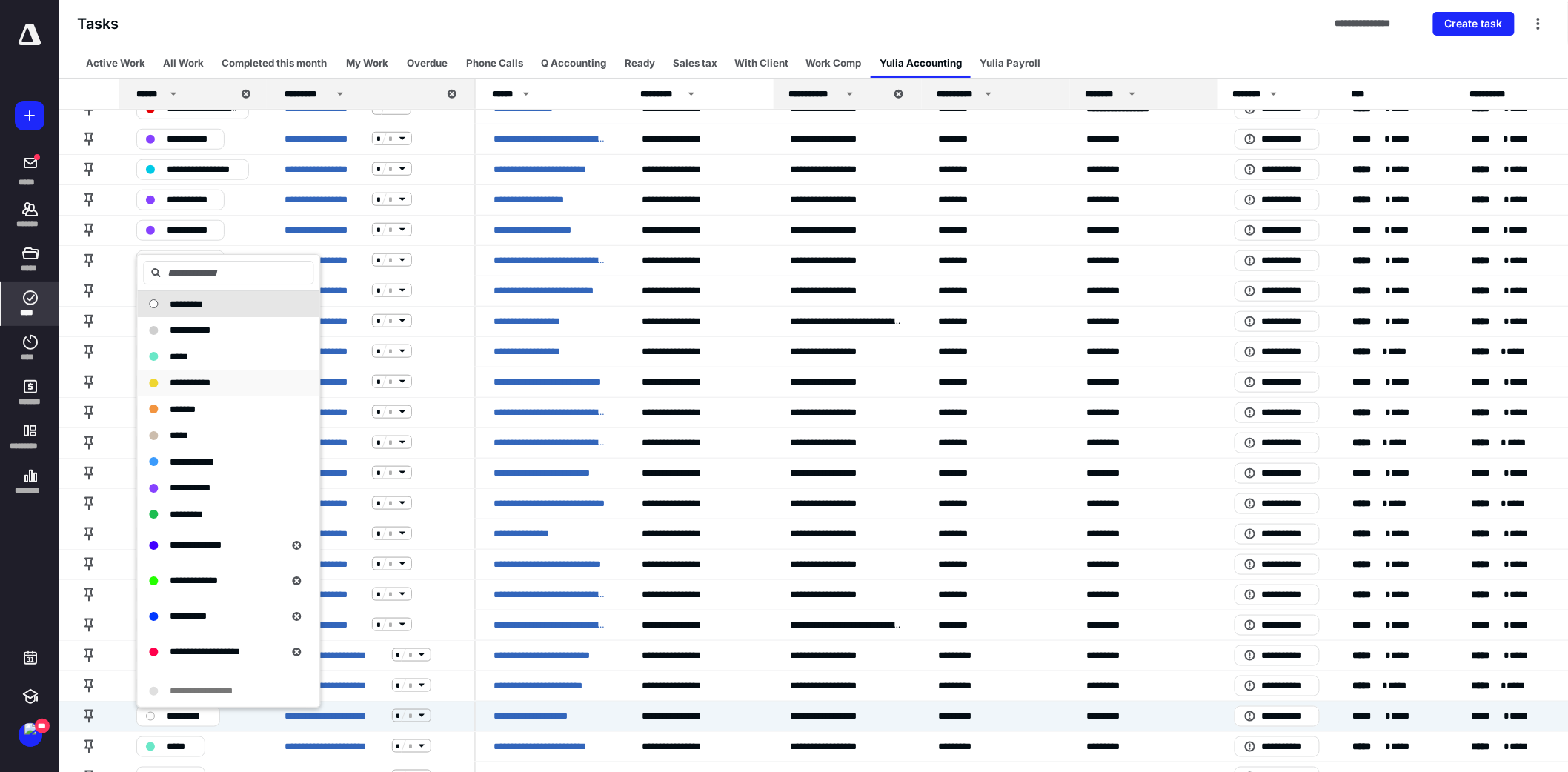 click on "**********" at bounding box center [190, 382] 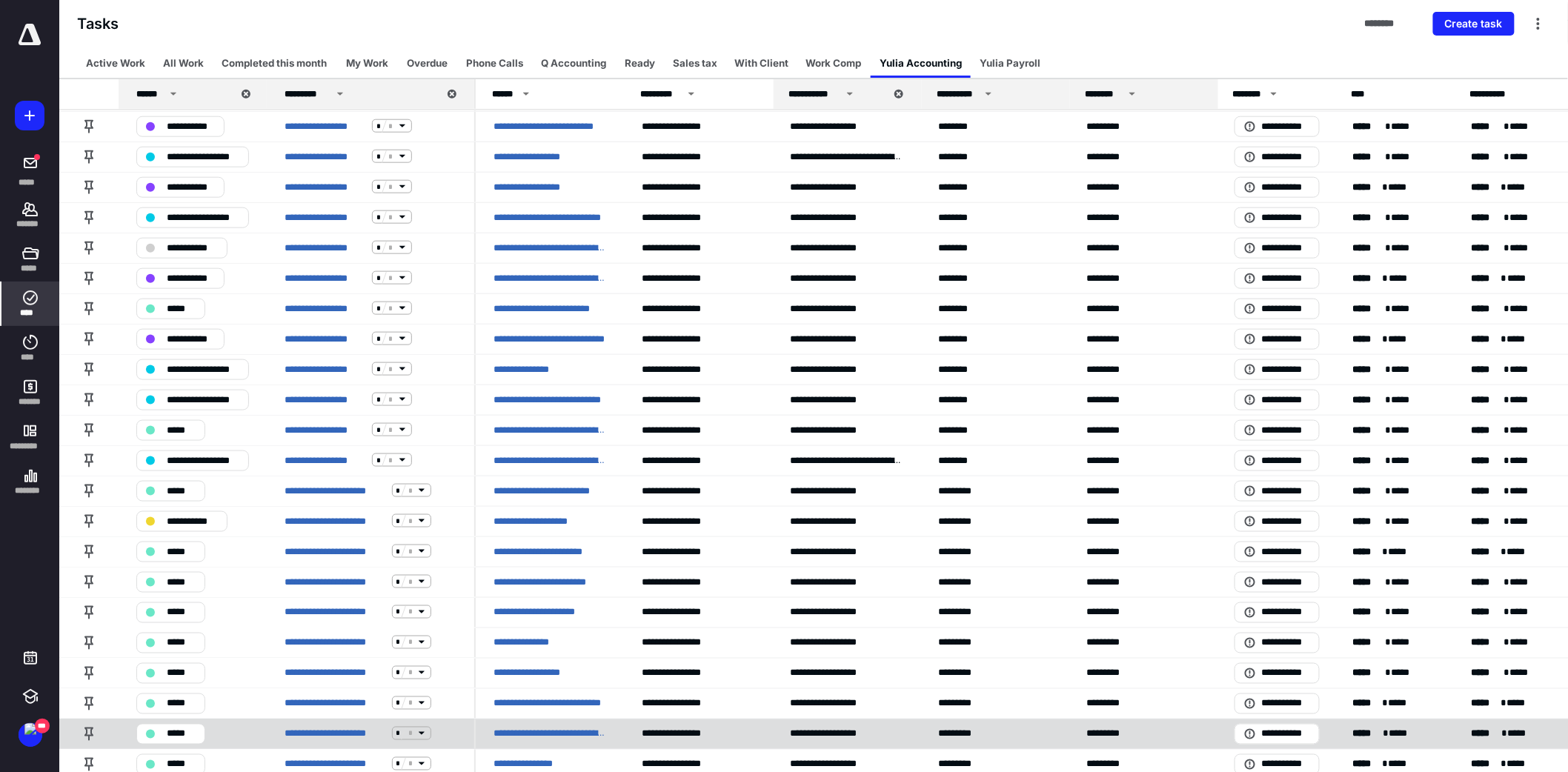 scroll, scrollTop: 658, scrollLeft: 0, axis: vertical 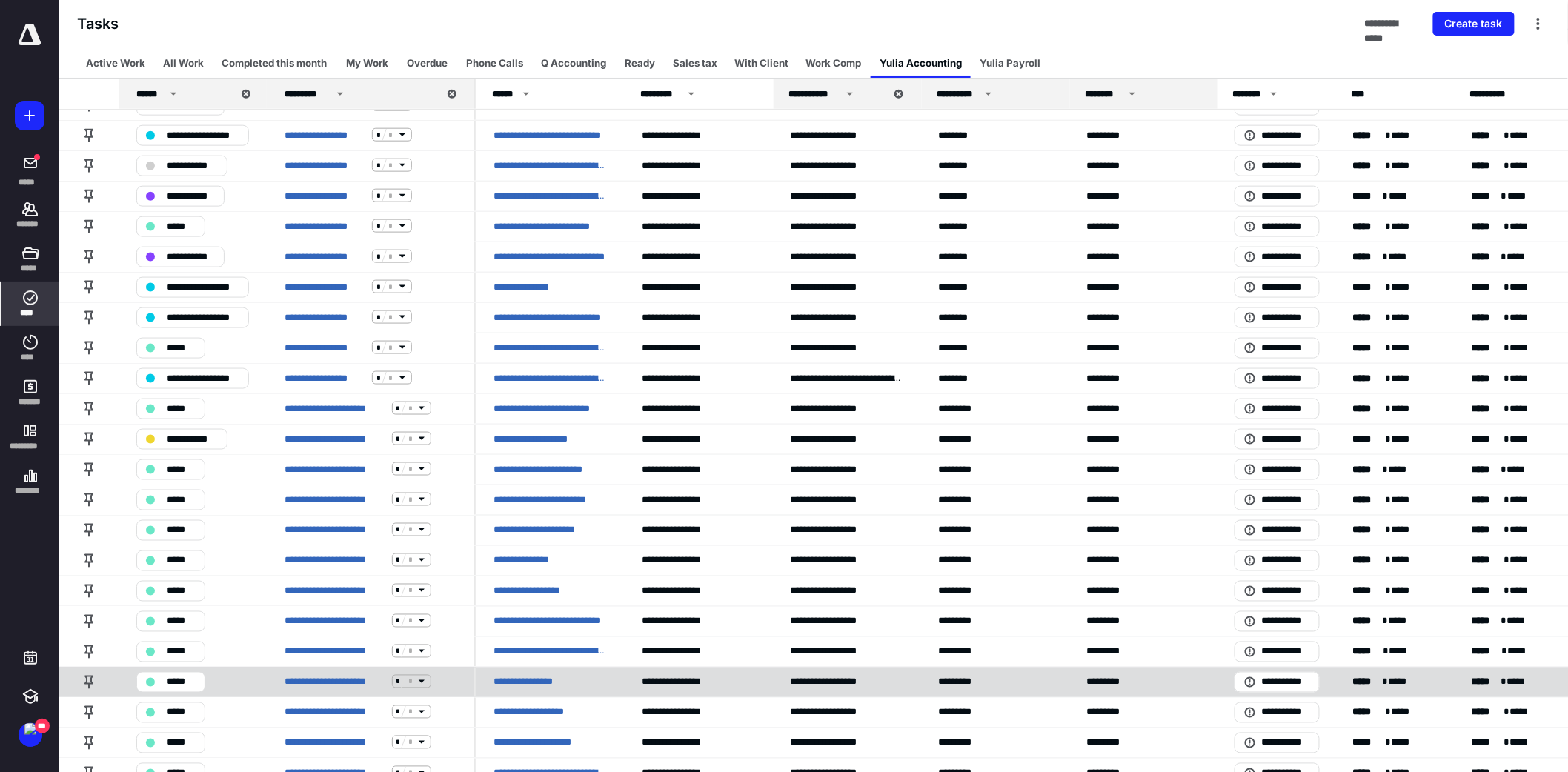 click on "*****" at bounding box center (181, 682) 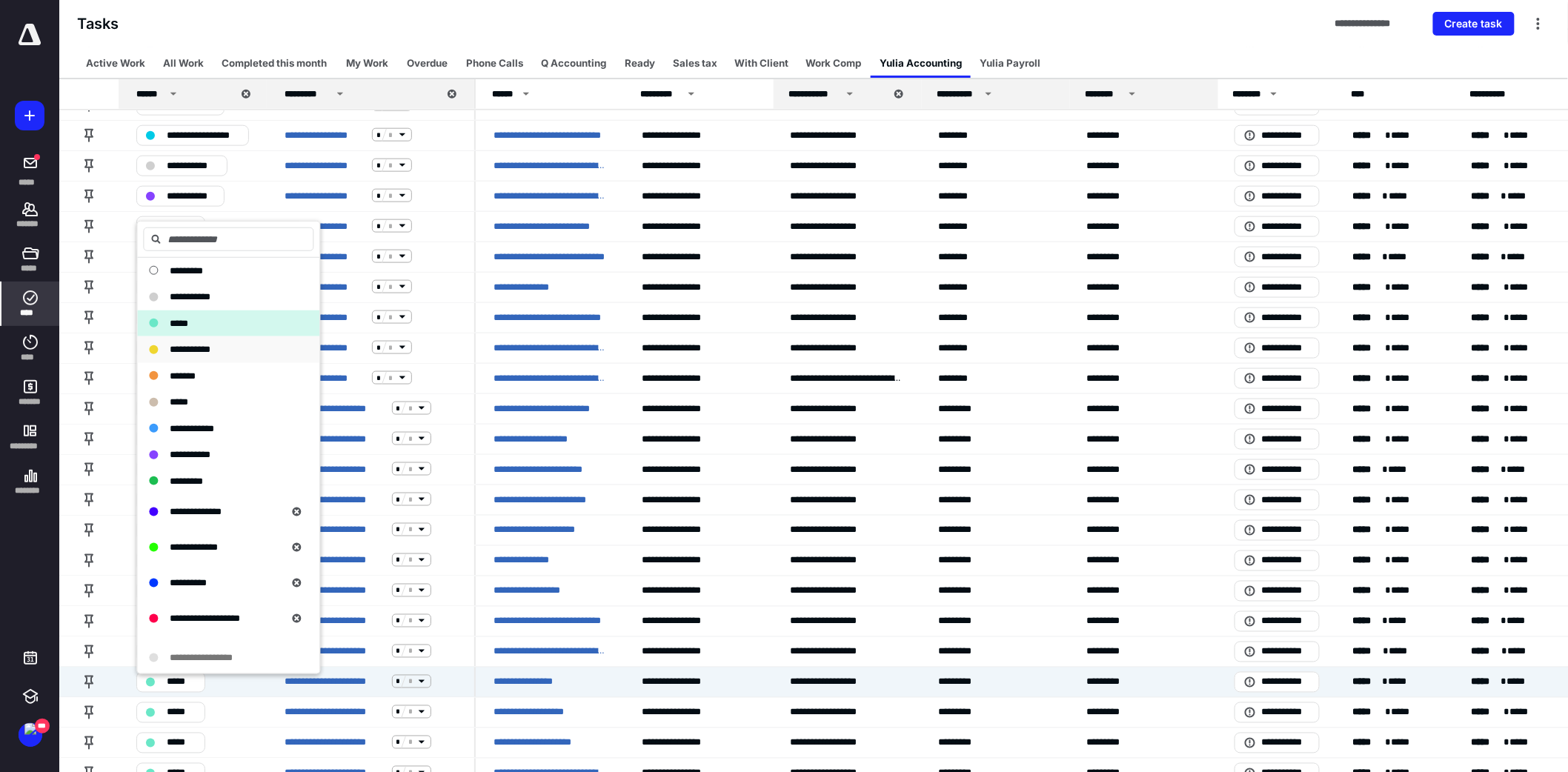 click on "**********" at bounding box center [190, 349] 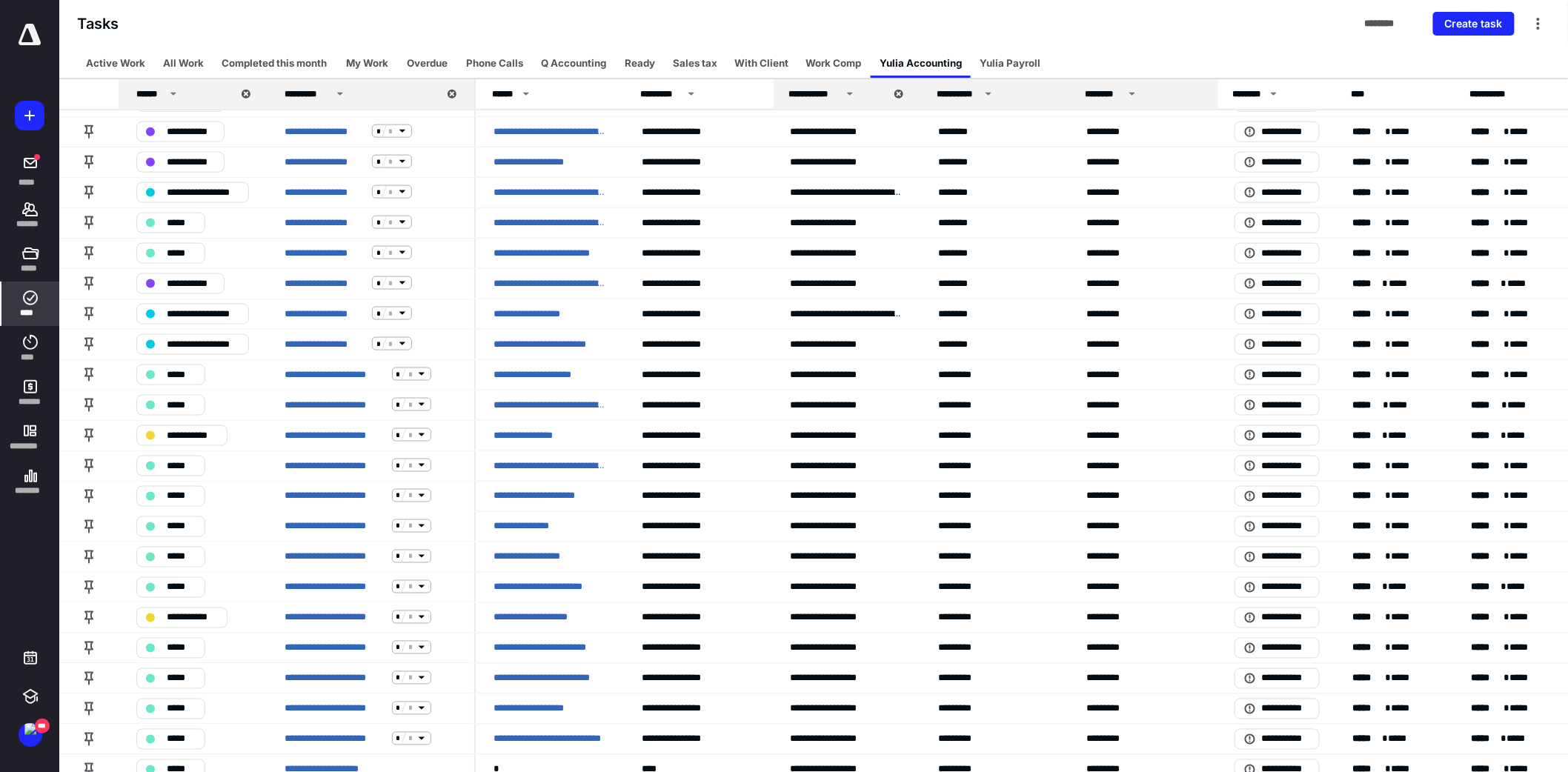 scroll, scrollTop: 774, scrollLeft: 0, axis: vertical 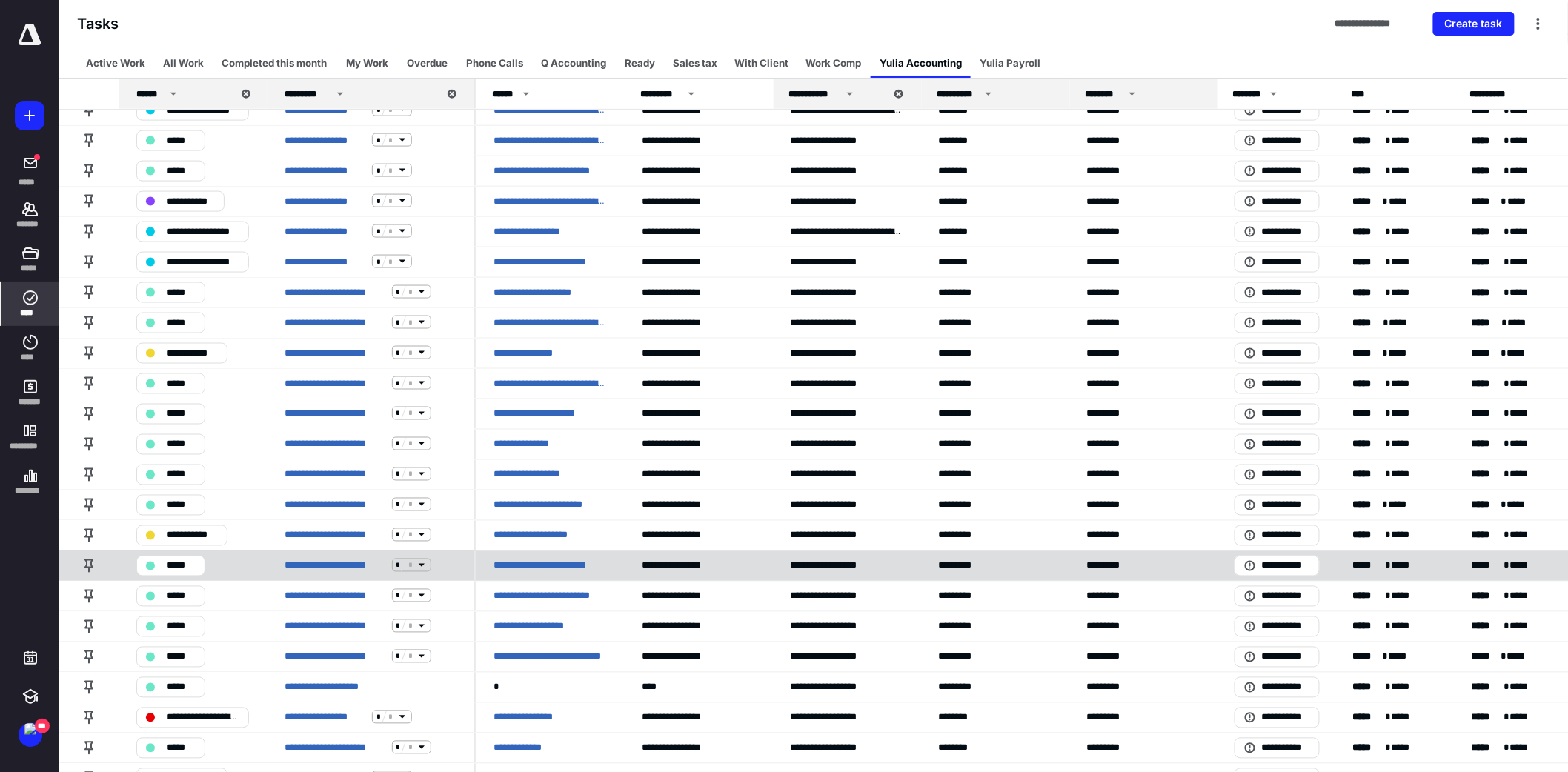 click on "*****" at bounding box center (170, 566) 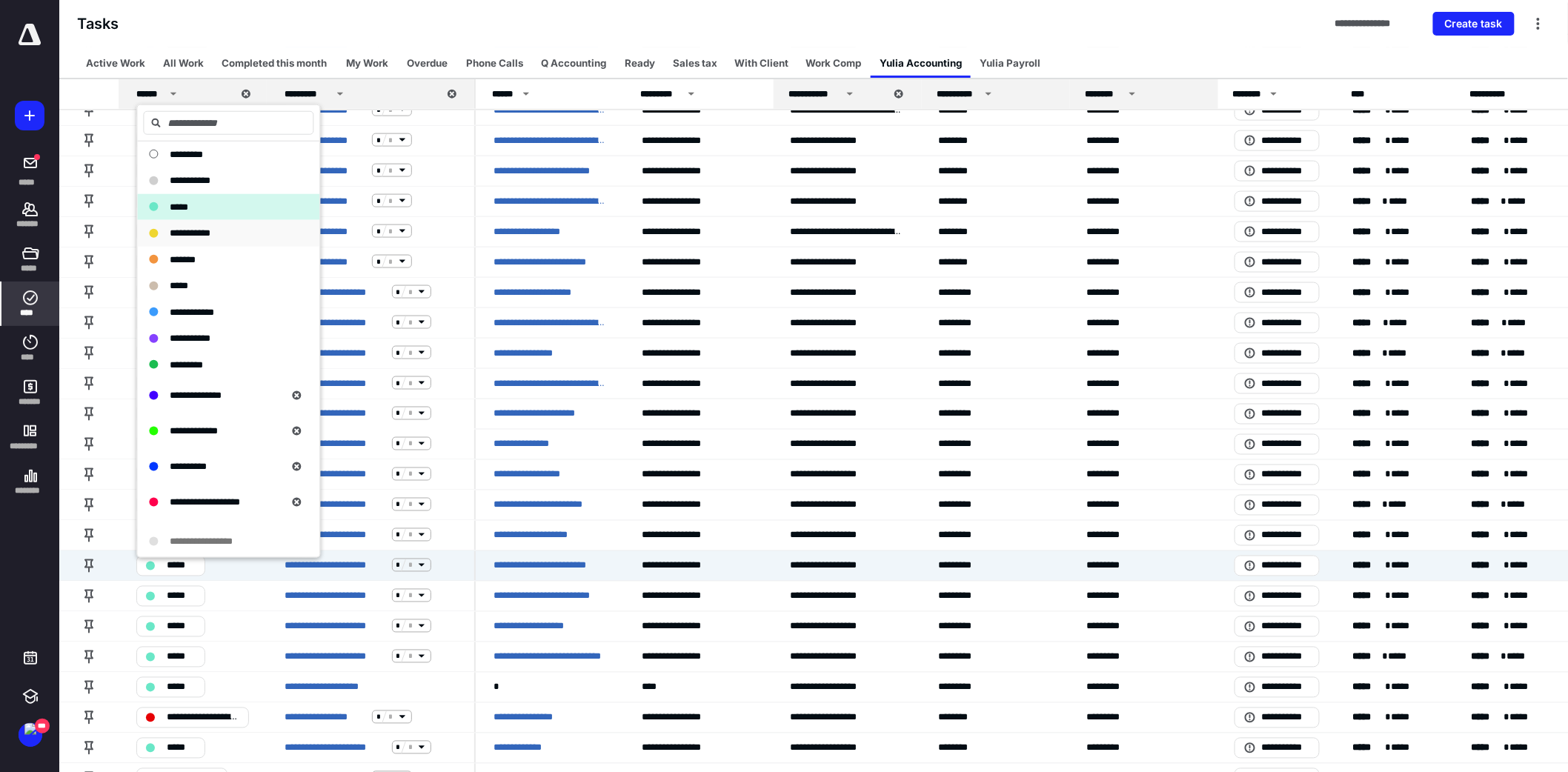 click on "**********" at bounding box center [190, 233] 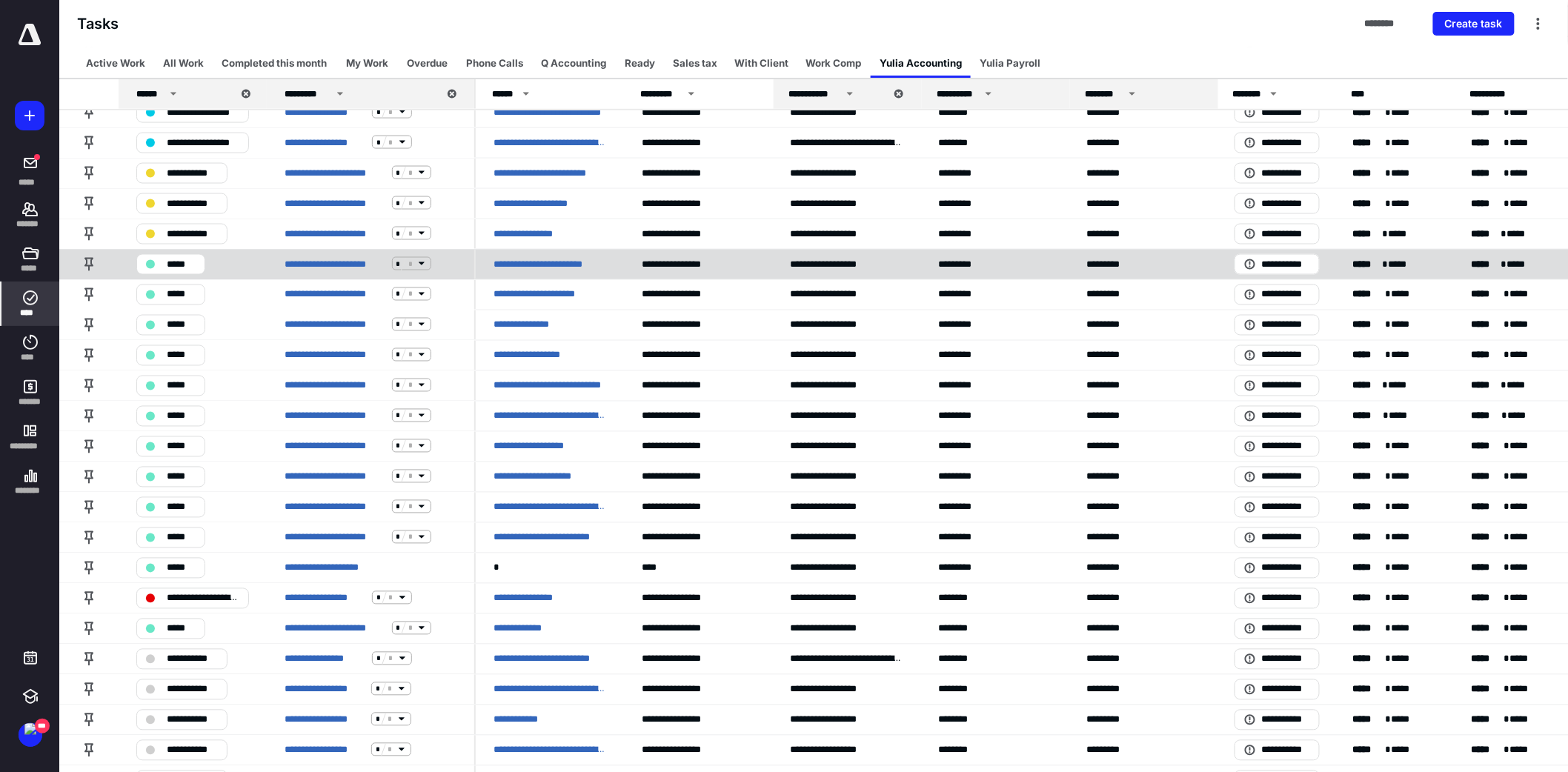 scroll, scrollTop: 729, scrollLeft: 0, axis: vertical 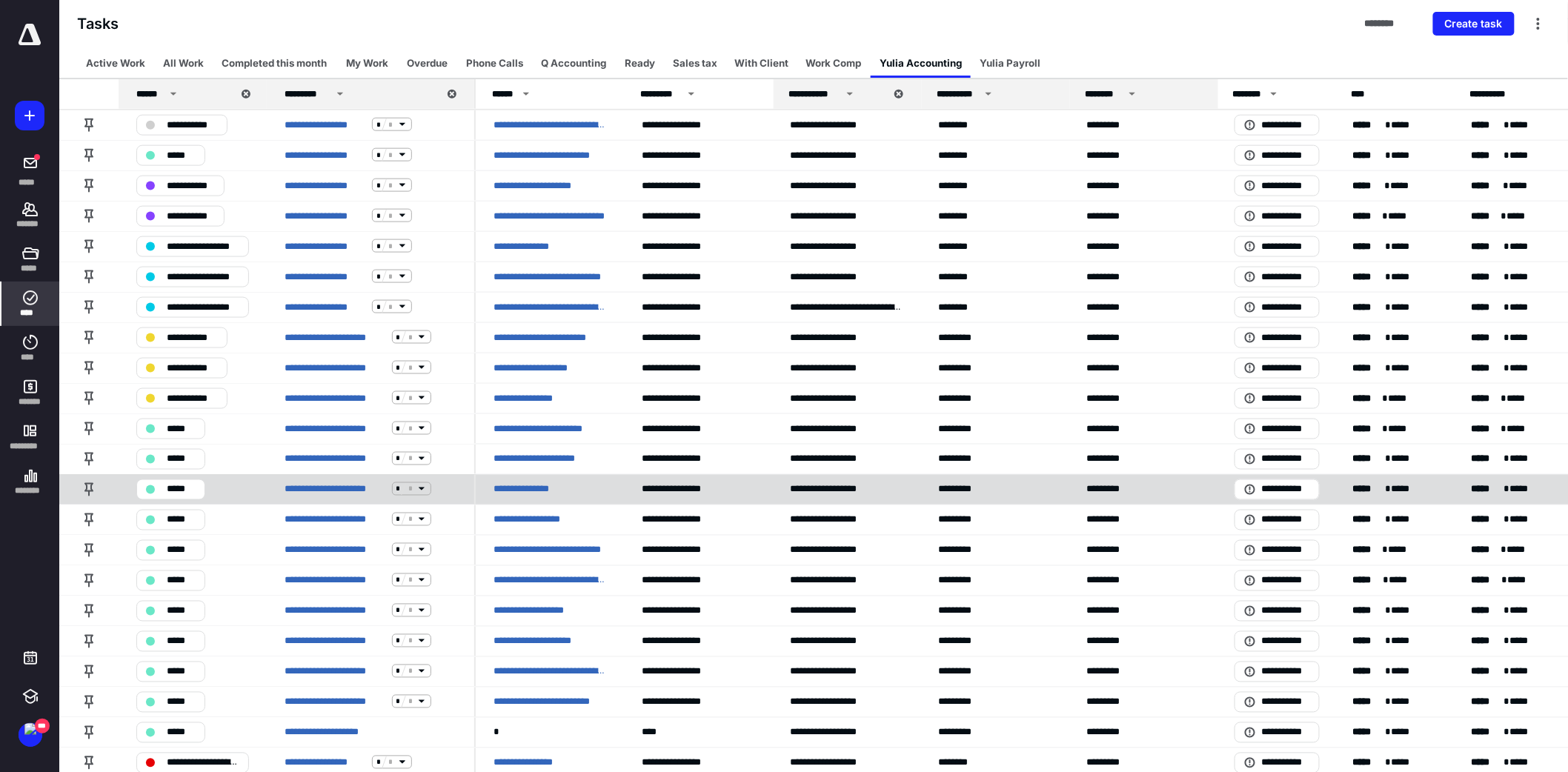 click on "*****" at bounding box center (181, 489) 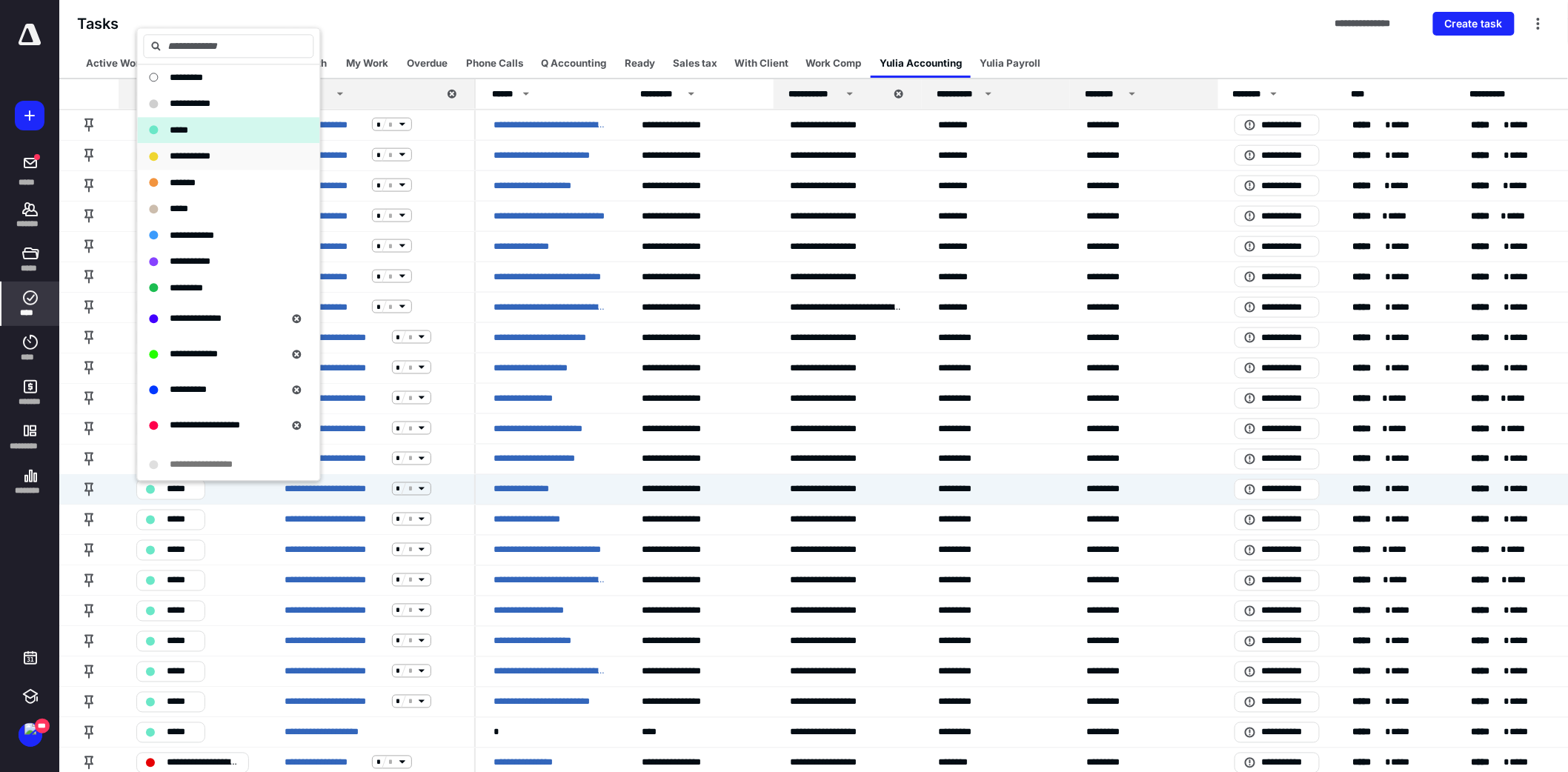 click on "**********" at bounding box center [190, 156] 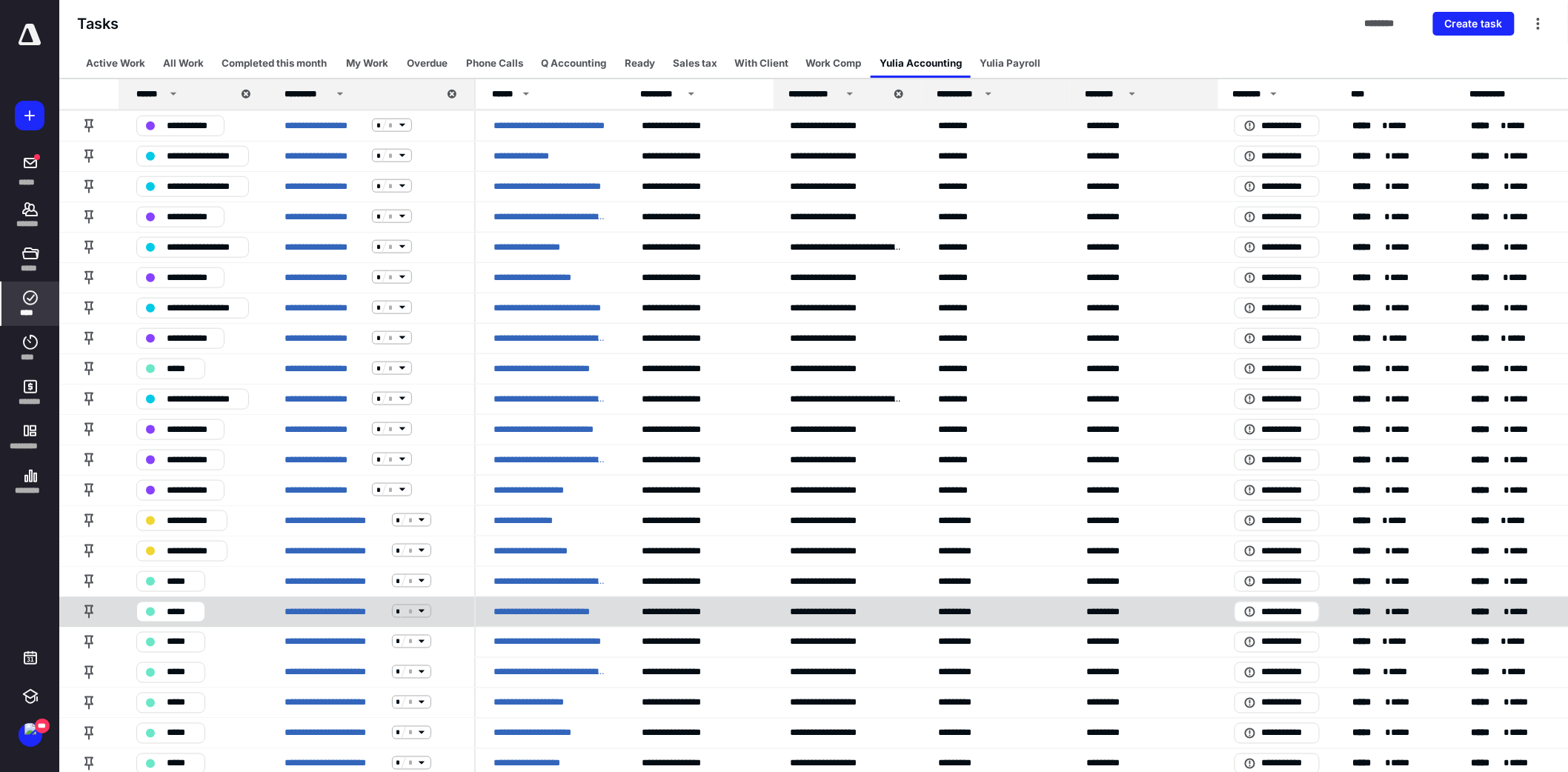 scroll, scrollTop: 628, scrollLeft: 0, axis: vertical 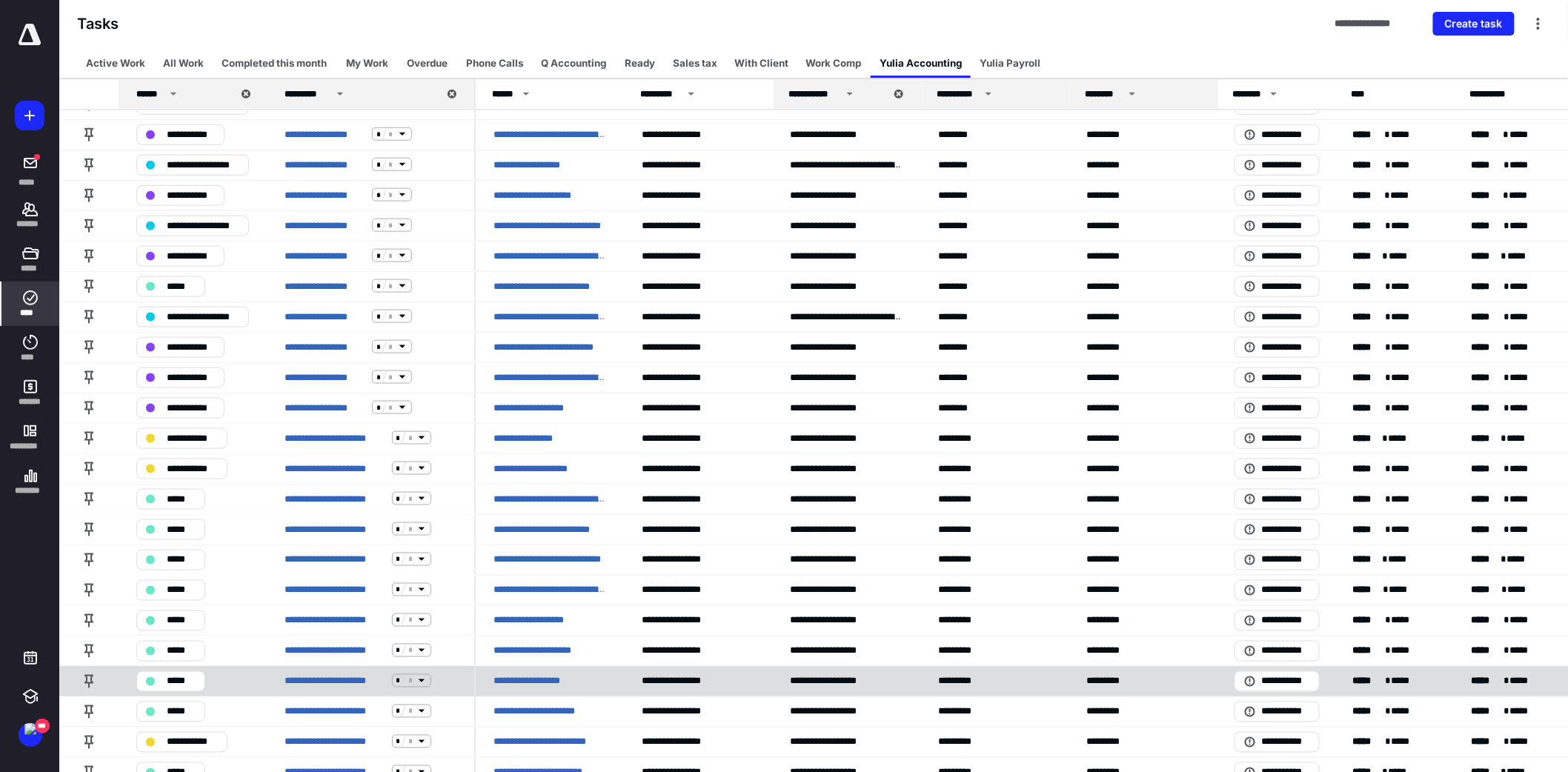 click on "*****" at bounding box center [181, 681] 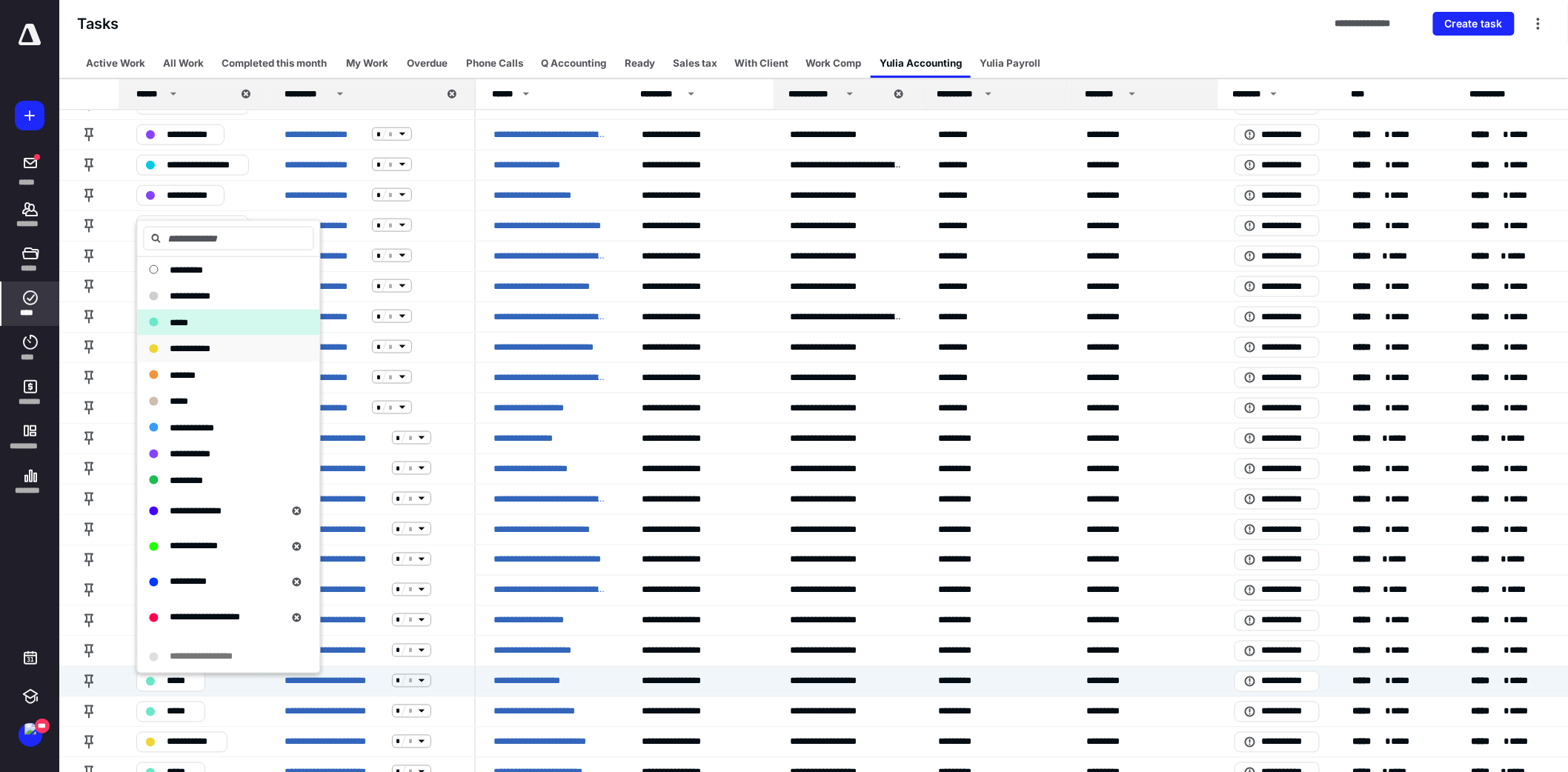 click on "**********" at bounding box center [190, 348] 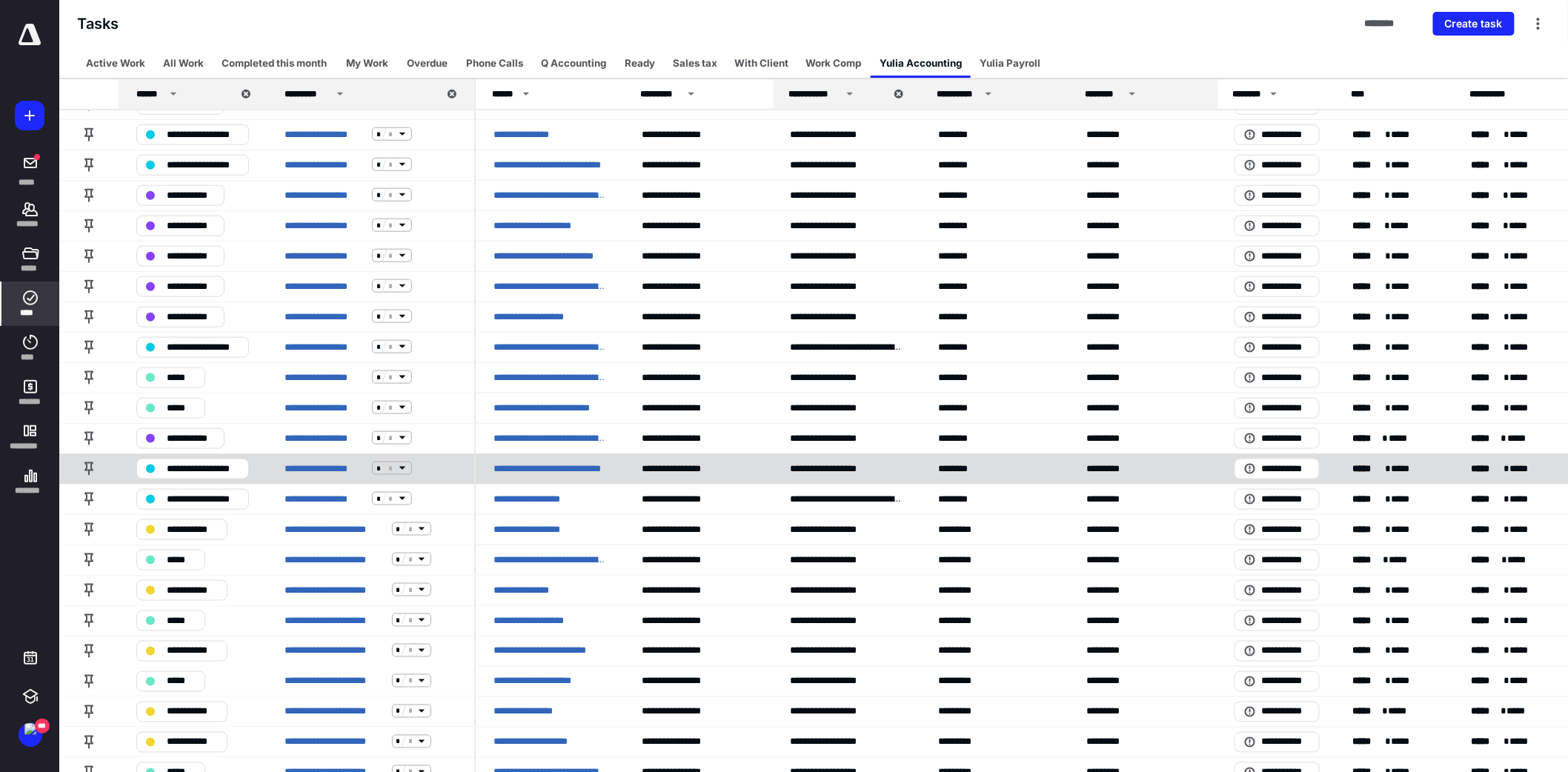 scroll, scrollTop: 702, scrollLeft: 0, axis: vertical 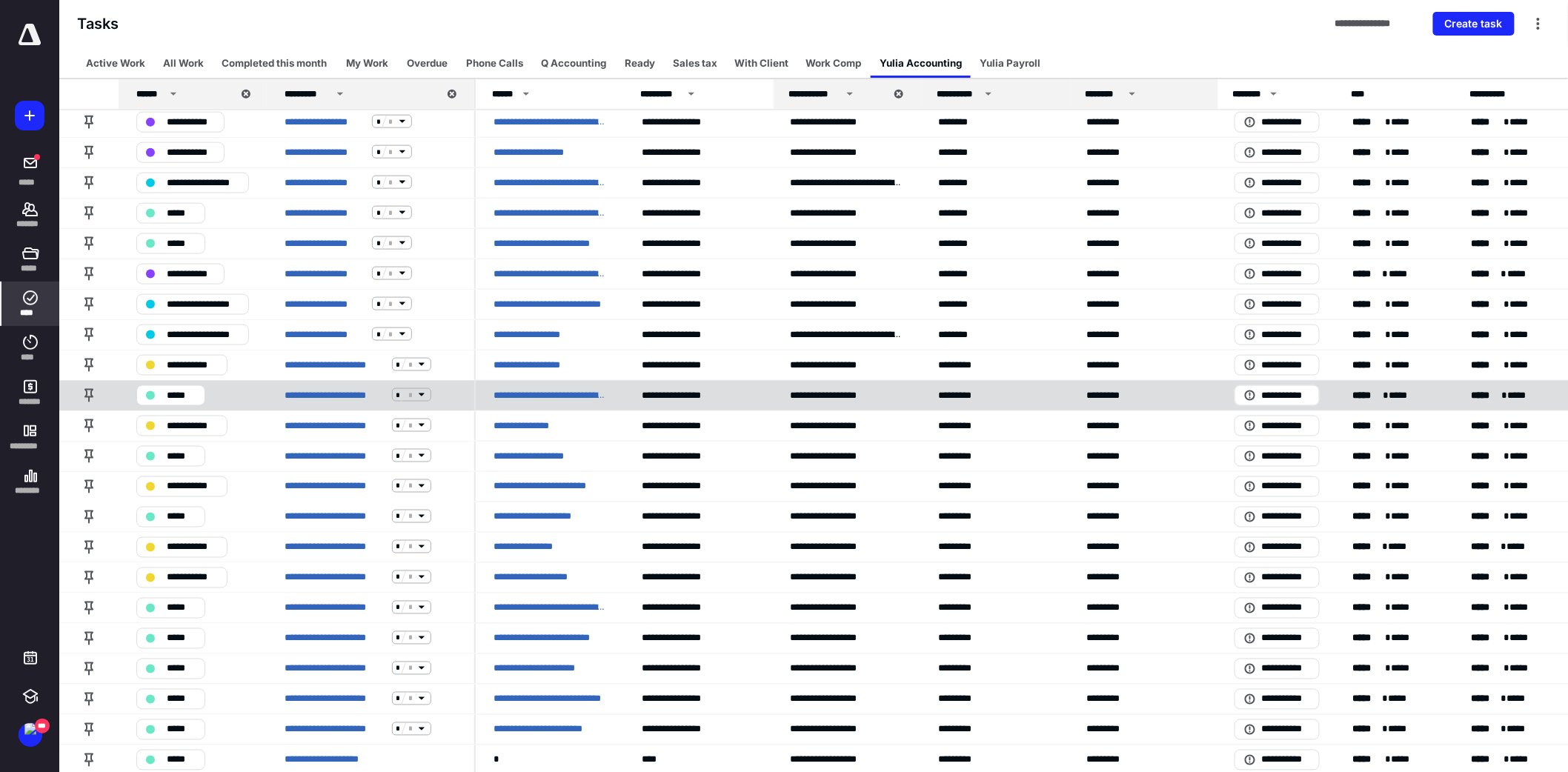 click on "*****" at bounding box center [181, 395] 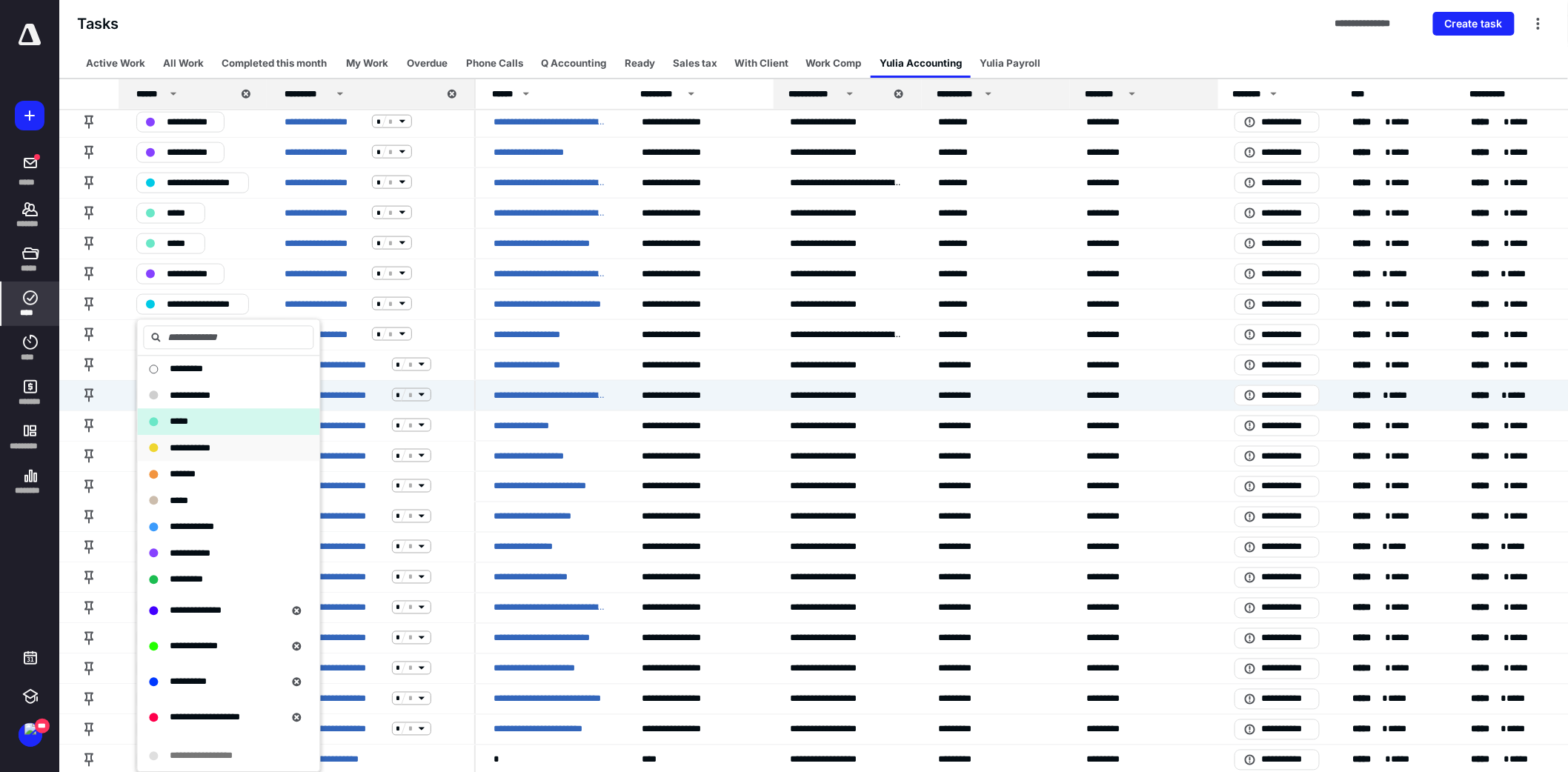 click on "**********" at bounding box center [190, 447] 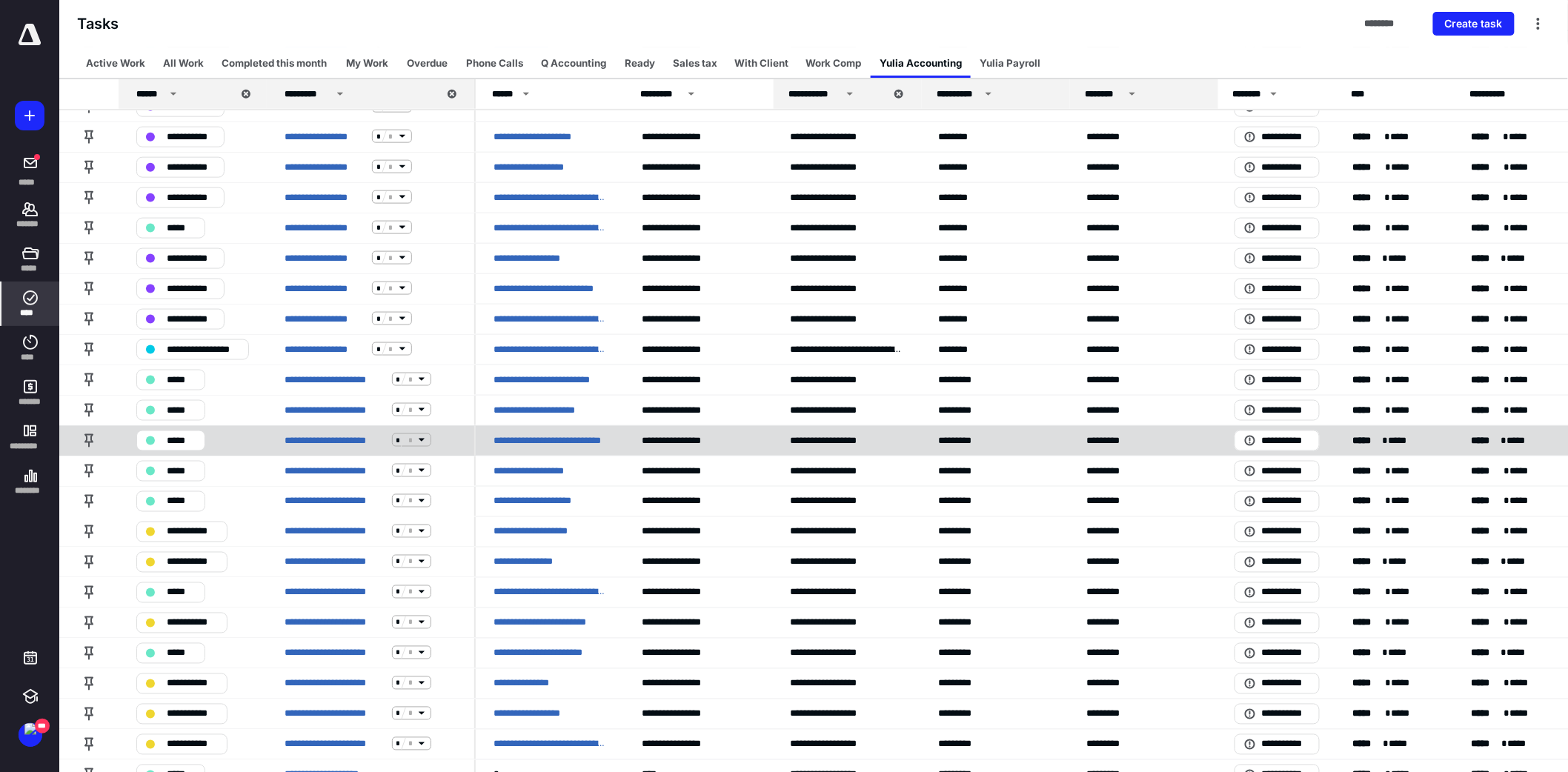 scroll, scrollTop: 769, scrollLeft: 0, axis: vertical 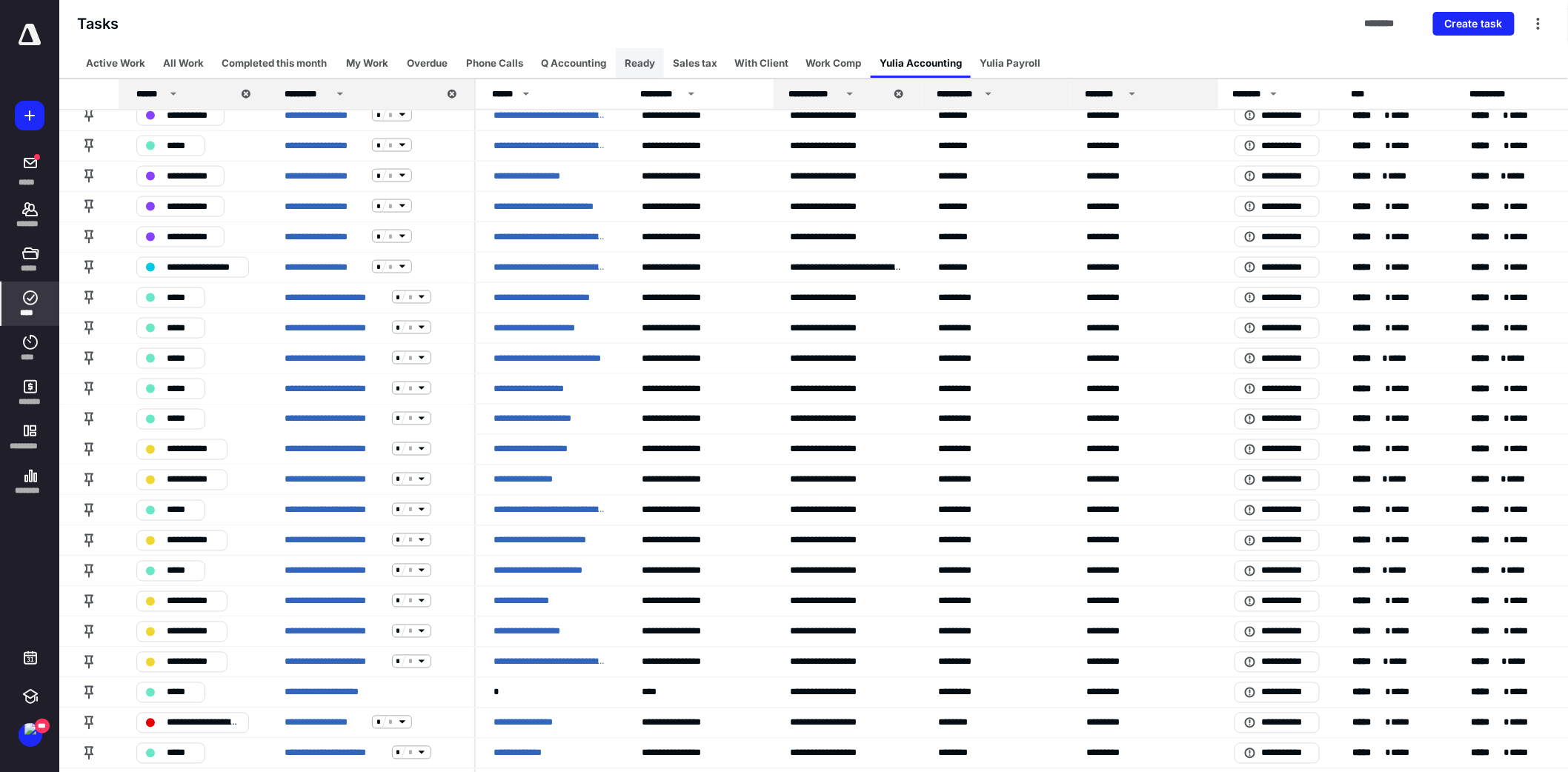 click on "Ready" at bounding box center [640, 63] 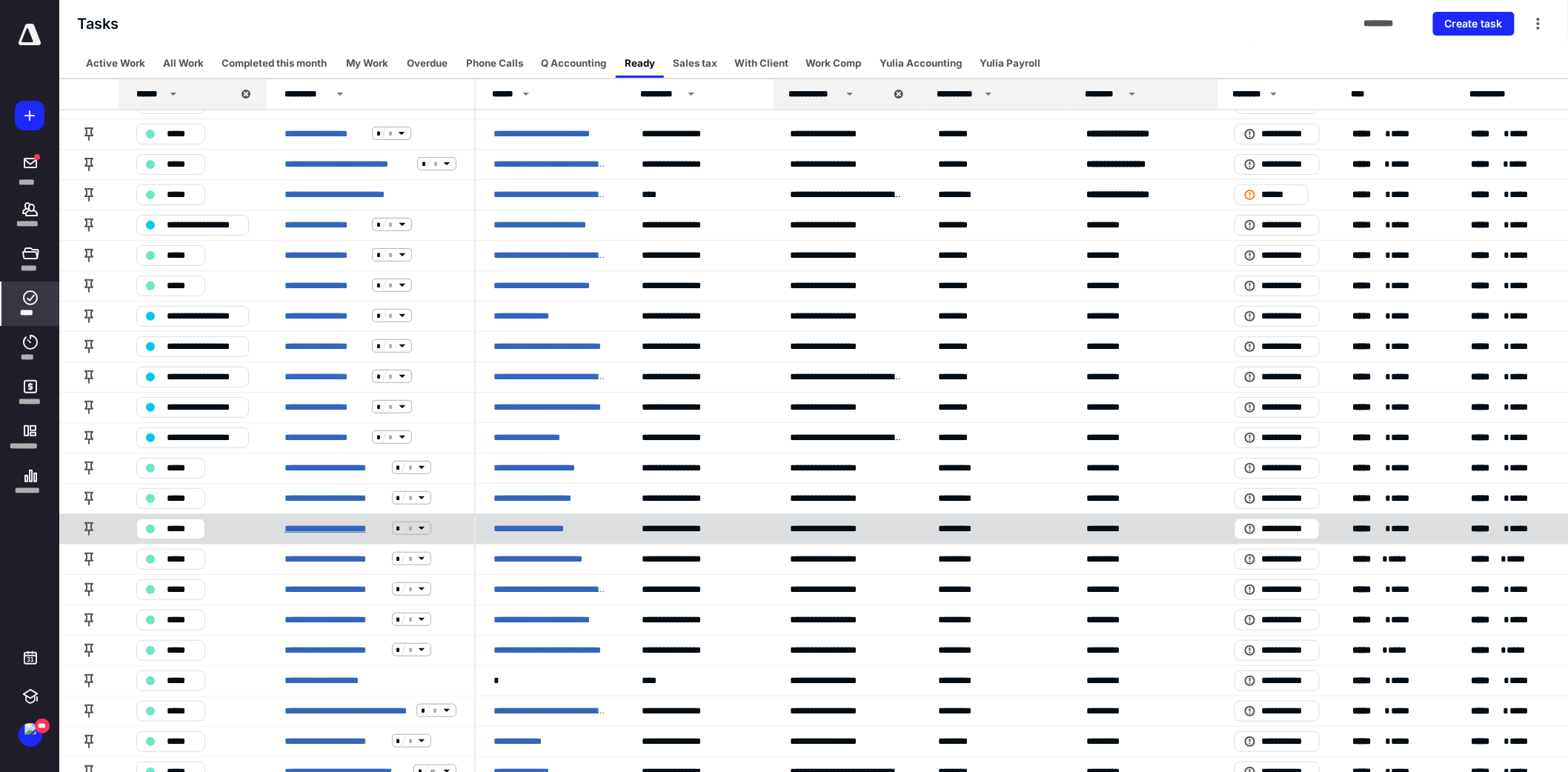 scroll, scrollTop: 147, scrollLeft: 0, axis: vertical 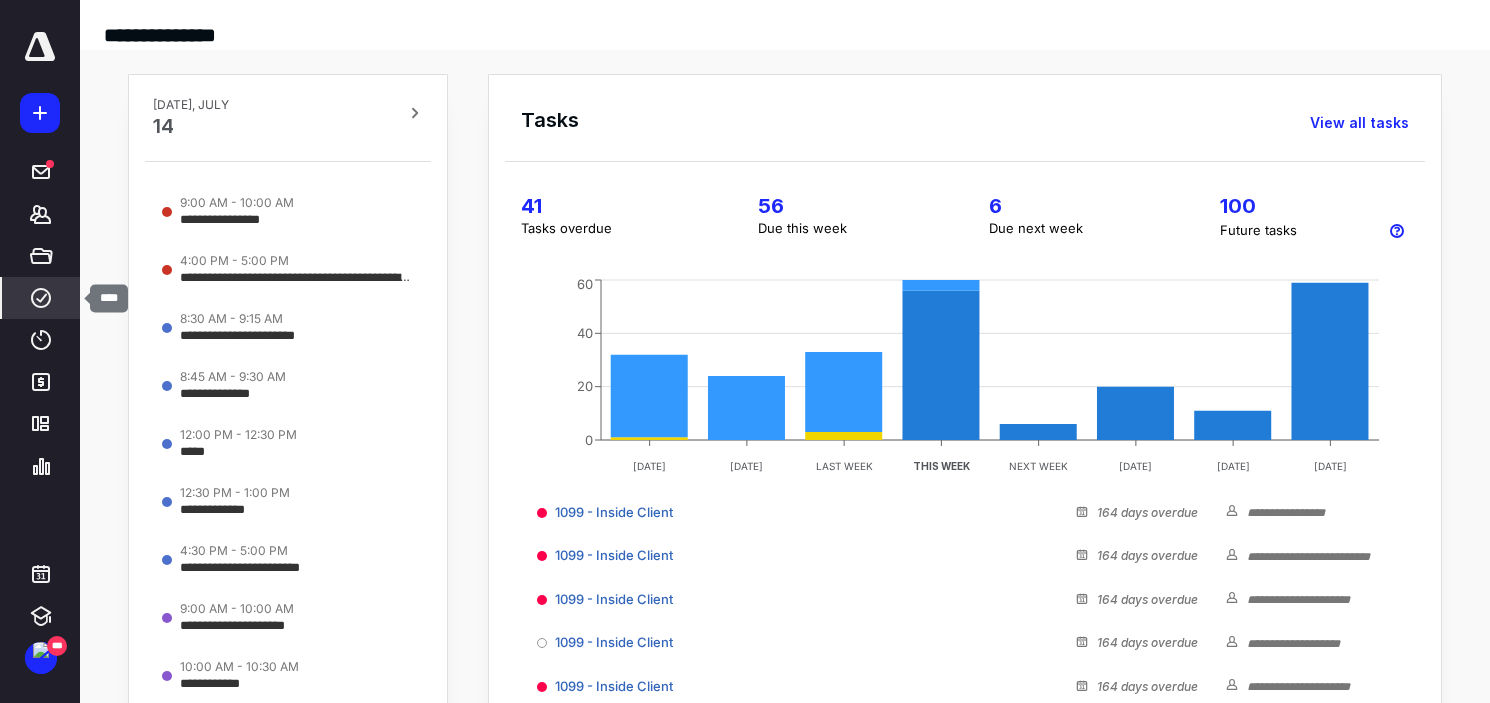 click 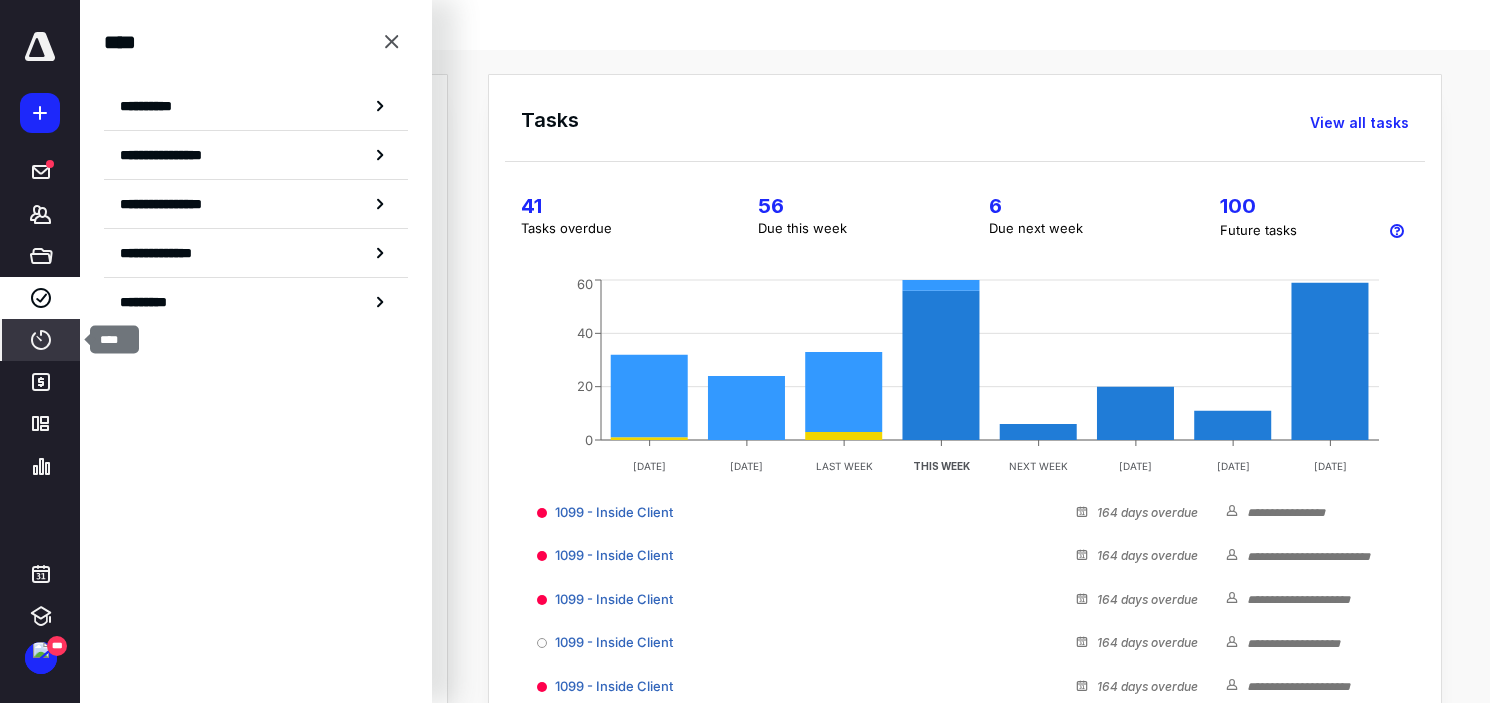 click 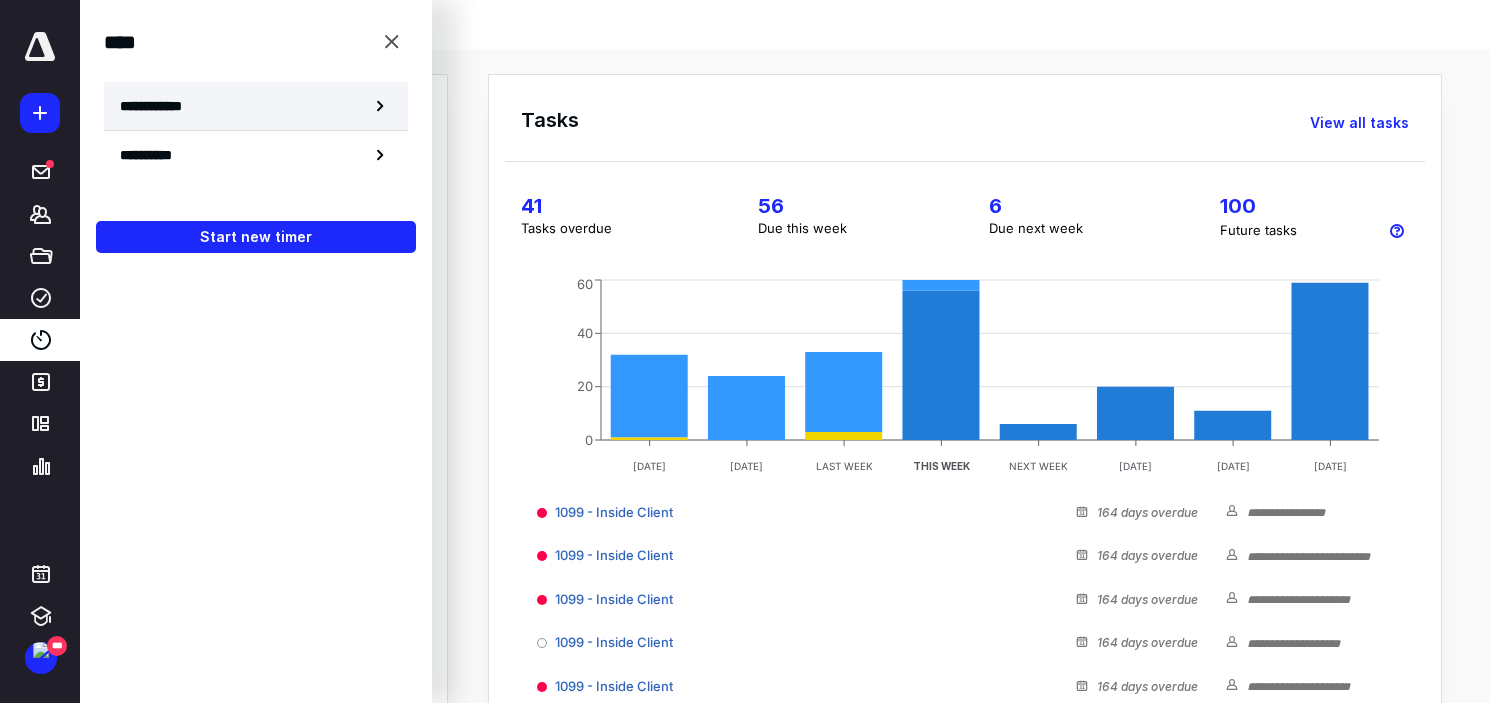 click on "**********" at bounding box center (256, 106) 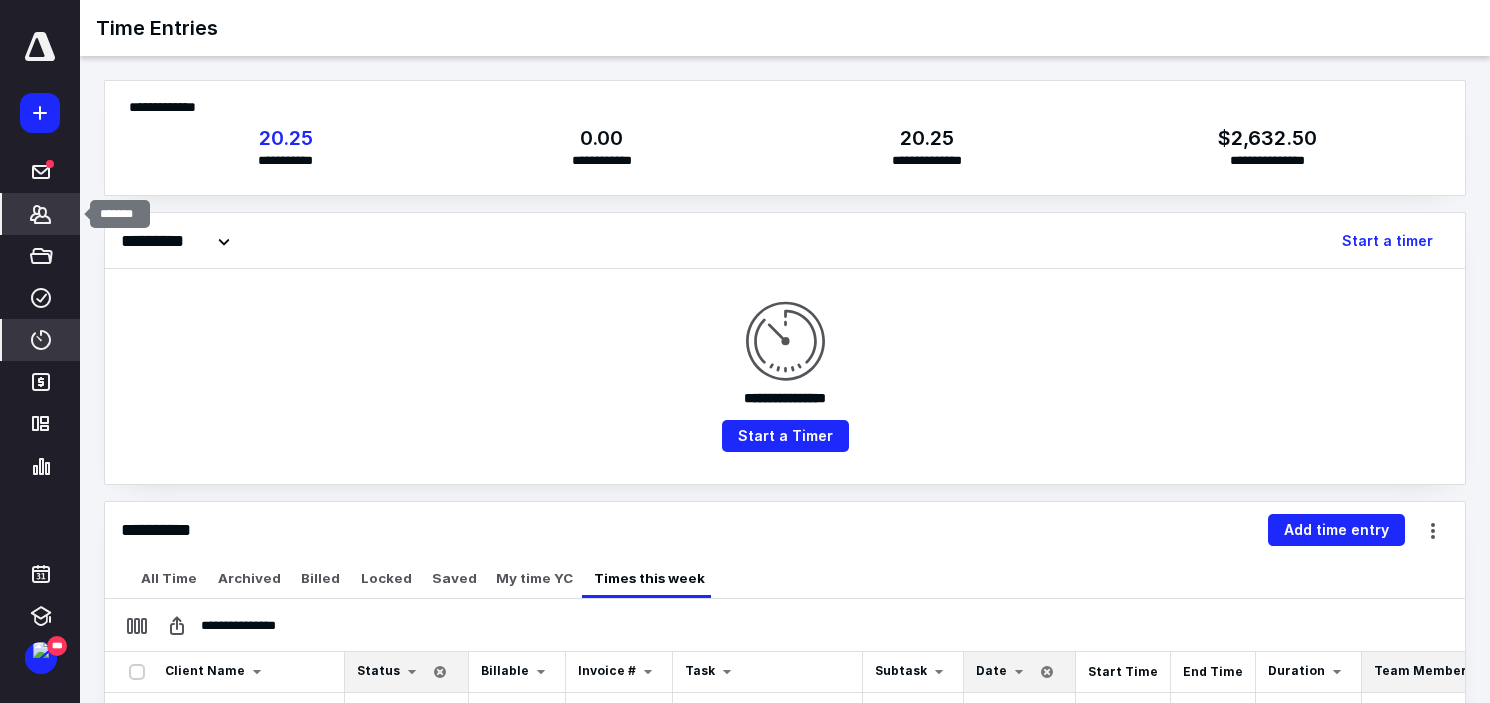 click 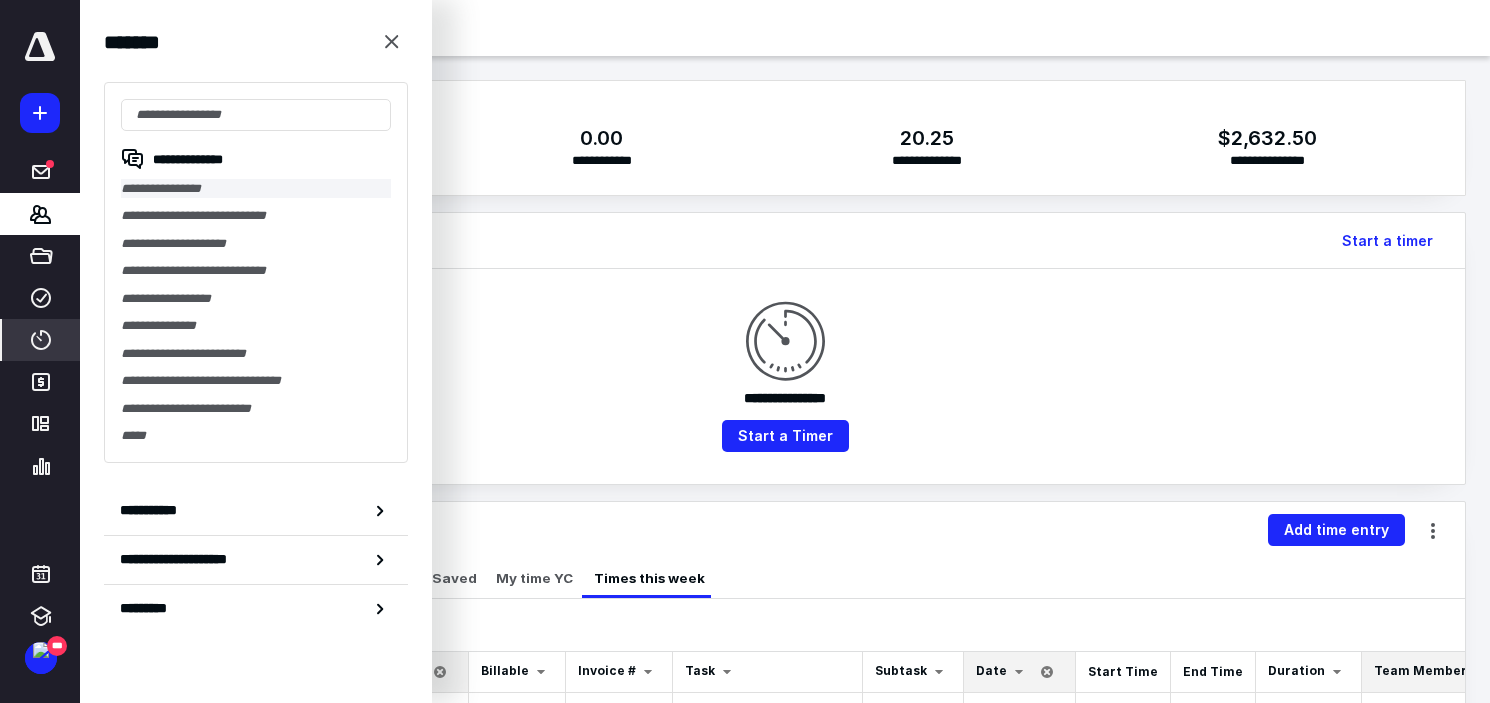 click on "**********" at bounding box center [256, 188] 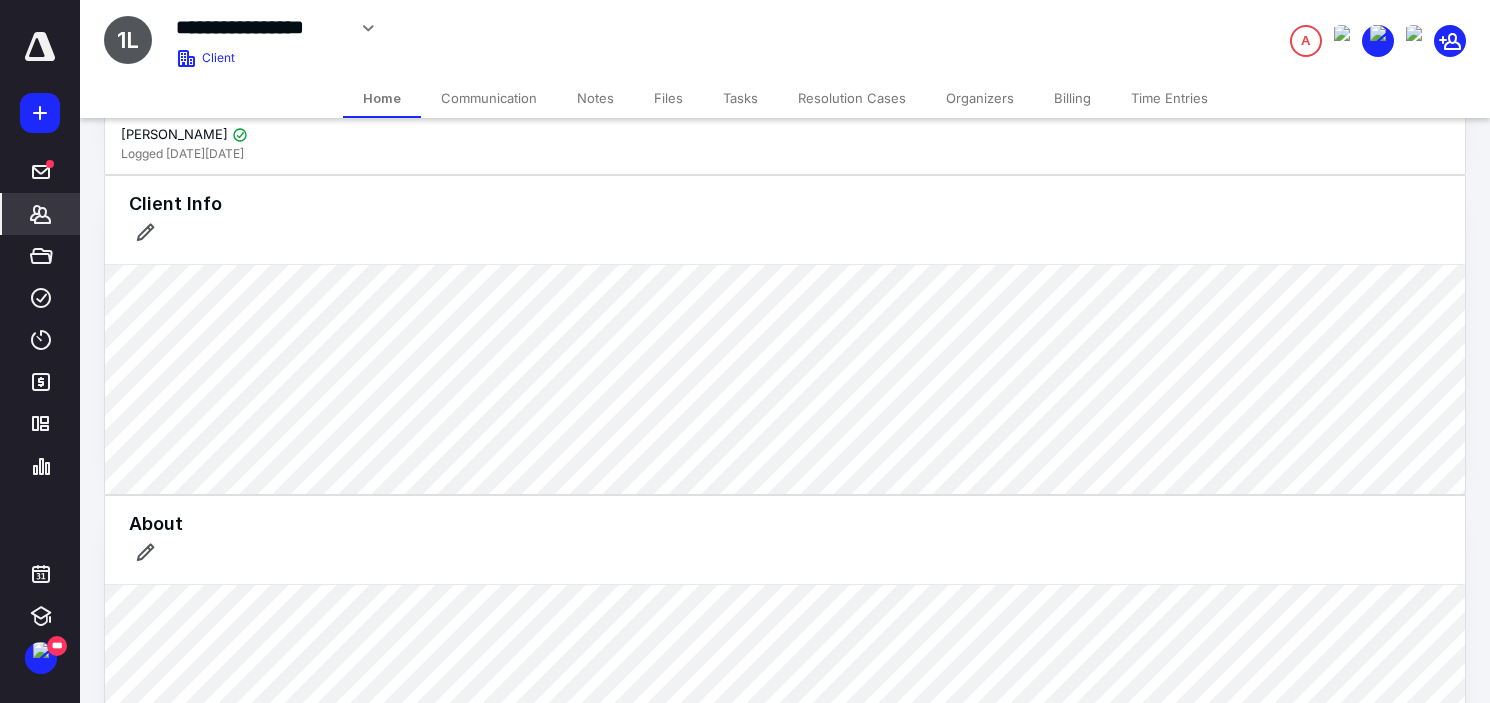 click on "Billing" at bounding box center [1072, 98] 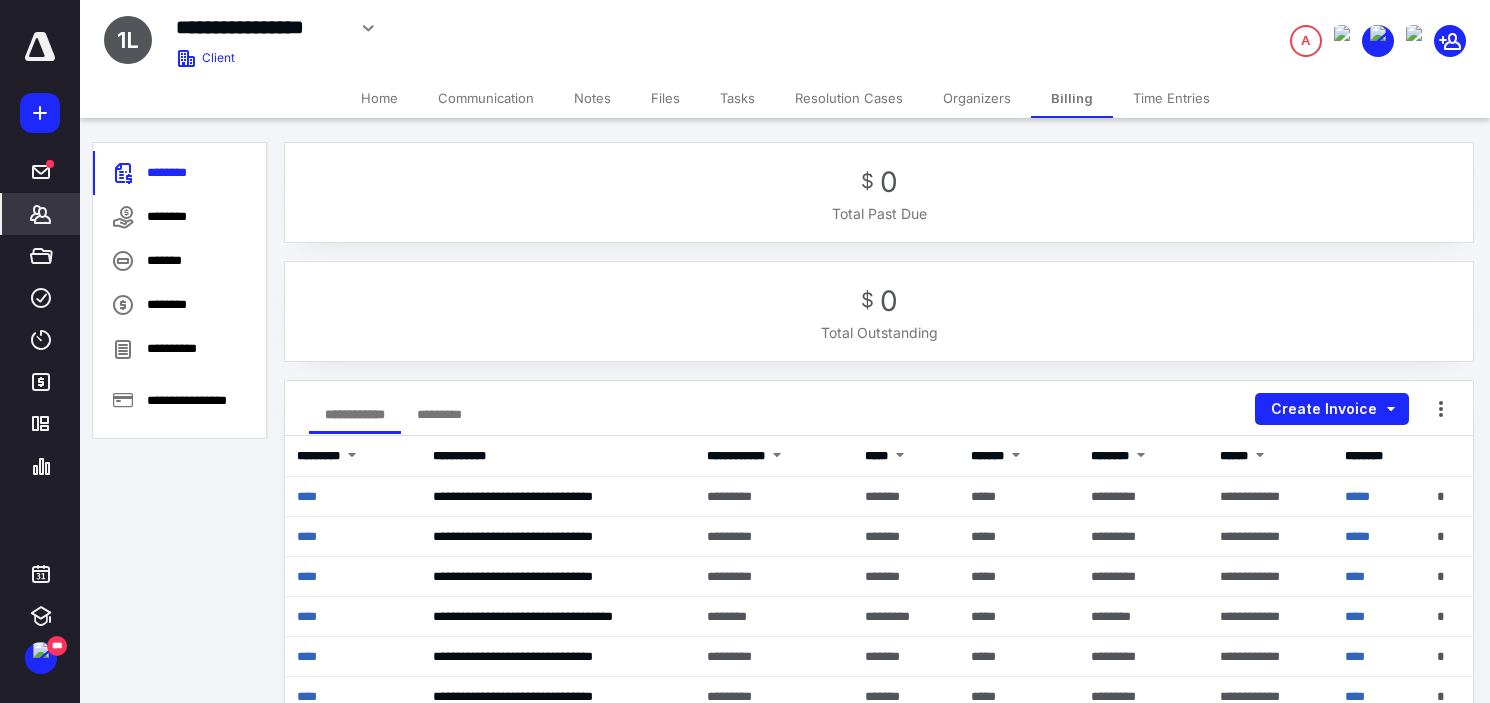 click on "Tasks" at bounding box center (737, 98) 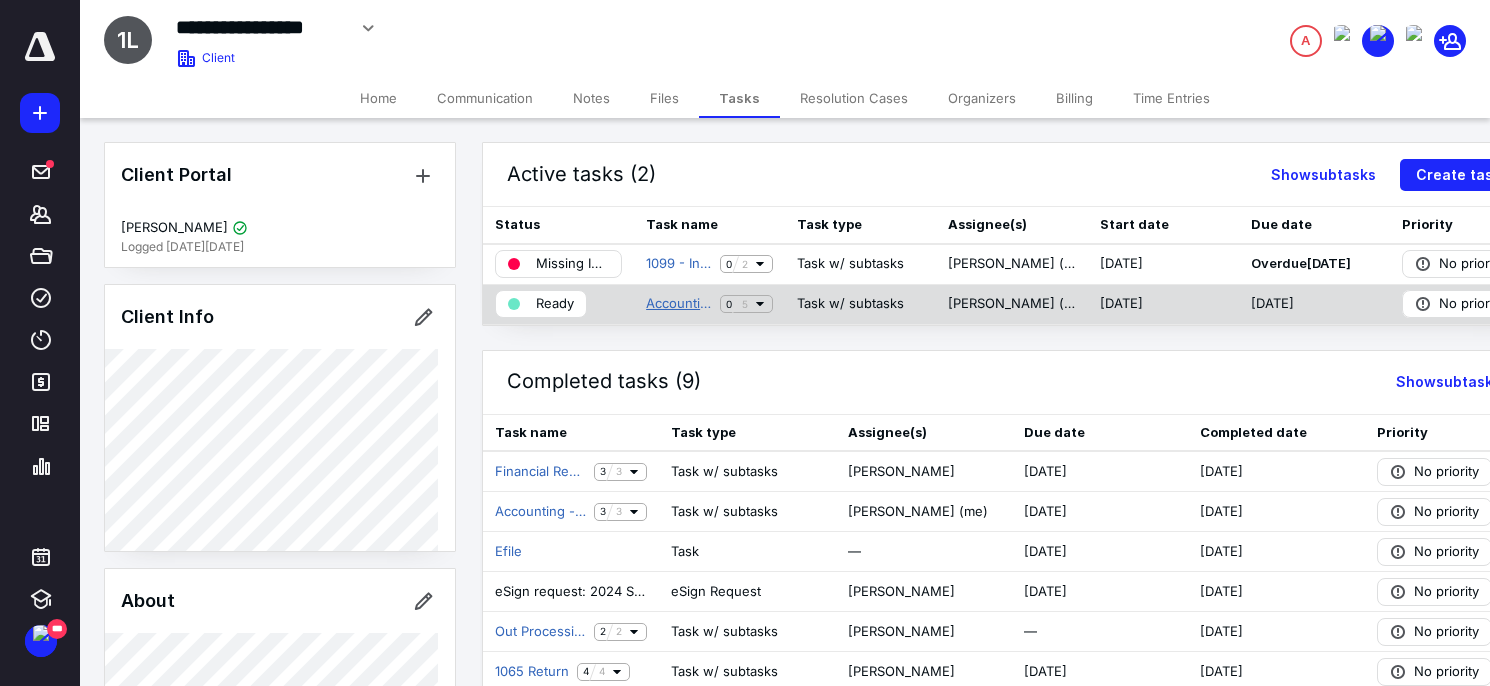 click on "Accounting -  Q2  2025" at bounding box center [679, 304] 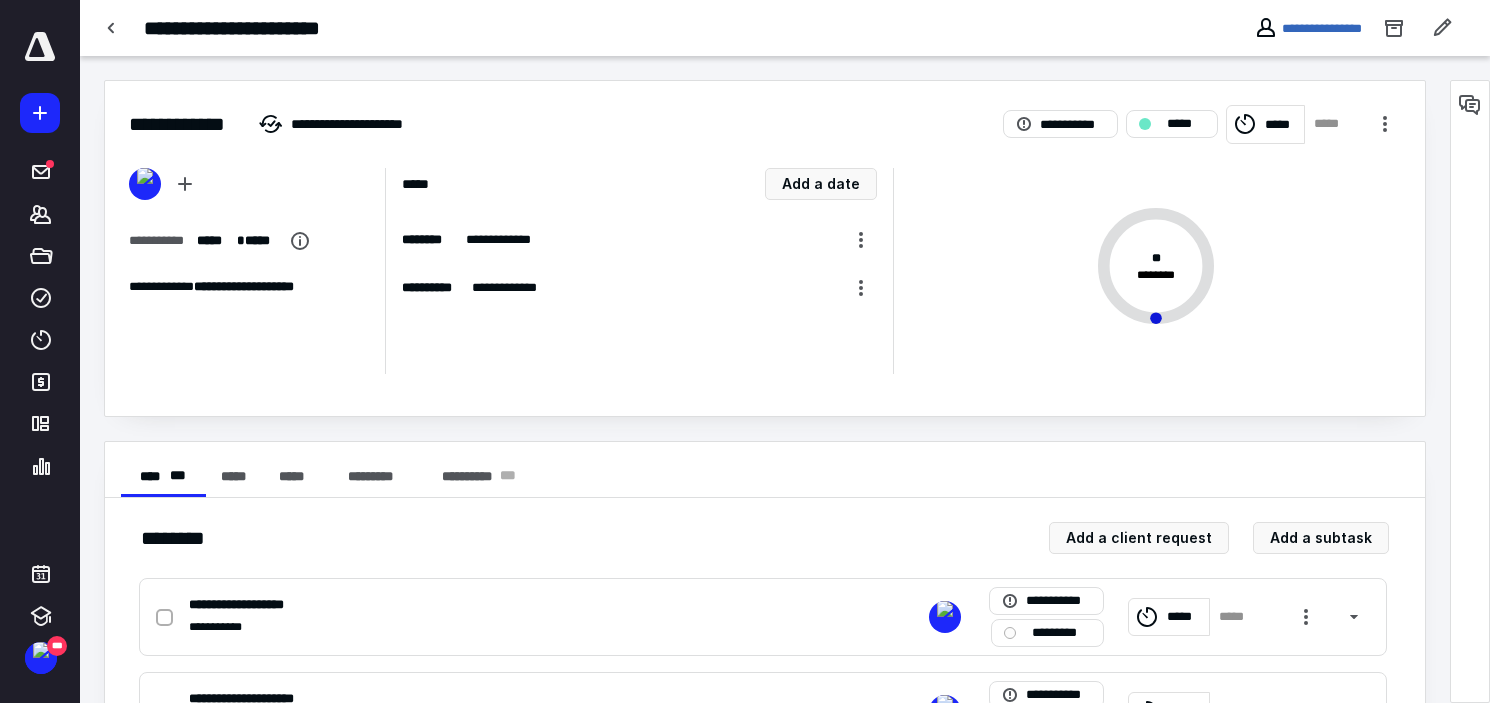 click on "*****" at bounding box center (1281, 124) 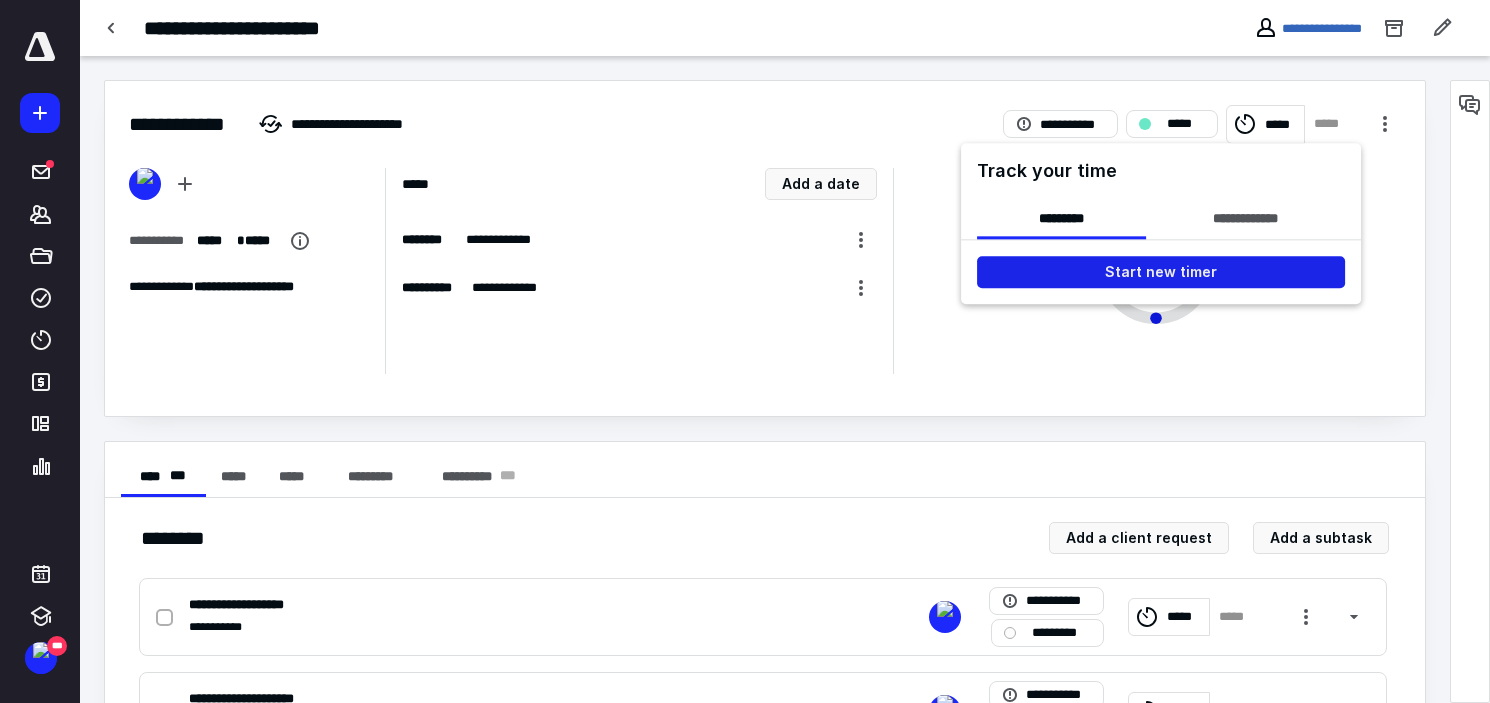 click on "Start new timer" at bounding box center (1161, 272) 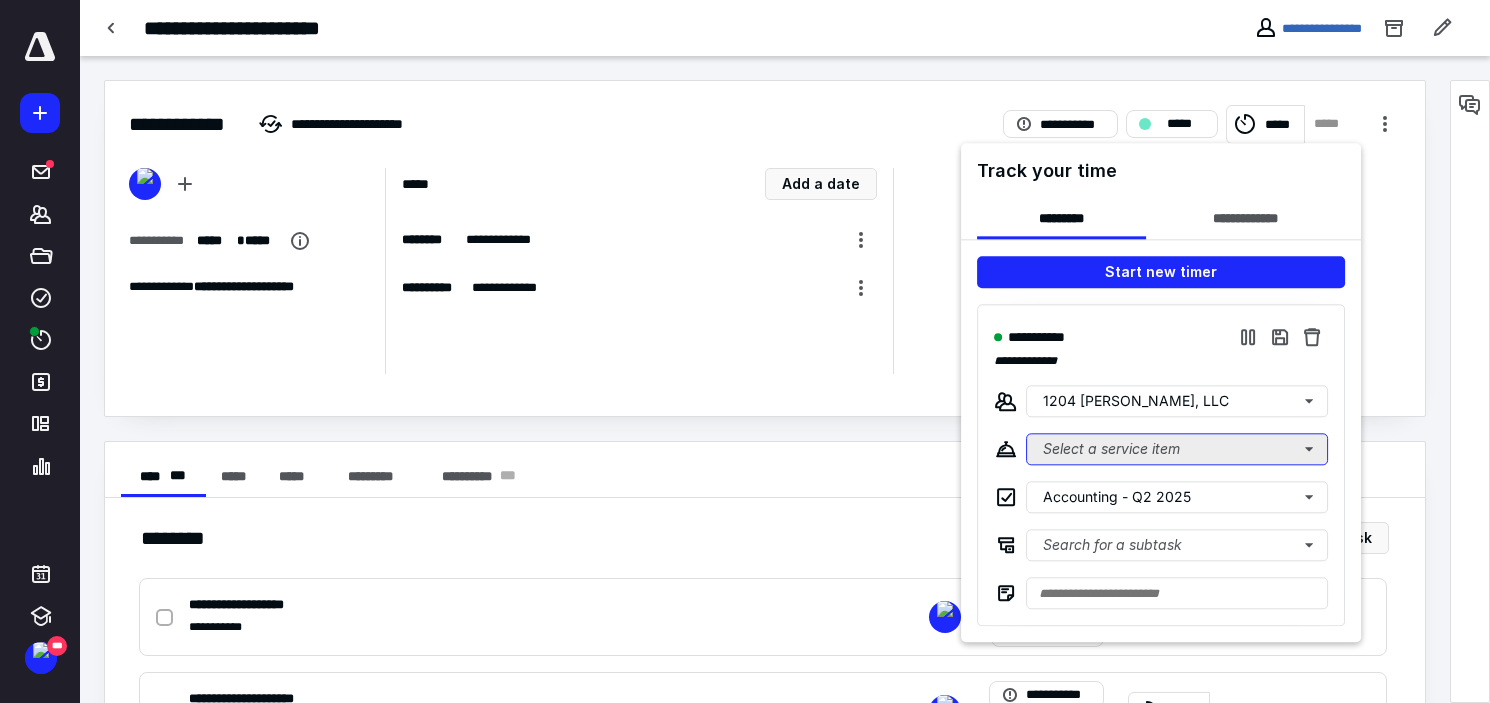 click on "Select a service item" at bounding box center [1177, 449] 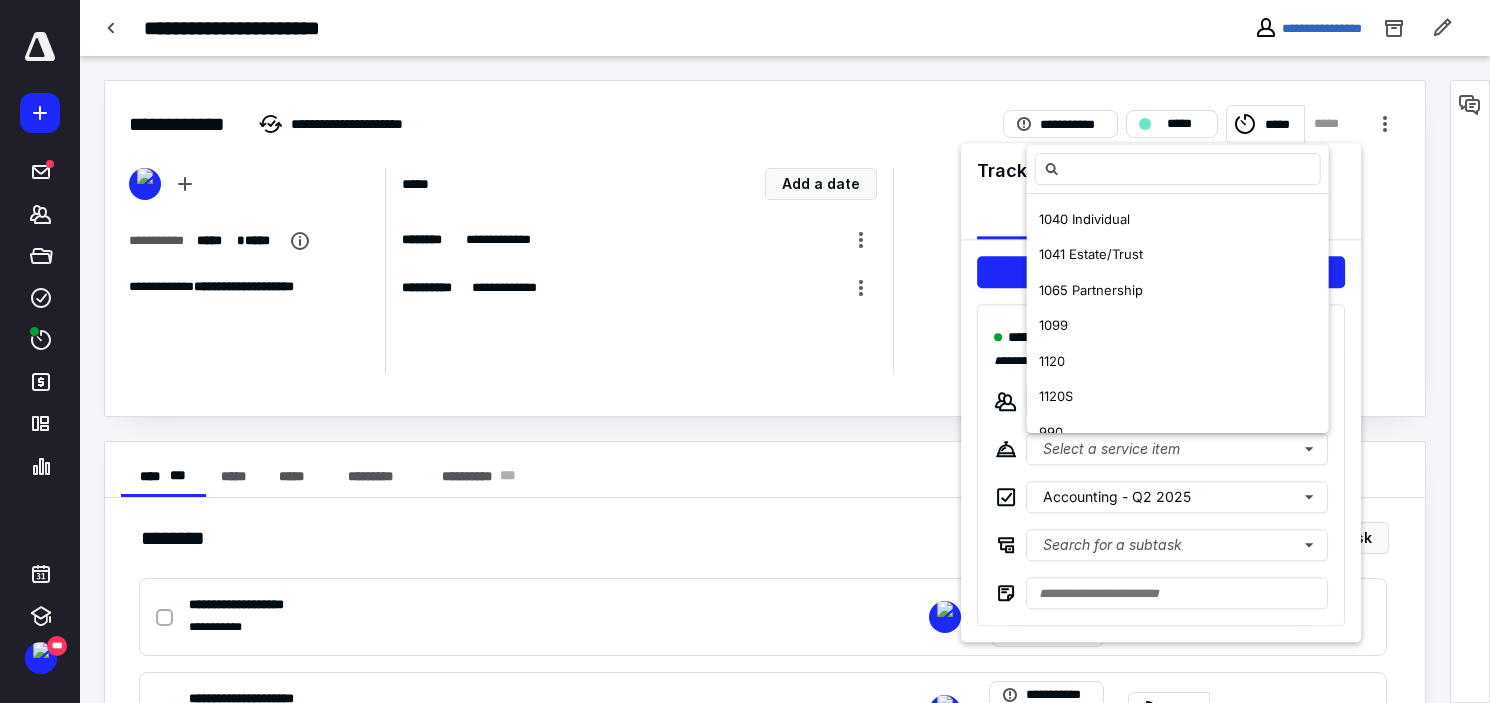 click at bounding box center (745, 351) 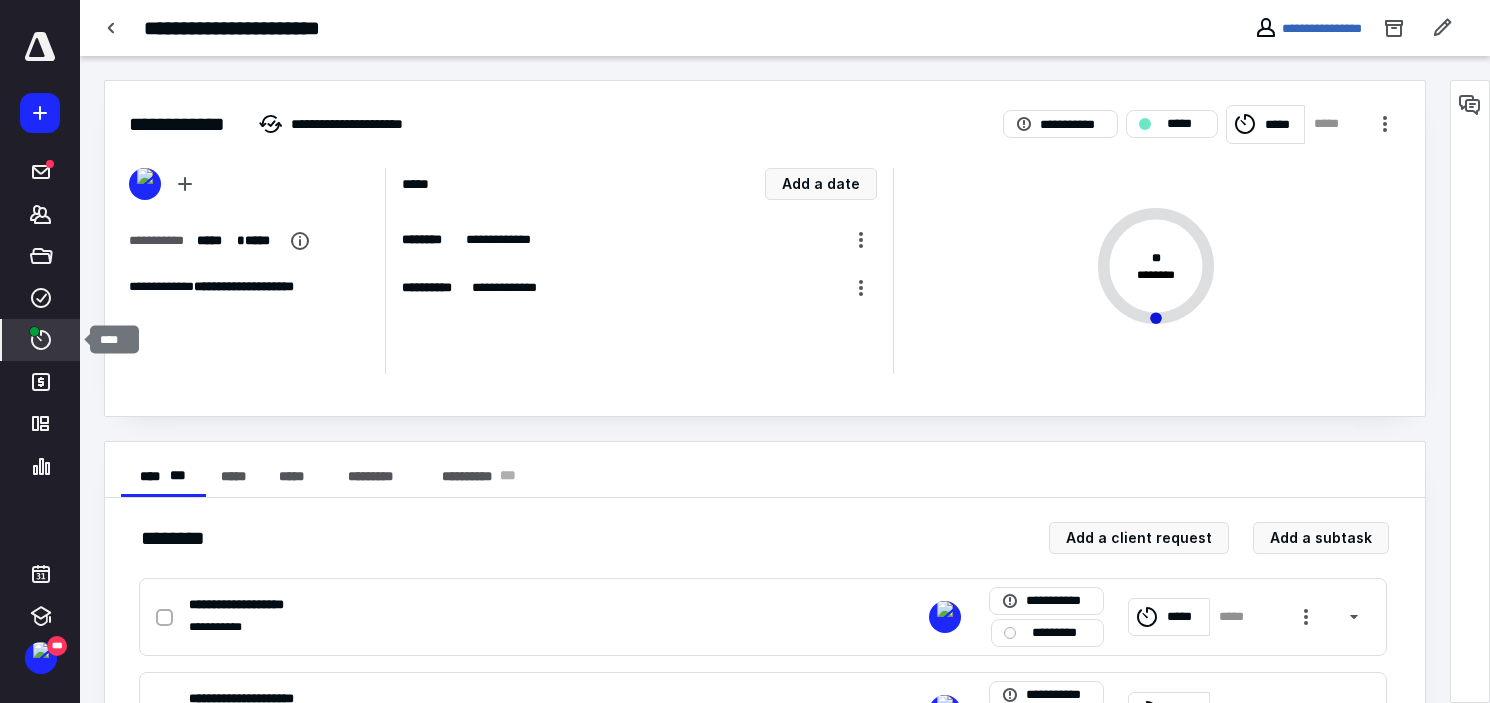 click on "****" at bounding box center (41, 340) 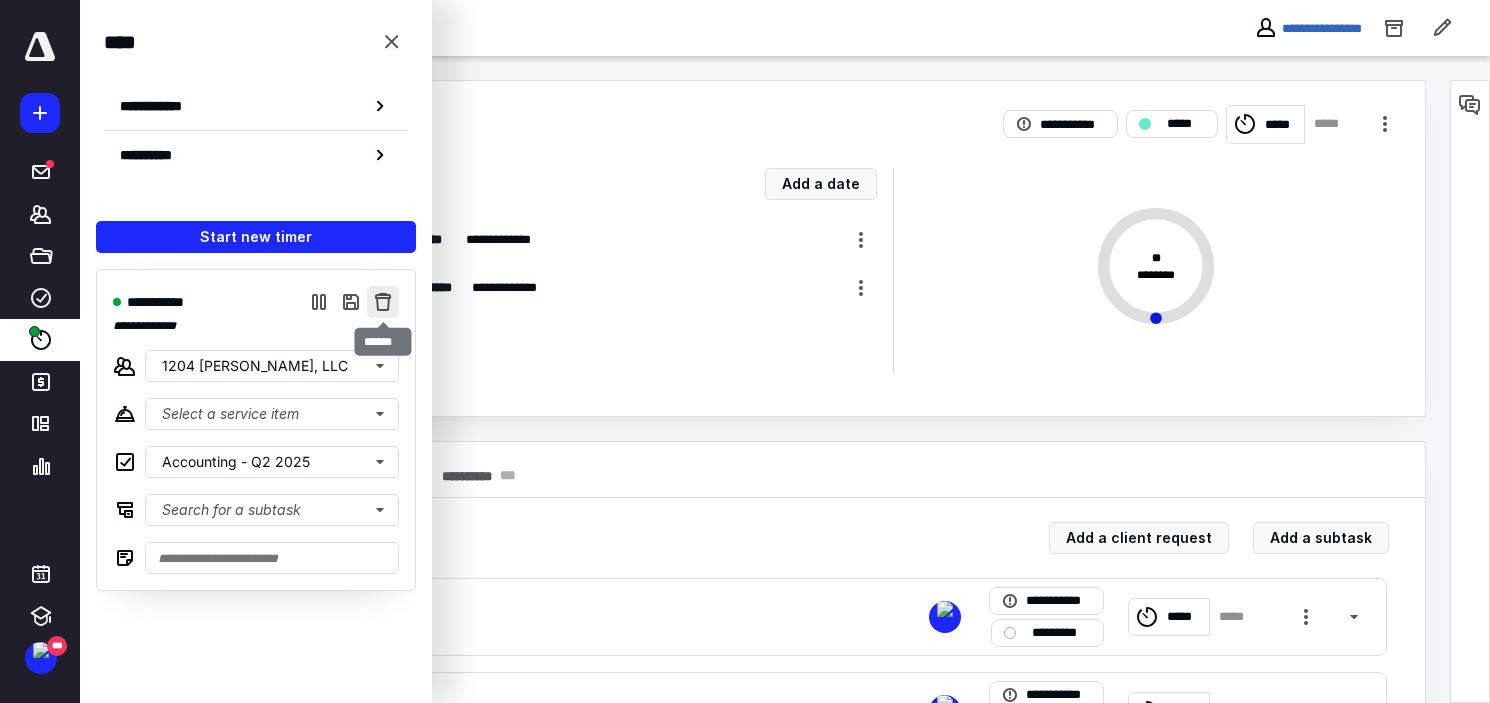 click at bounding box center (383, 302) 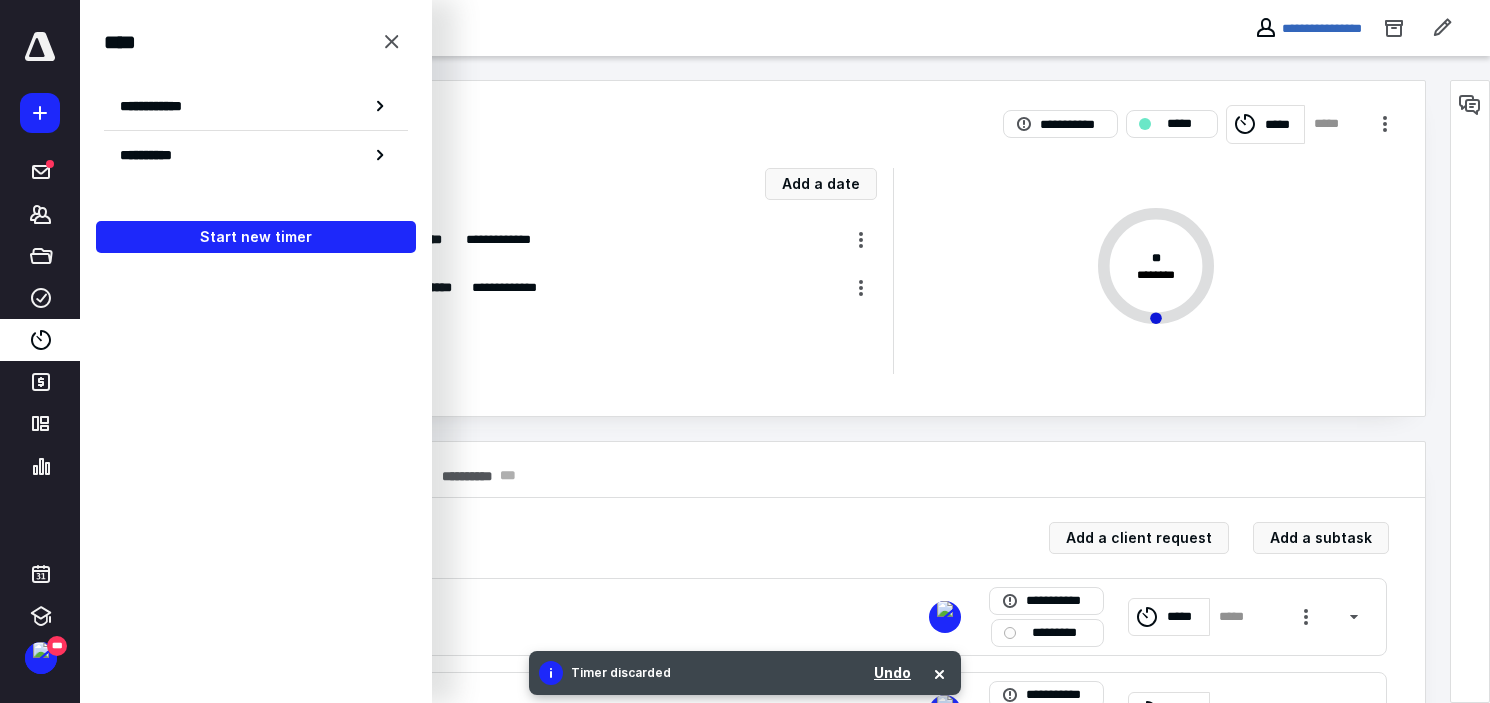 click at bounding box center [392, 42] 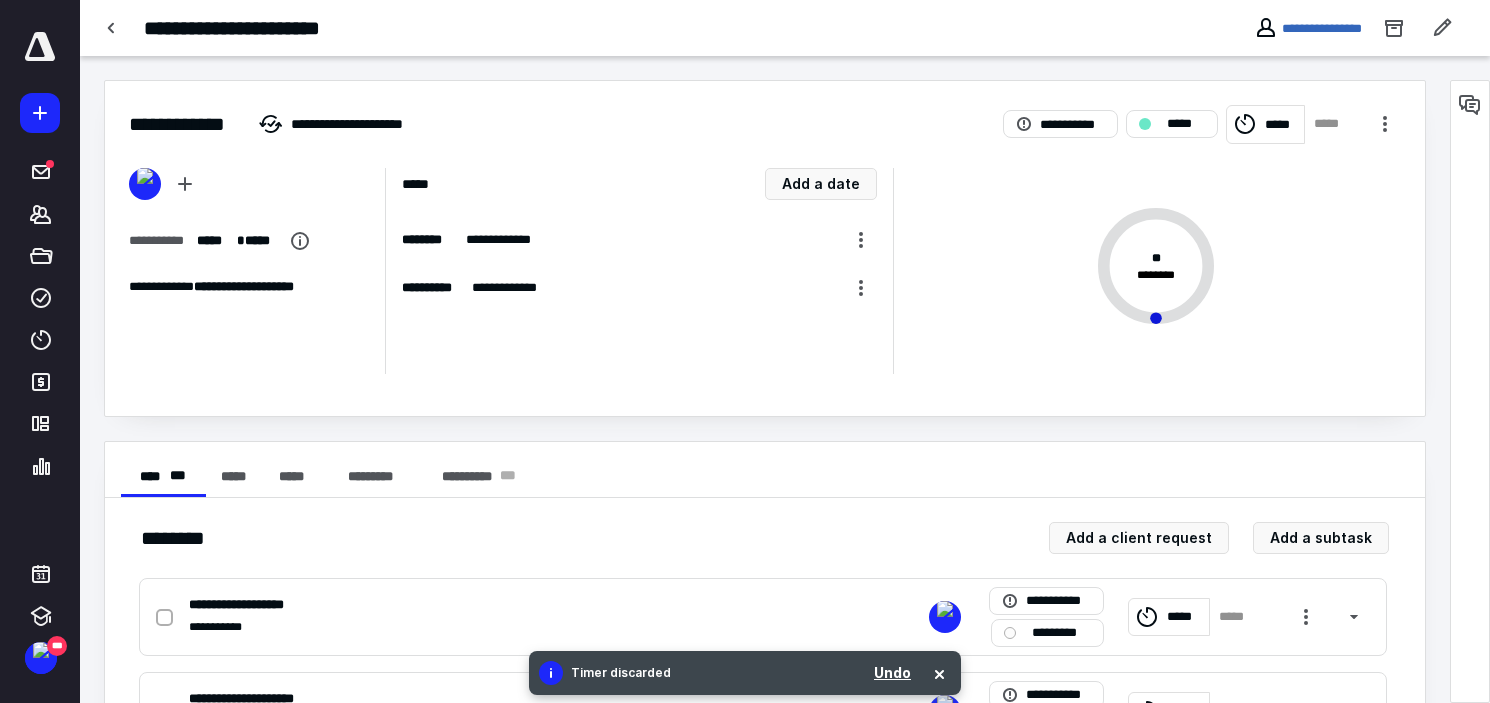 scroll, scrollTop: 111, scrollLeft: 0, axis: vertical 